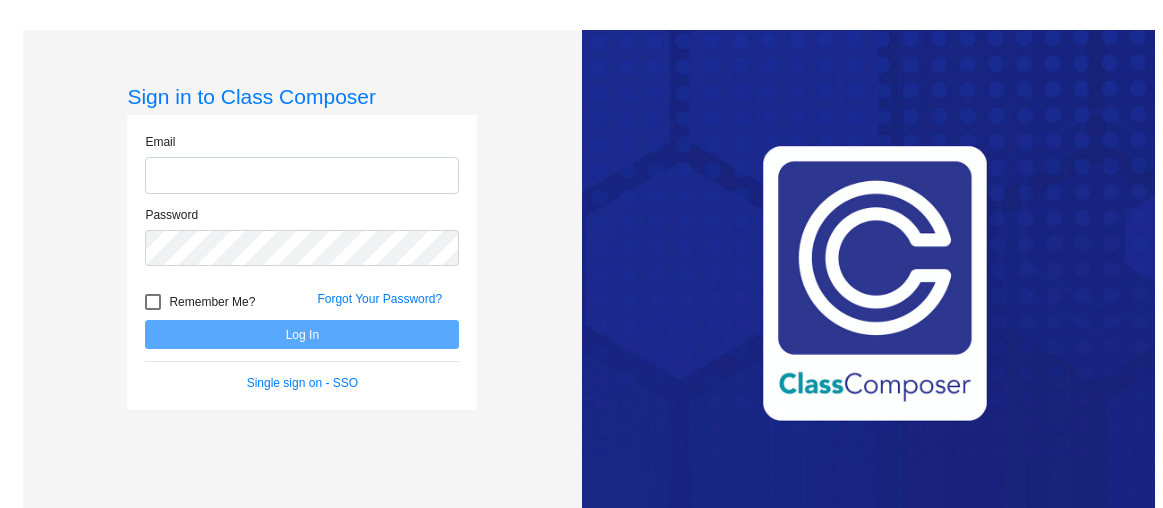scroll, scrollTop: 0, scrollLeft: 0, axis: both 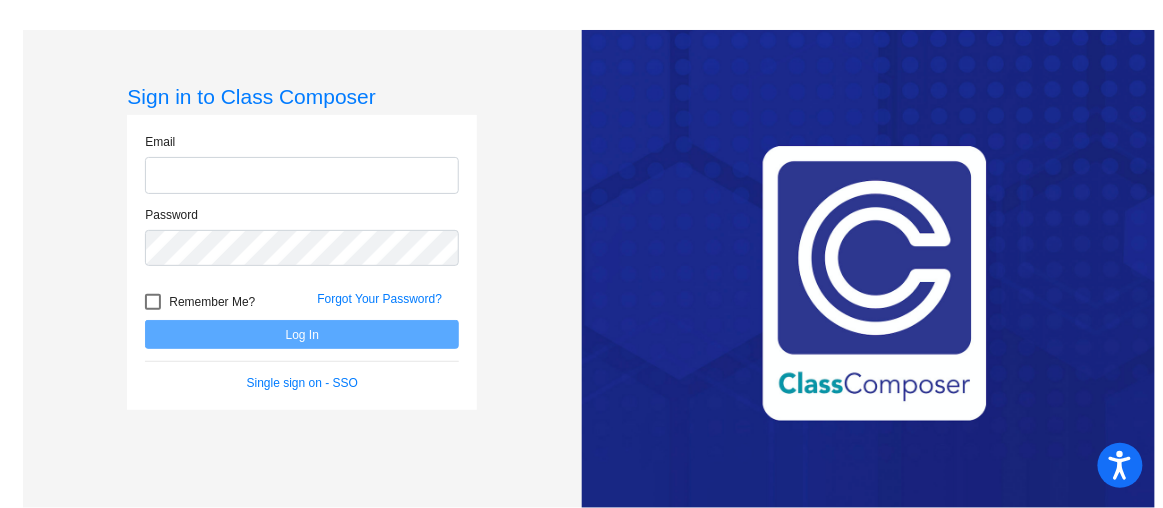 type on "[EMAIL_ADDRESS][DOMAIN_NAME]" 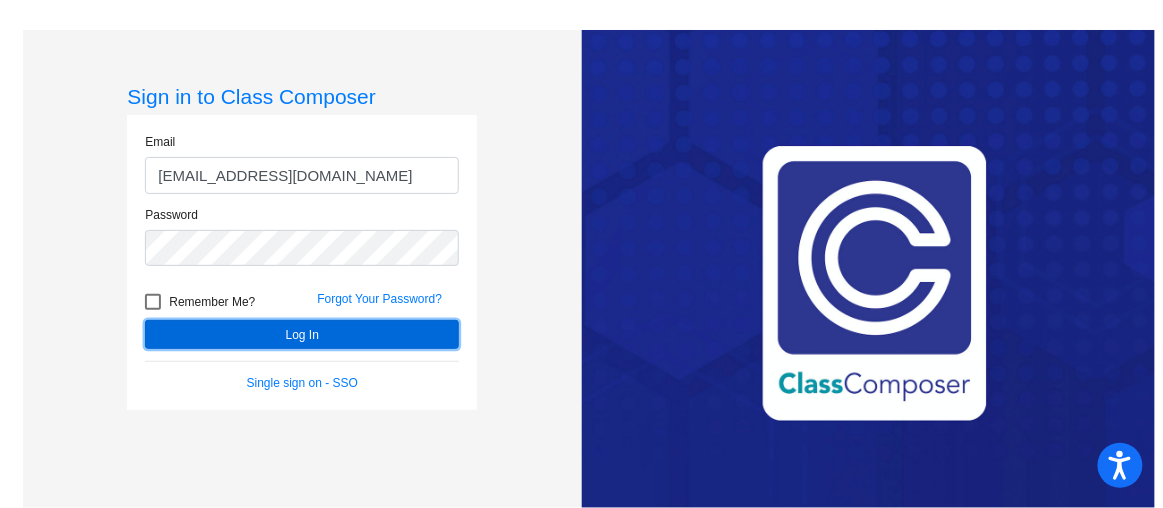 click on "Log In" 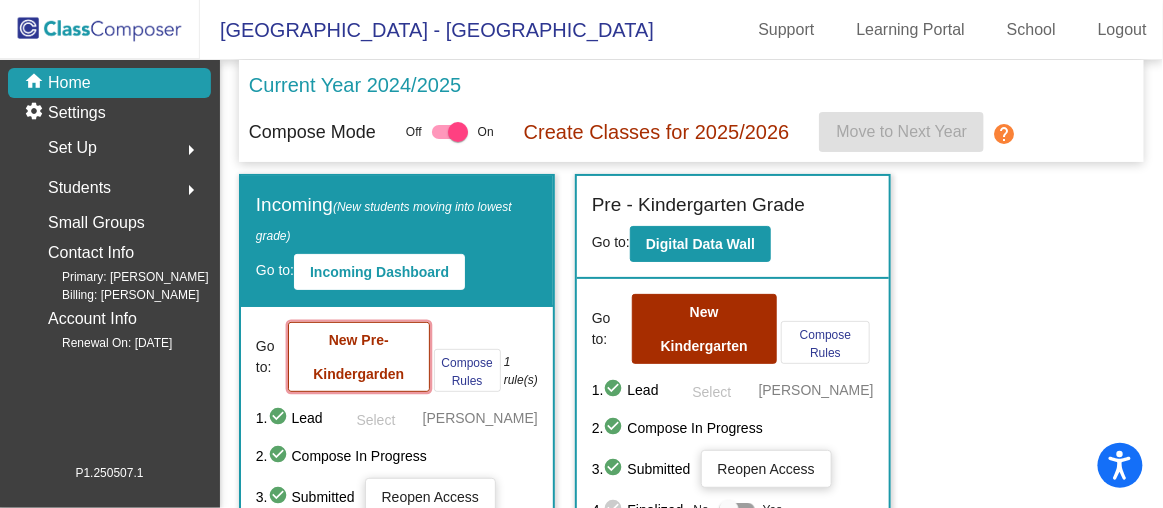 click on "New Pre-Kindergarden" 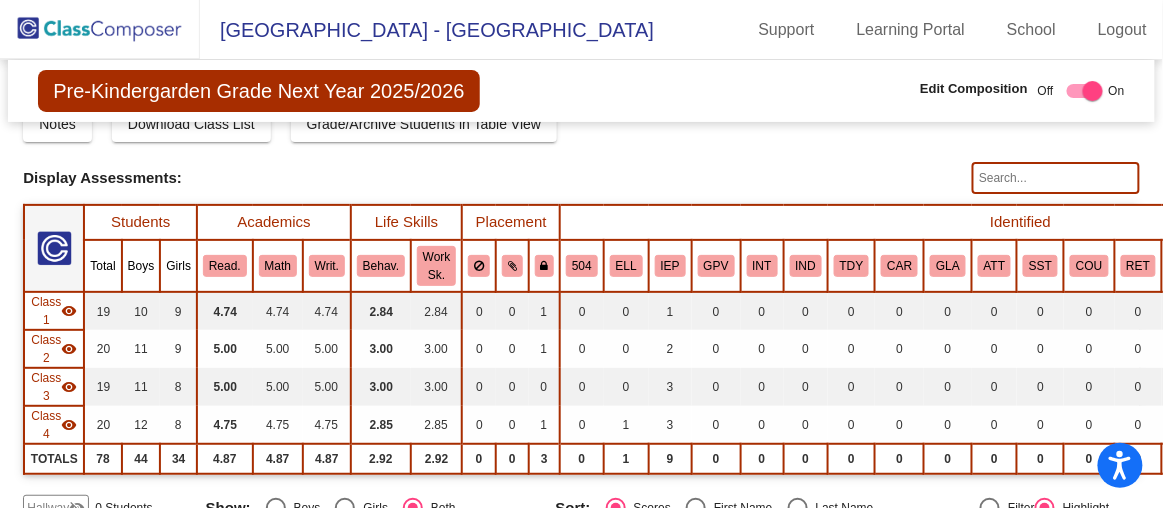 scroll, scrollTop: 48, scrollLeft: 0, axis: vertical 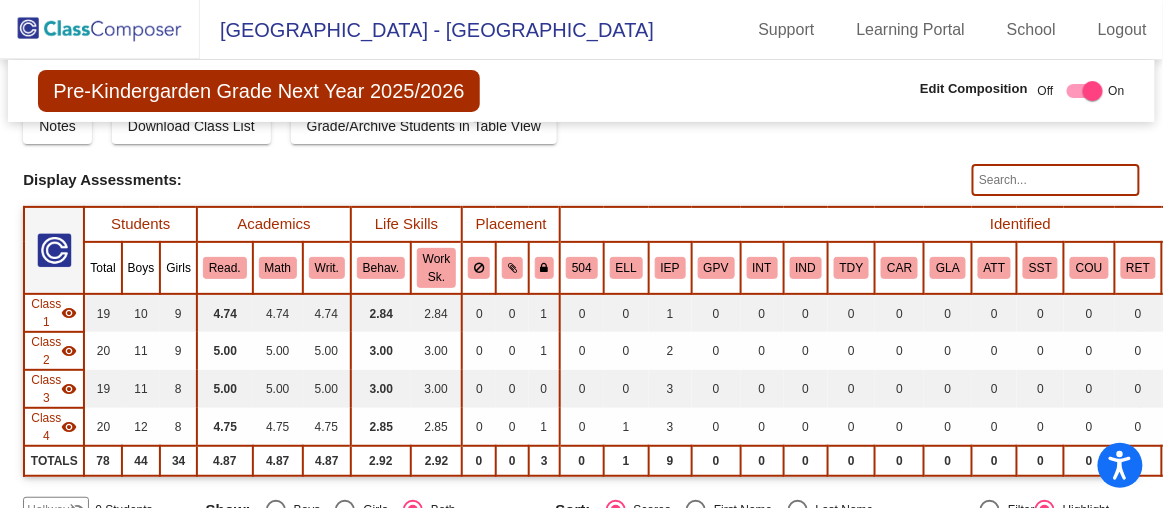 click 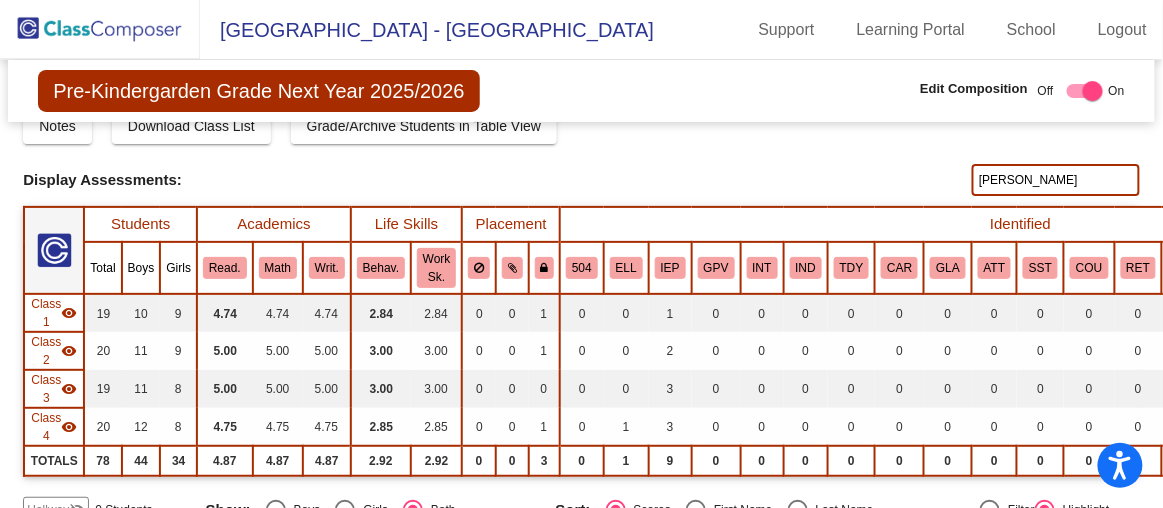 type on "[PERSON_NAME]" 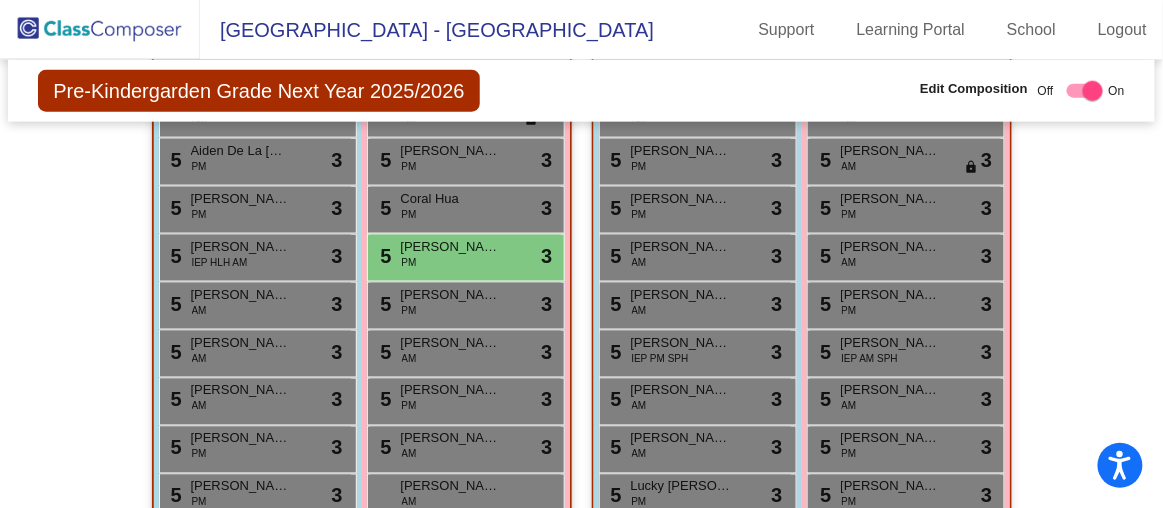 scroll, scrollTop: 581, scrollLeft: 0, axis: vertical 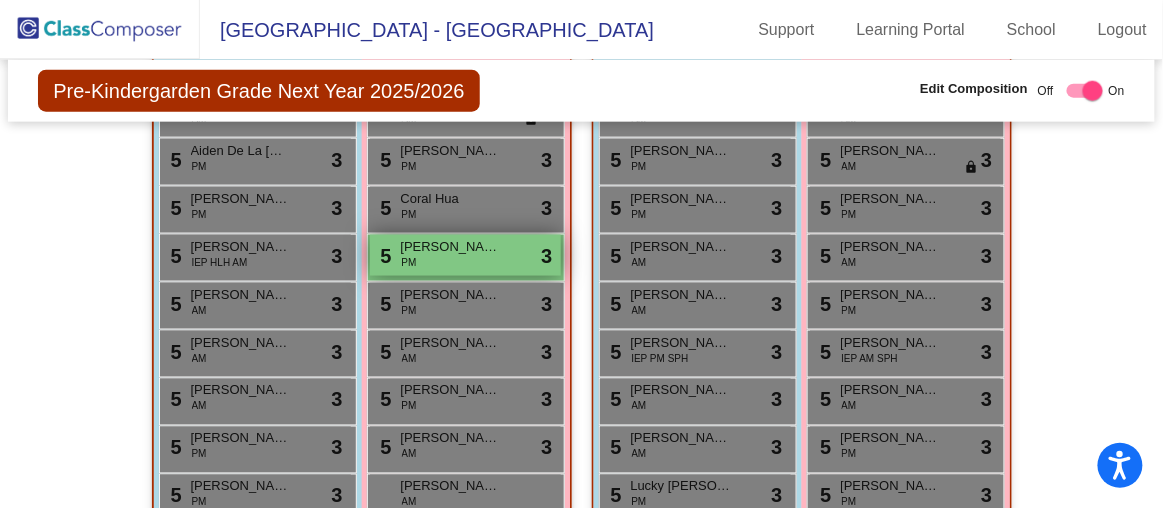 click on "5 [PERSON_NAME] PM lock do_not_disturb_alt 3" at bounding box center [465, 255] 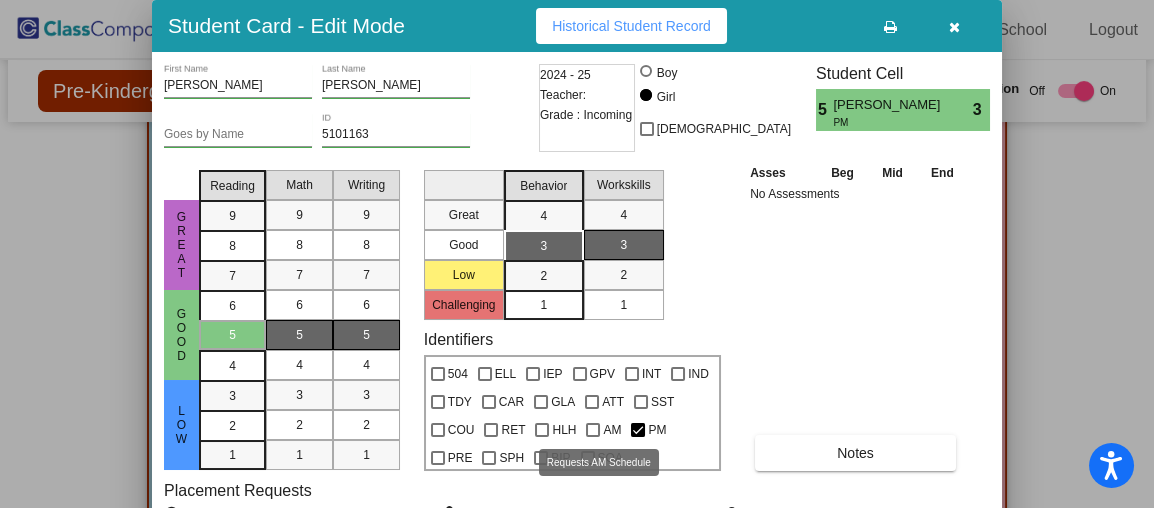 click at bounding box center (593, 430) 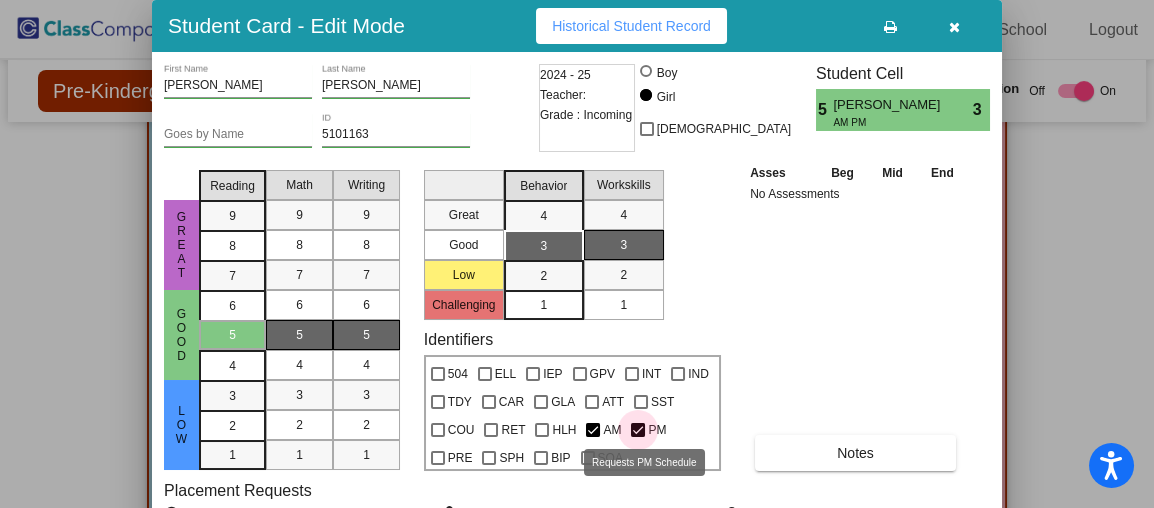 click at bounding box center [638, 430] 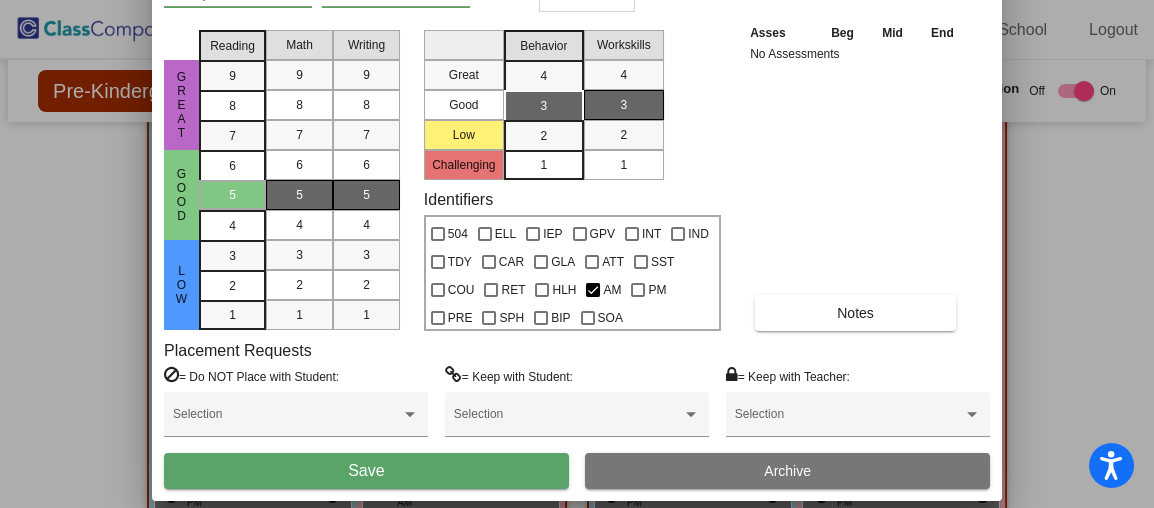 drag, startPoint x: 776, startPoint y: 30, endPoint x: 776, endPoint y: -110, distance: 140 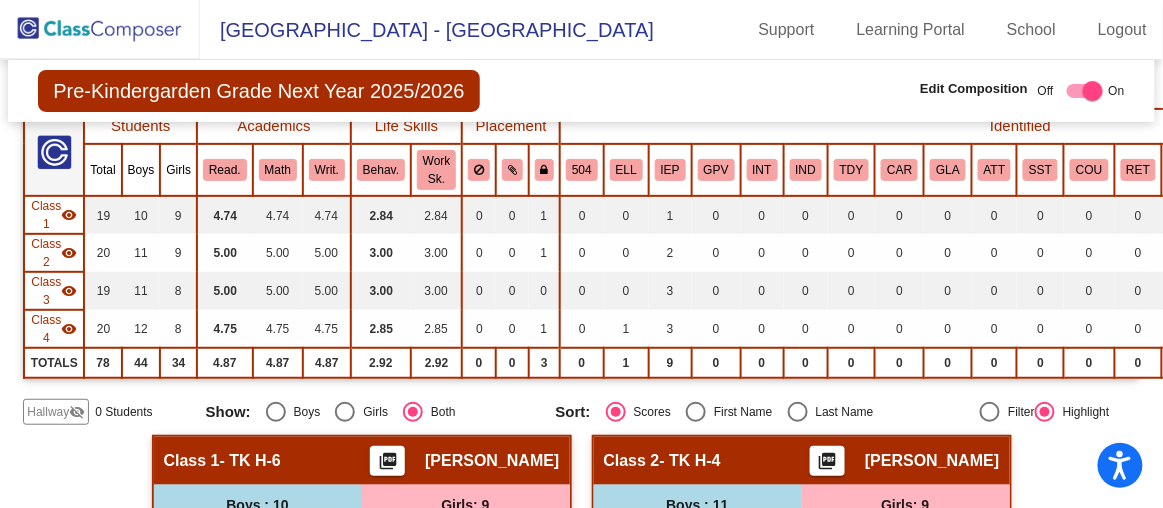 scroll, scrollTop: 0, scrollLeft: 0, axis: both 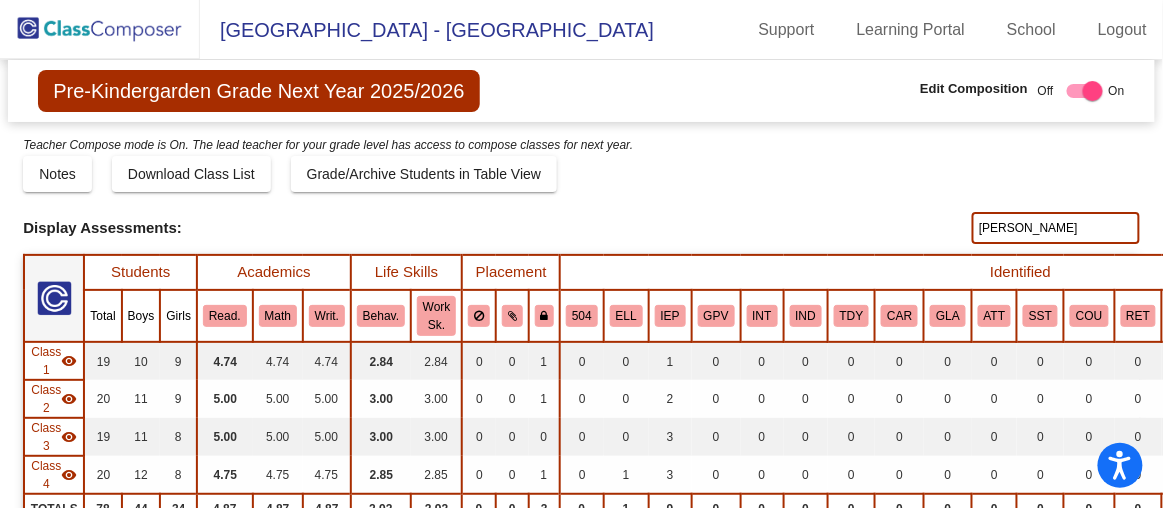 drag, startPoint x: 1026, startPoint y: 226, endPoint x: 889, endPoint y: 219, distance: 137.17871 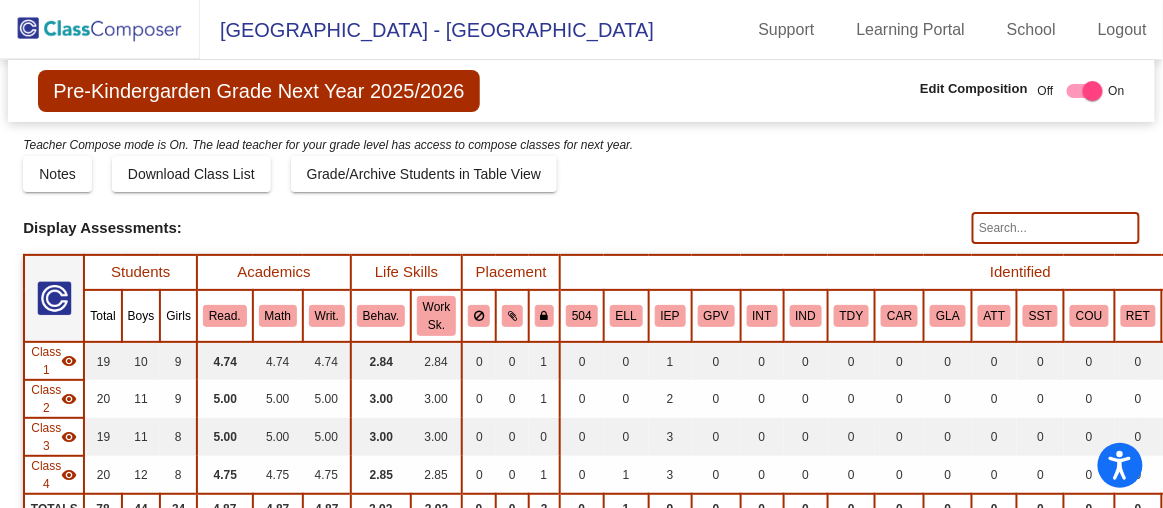 click 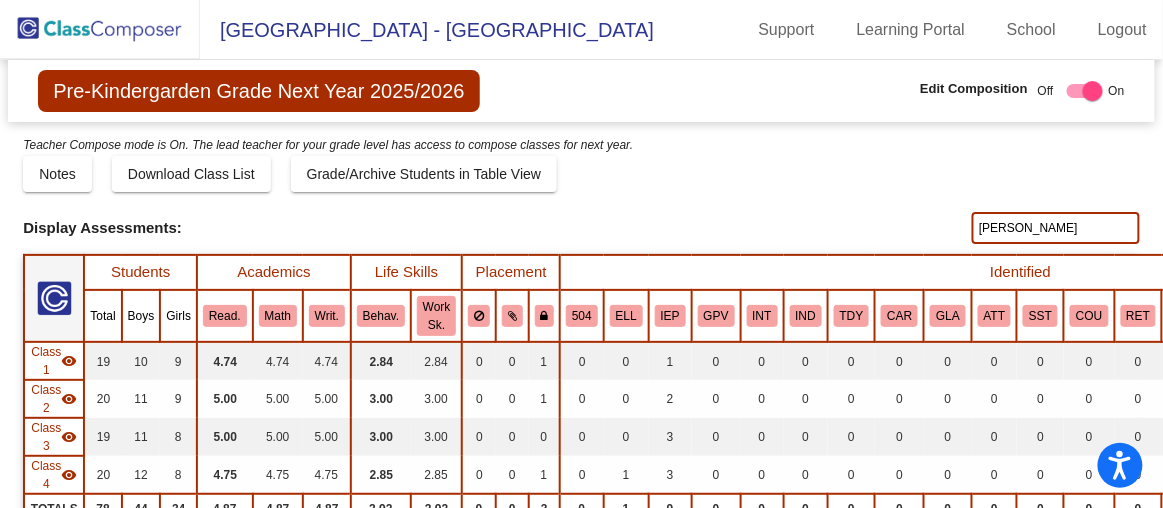 type on "[PERSON_NAME]" 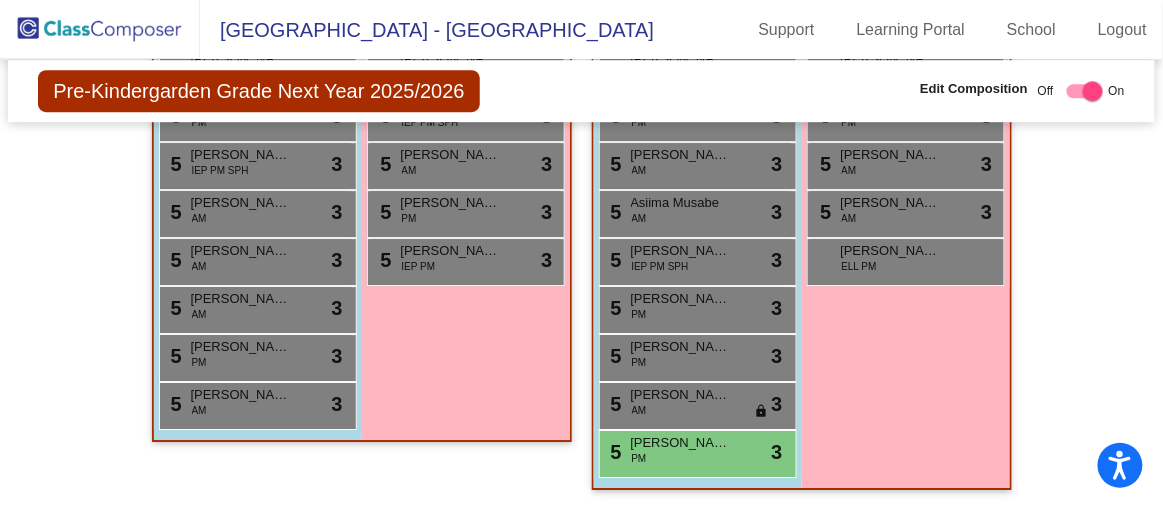 scroll, scrollTop: 1426, scrollLeft: 0, axis: vertical 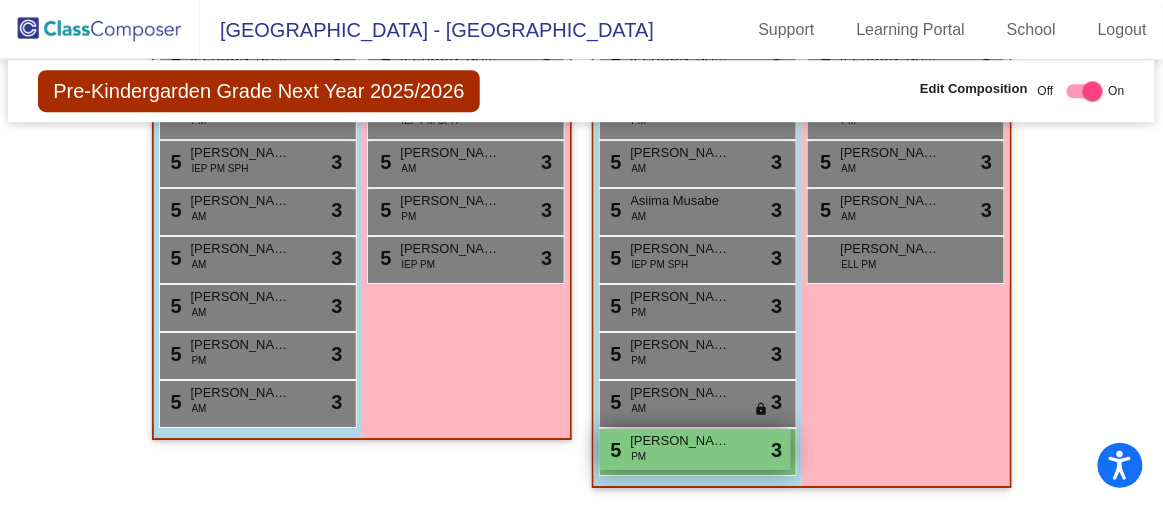 click on "5 [PERSON_NAME] PM lock do_not_disturb_alt 3" at bounding box center (695, 449) 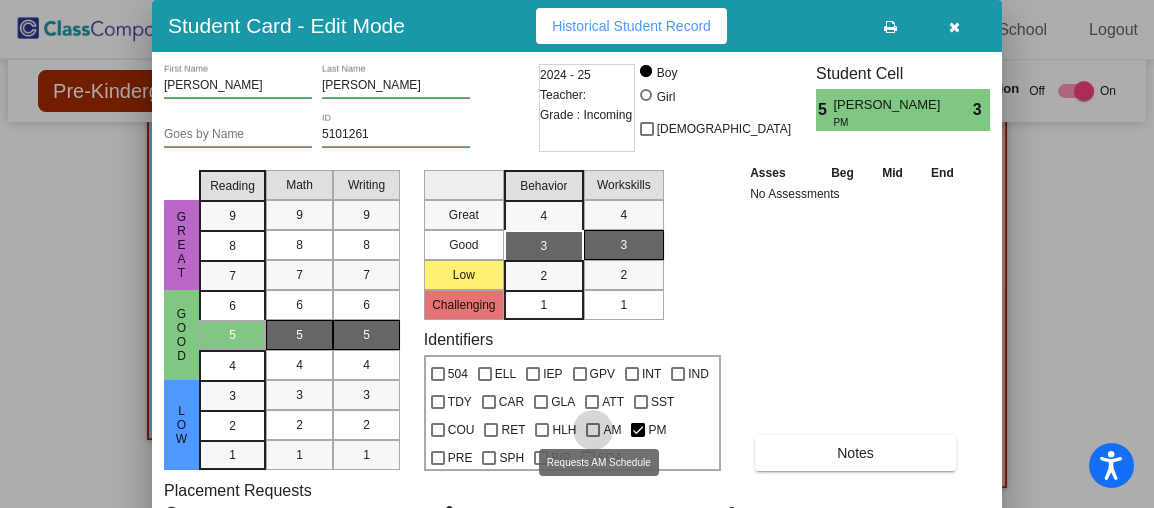 click at bounding box center [593, 430] 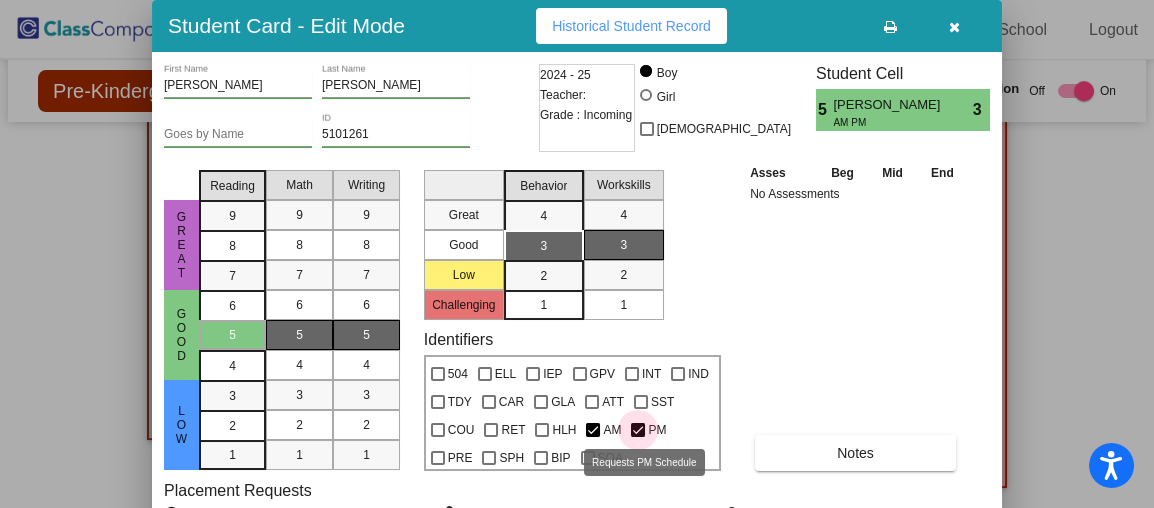 click at bounding box center [638, 430] 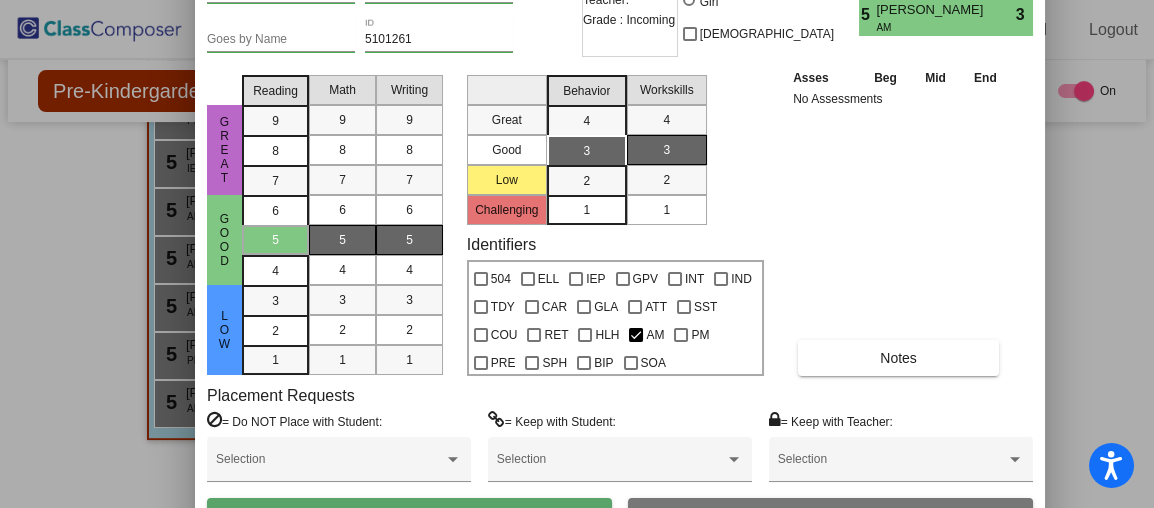 drag, startPoint x: 469, startPoint y: 29, endPoint x: 512, endPoint y: -66, distance: 104.27847 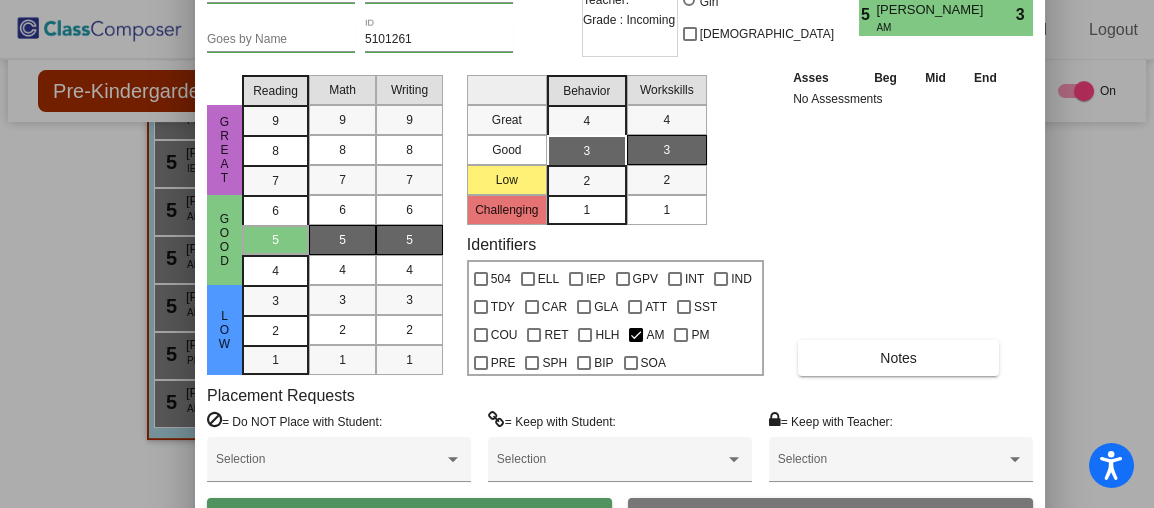 click on "Save" at bounding box center (409, 516) 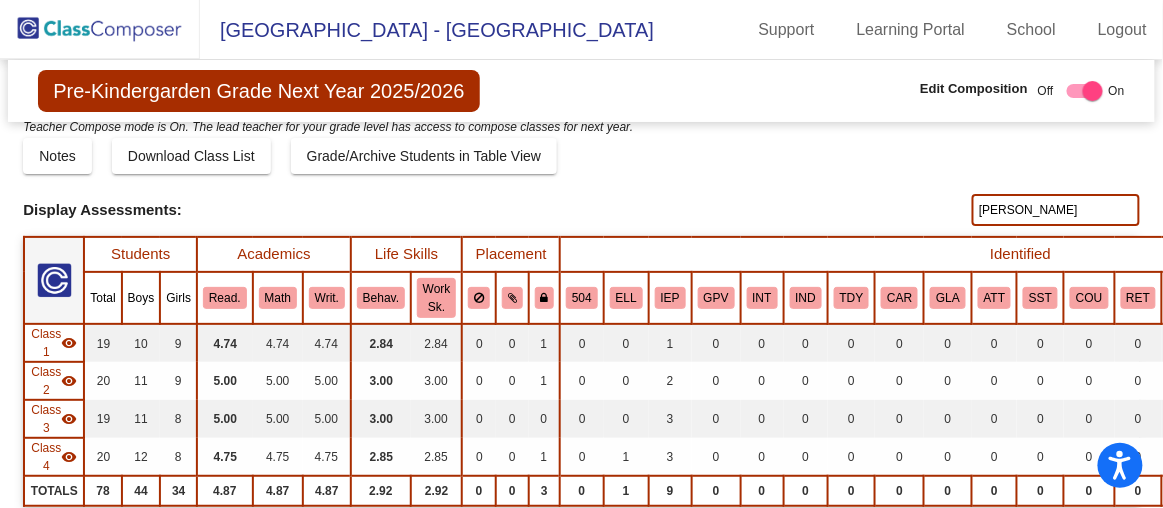 scroll, scrollTop: 0, scrollLeft: 0, axis: both 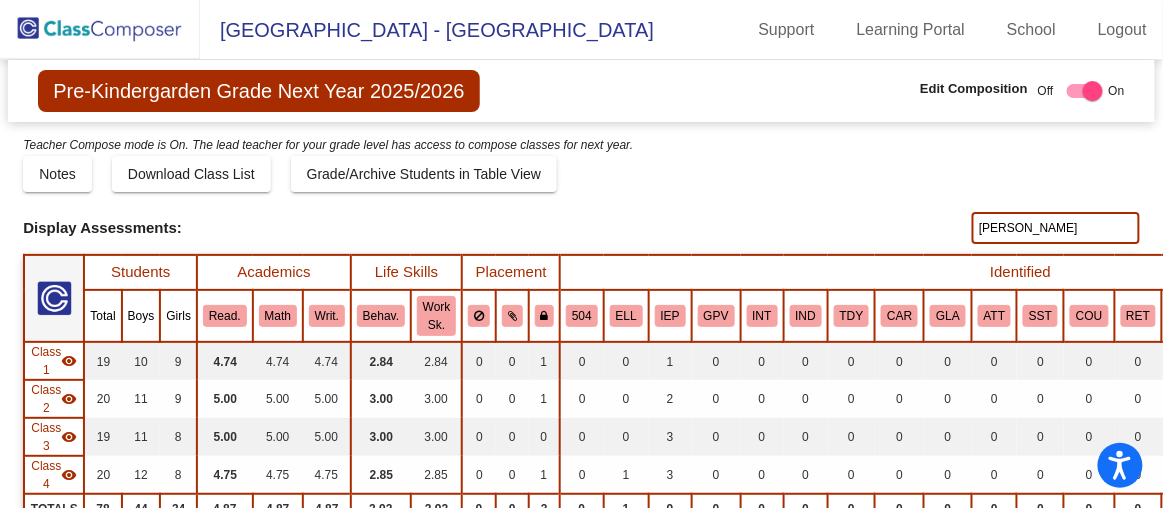 click on "[PERSON_NAME]" 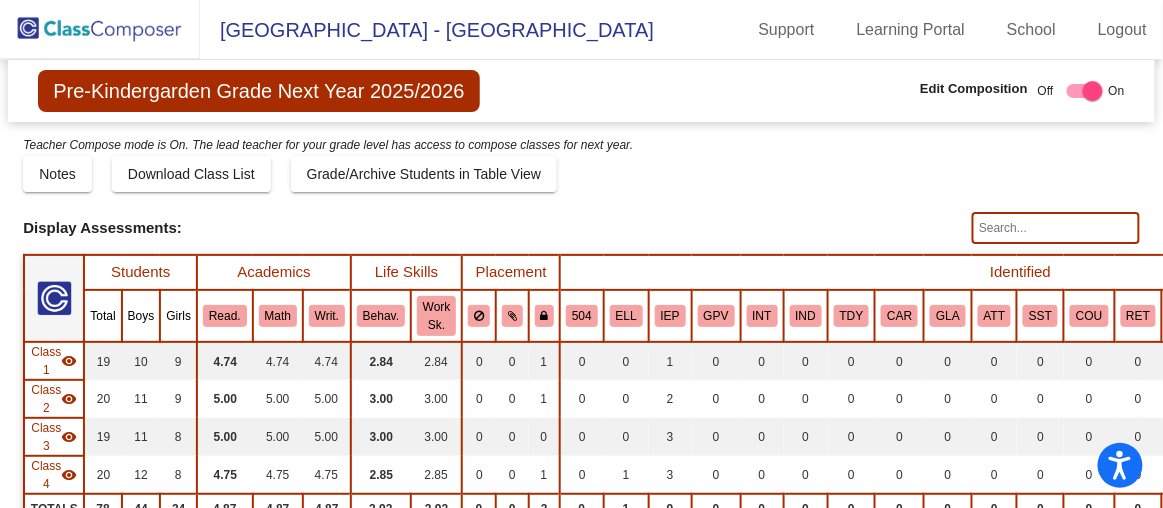 type 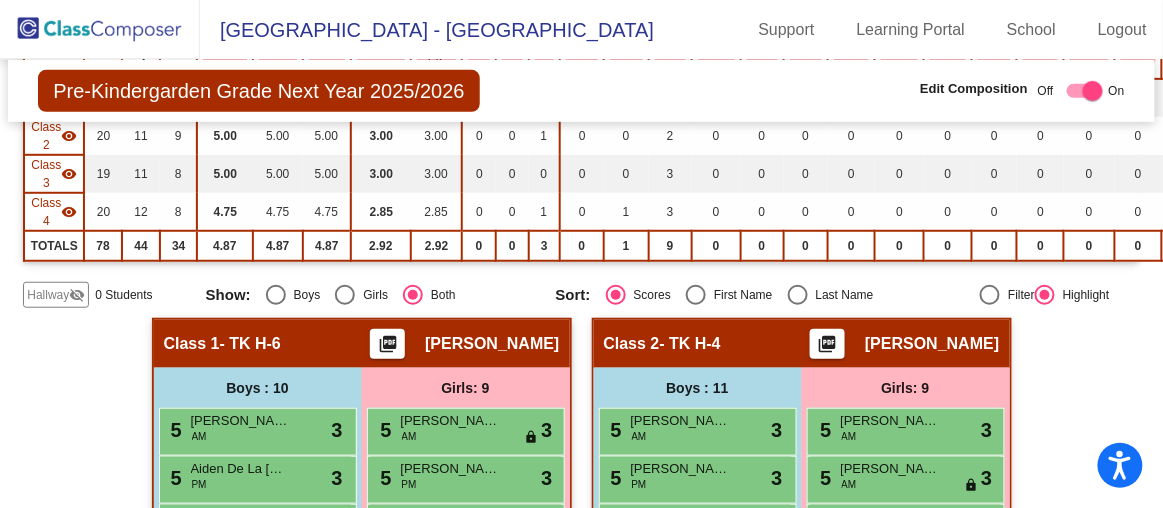 scroll, scrollTop: 260, scrollLeft: 0, axis: vertical 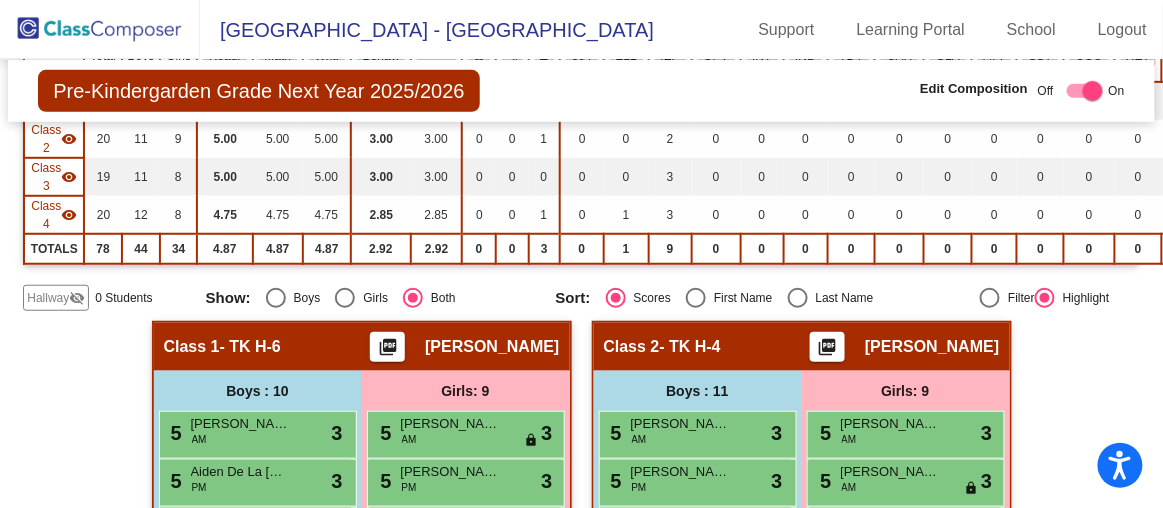 click on "Hallway" 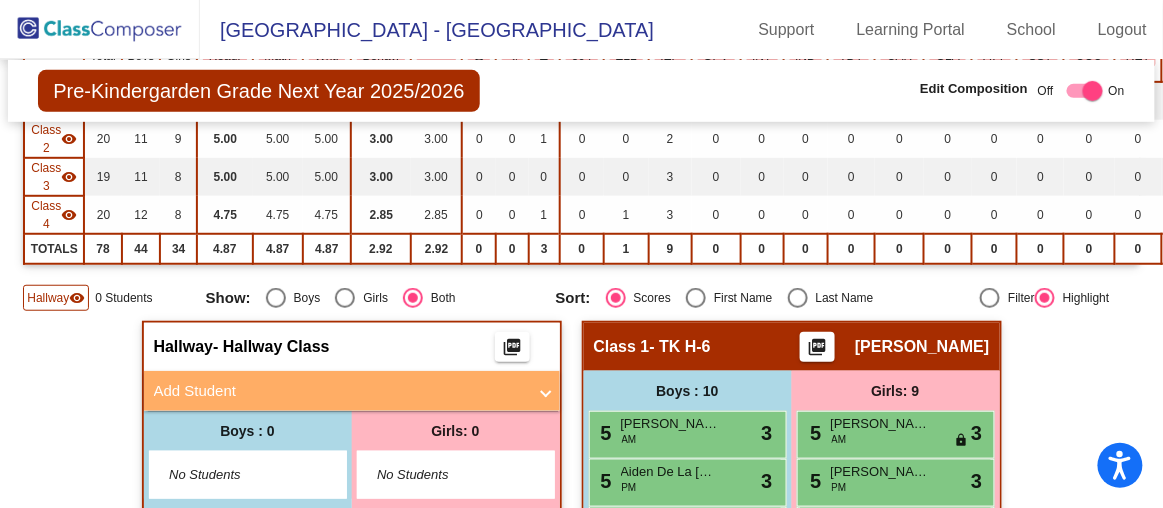 scroll, scrollTop: 347, scrollLeft: 0, axis: vertical 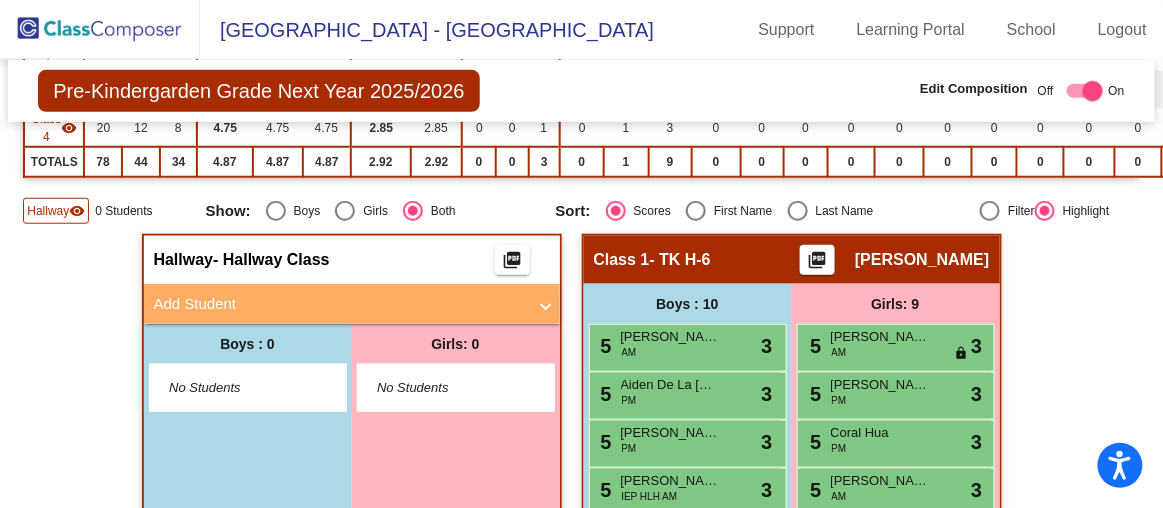 click on "Add Student" at bounding box center [340, 304] 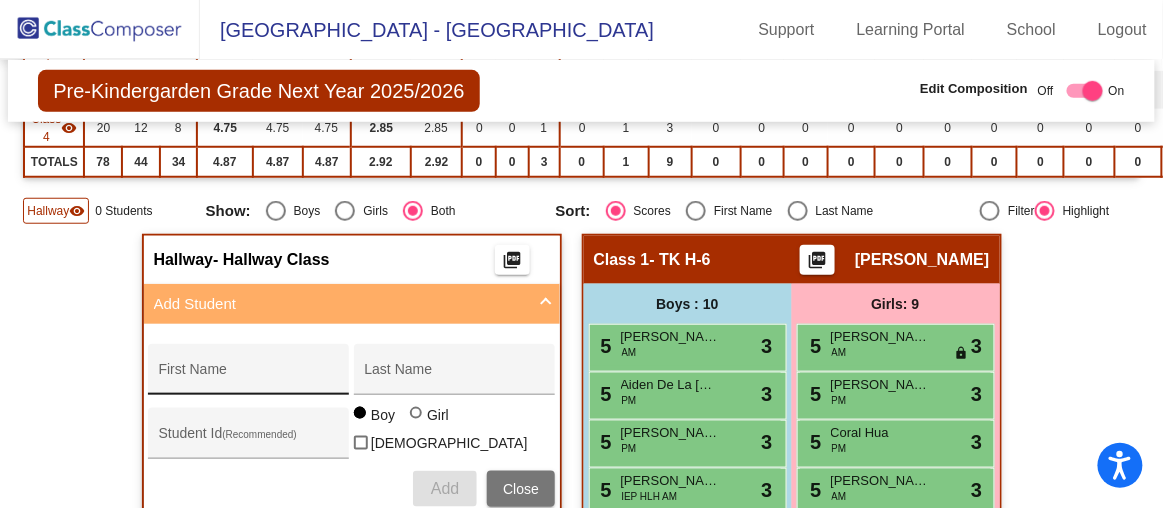 click on "First Name" at bounding box center [249, 375] 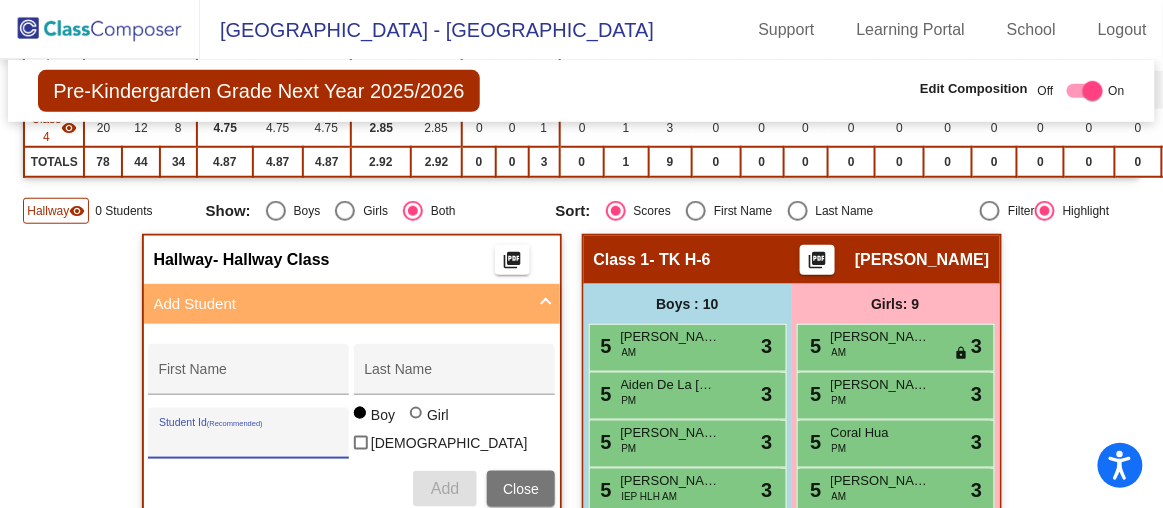 click on "Student Id  (Recommended)" at bounding box center (249, 441) 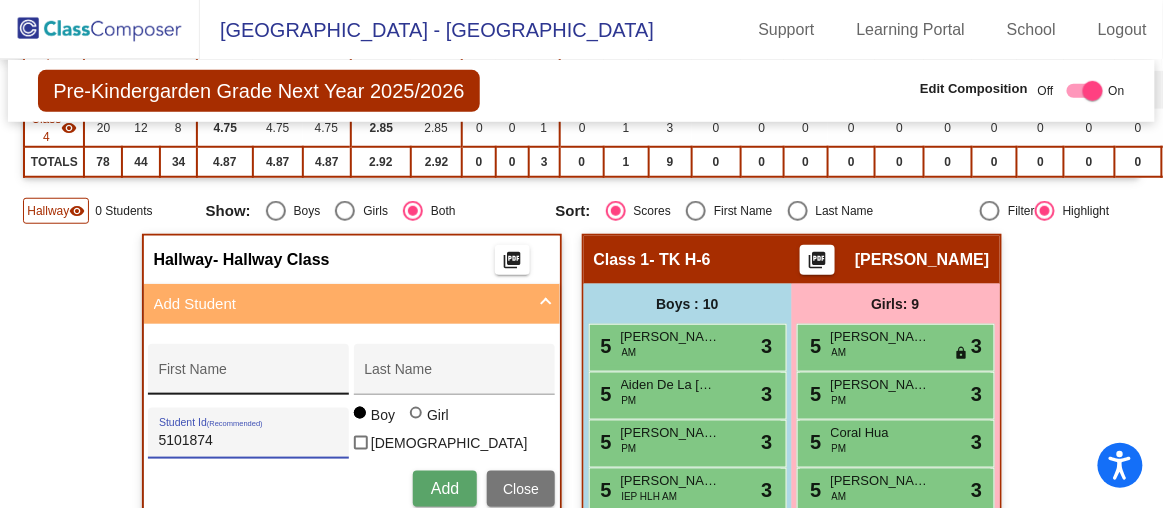type on "5101874" 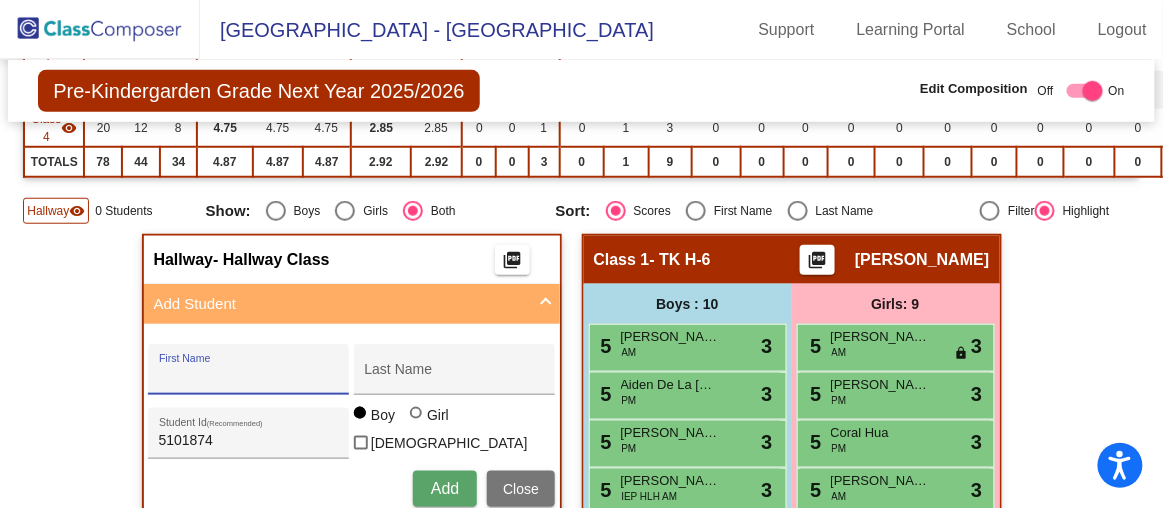 click on "First Name" at bounding box center (249, 377) 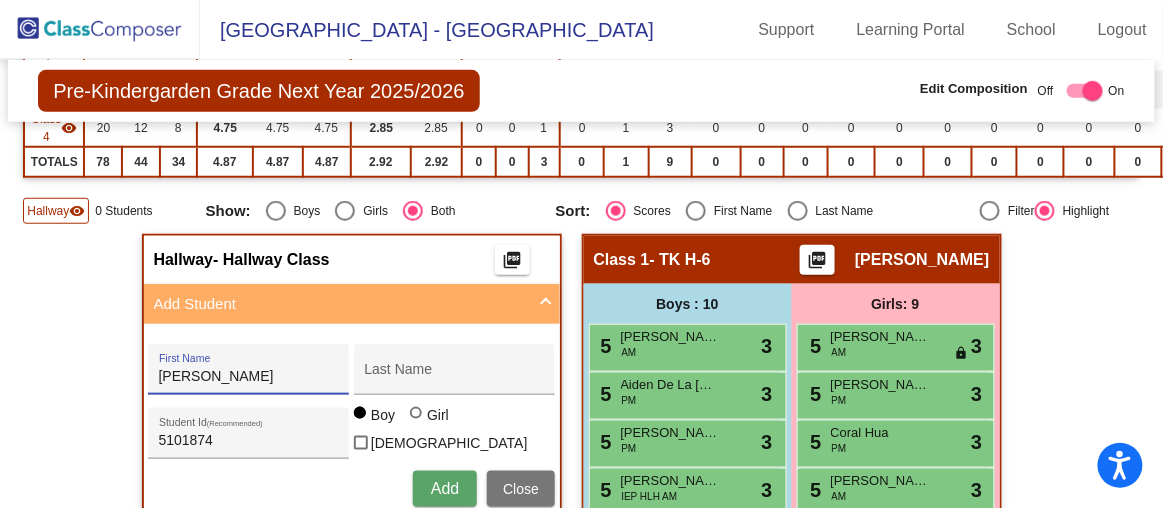 type on "[PERSON_NAME]" 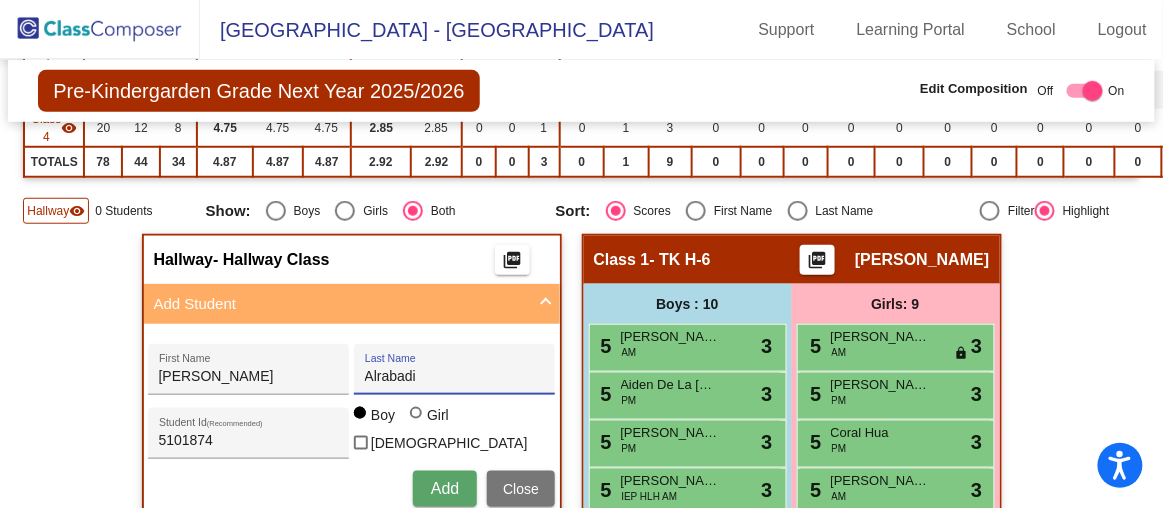 type on "Alrabadi" 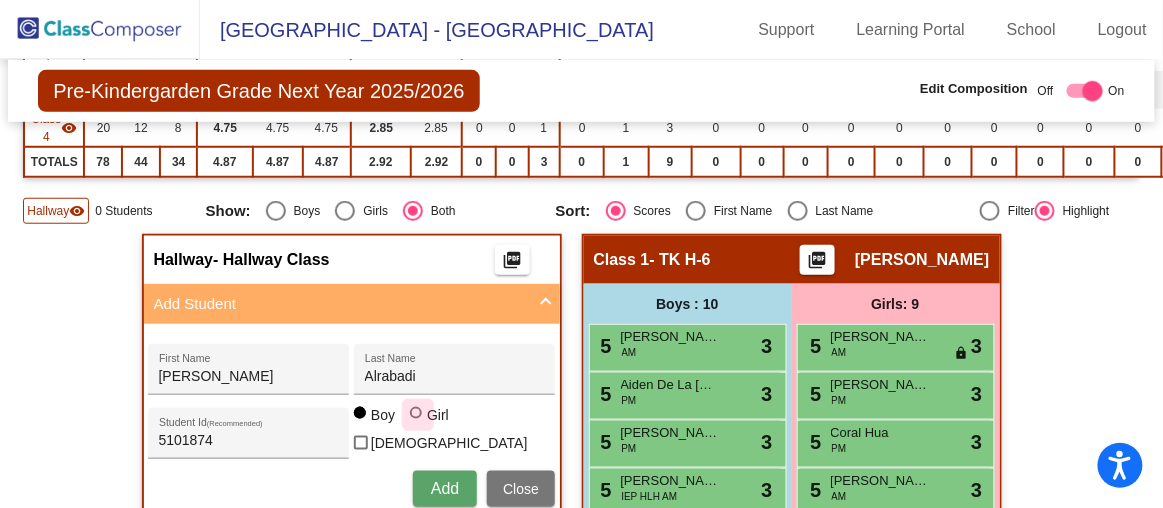 click at bounding box center [416, 413] 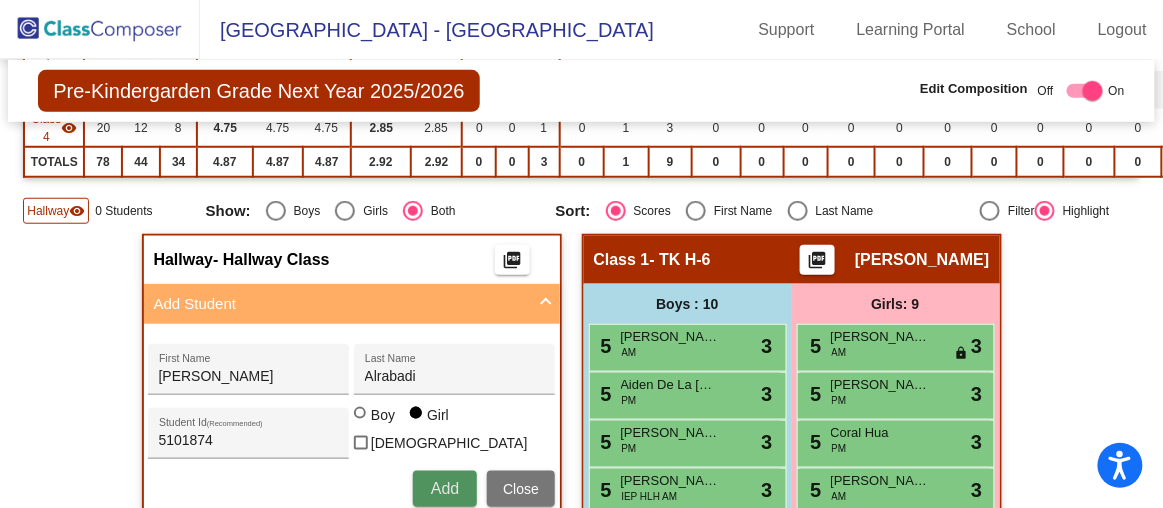 click on "Add" at bounding box center [445, 488] 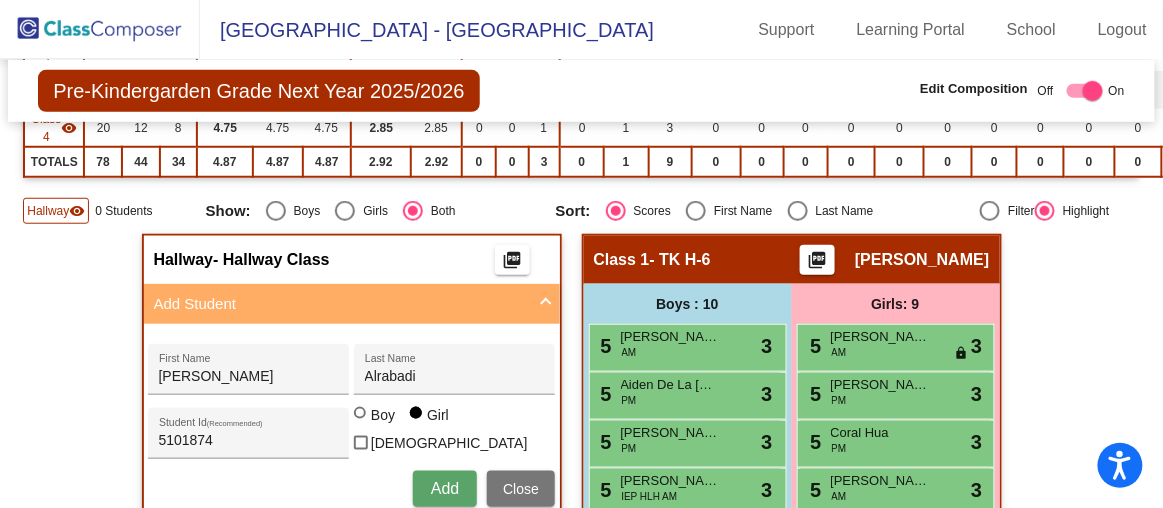 type 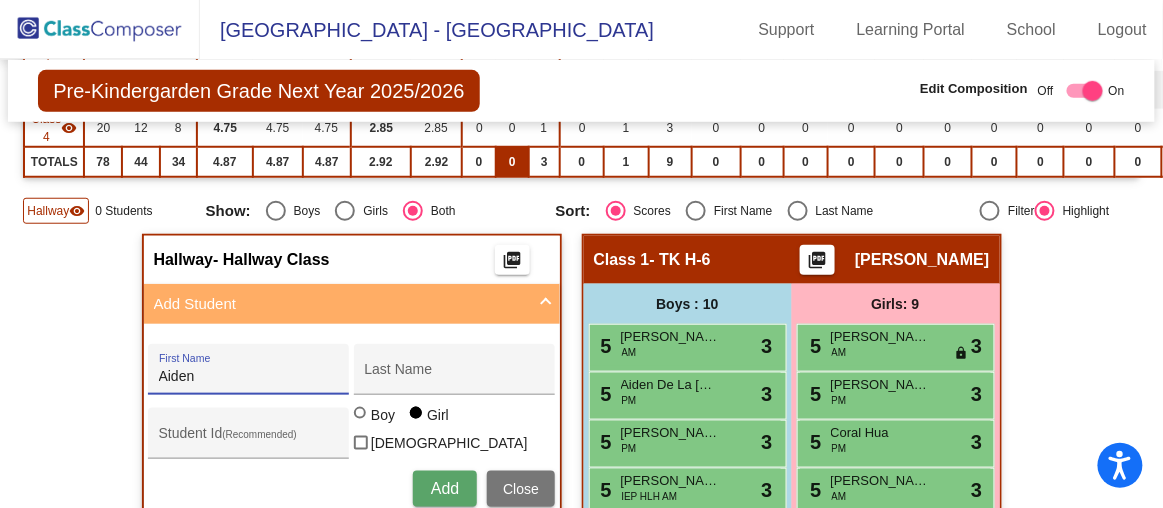 type on "Aiden" 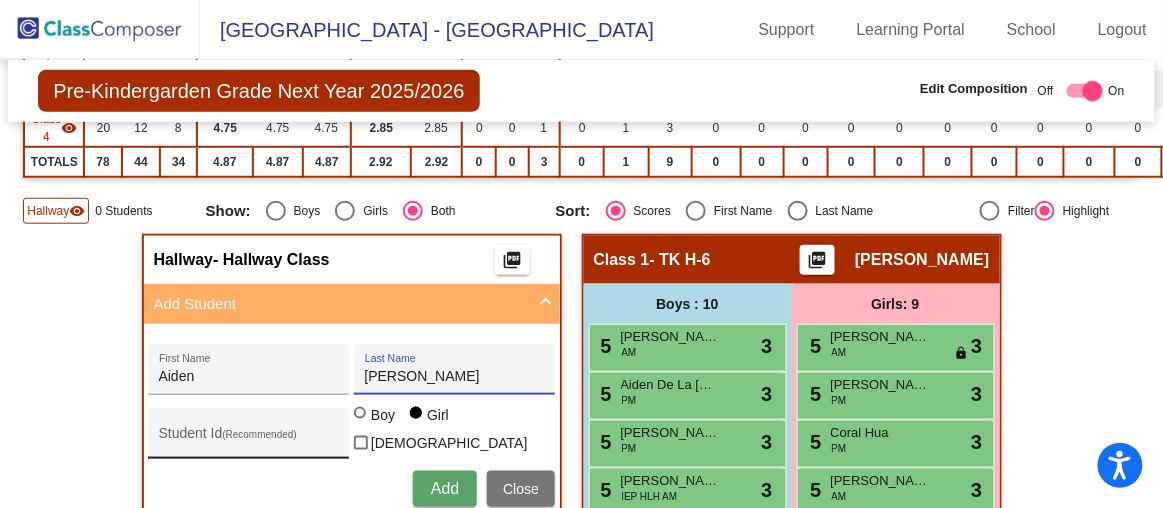 type on "[PERSON_NAME]" 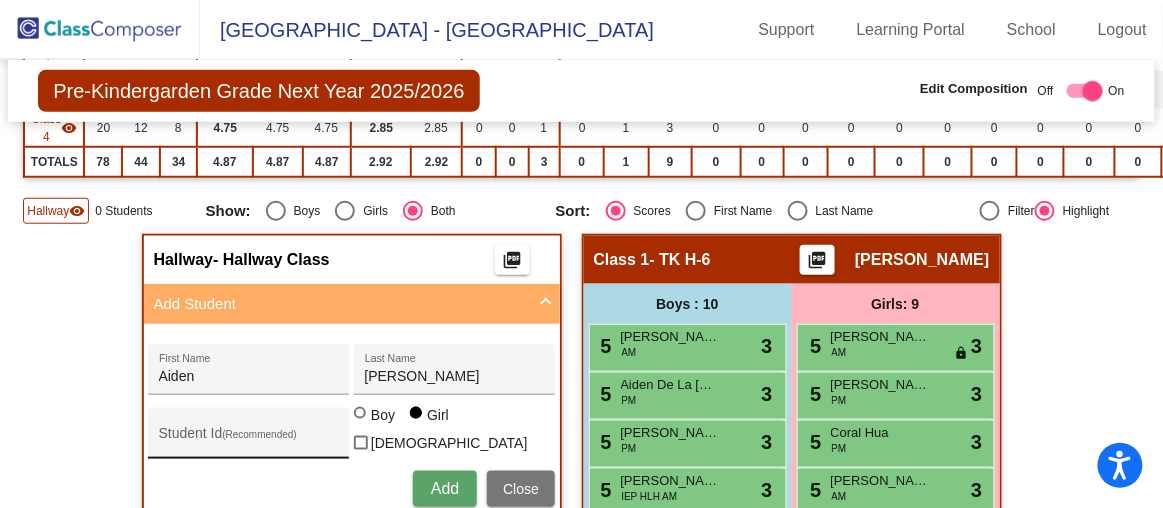 click on "Student Id  (Recommended)" at bounding box center (249, 438) 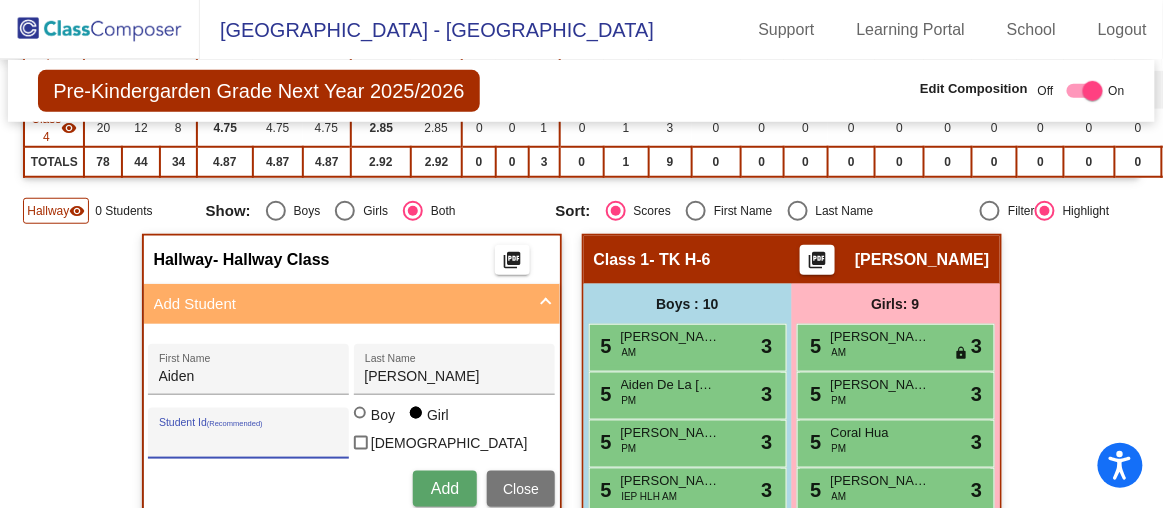 paste on "5080935" 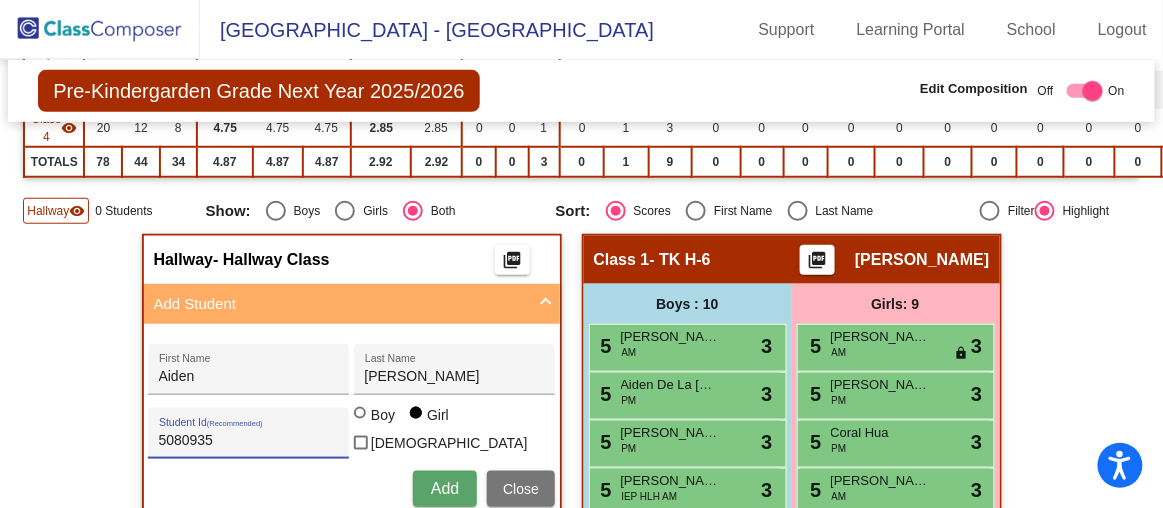 type on "5080935" 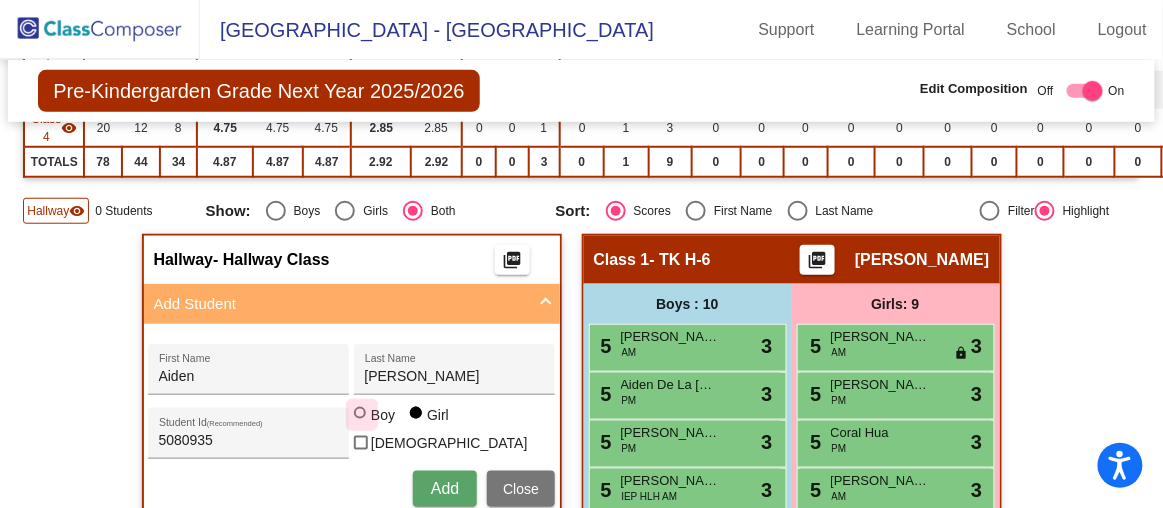 click at bounding box center (360, 413) 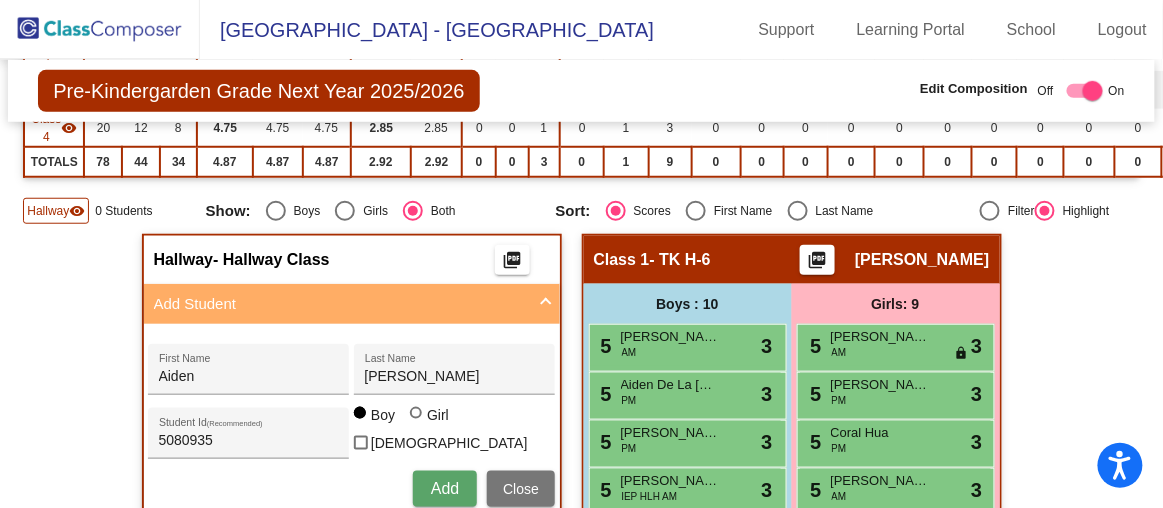 click on "Add" at bounding box center [445, 488] 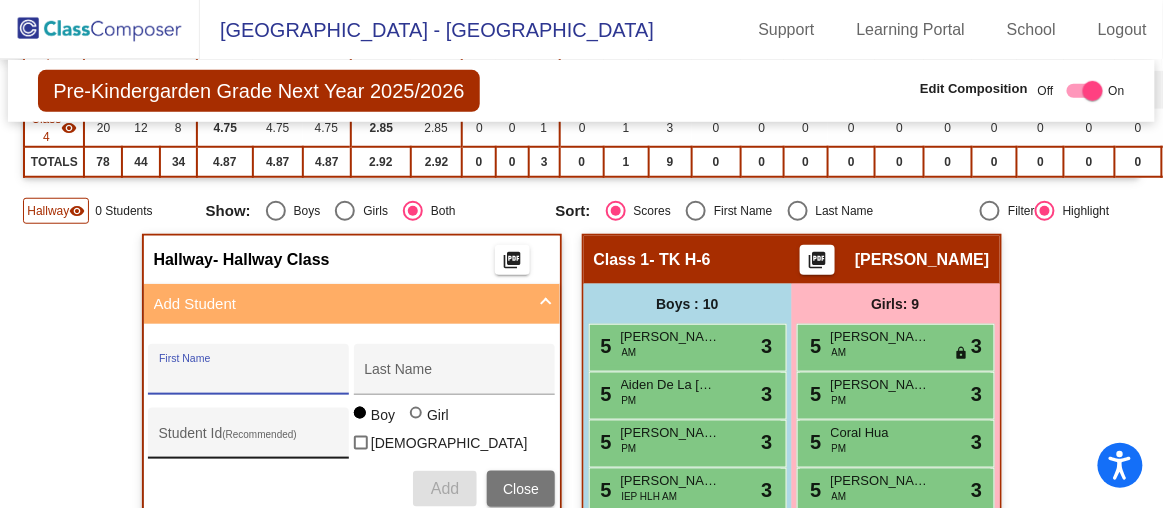 click on "Student Id  (Recommended)" at bounding box center (249, 441) 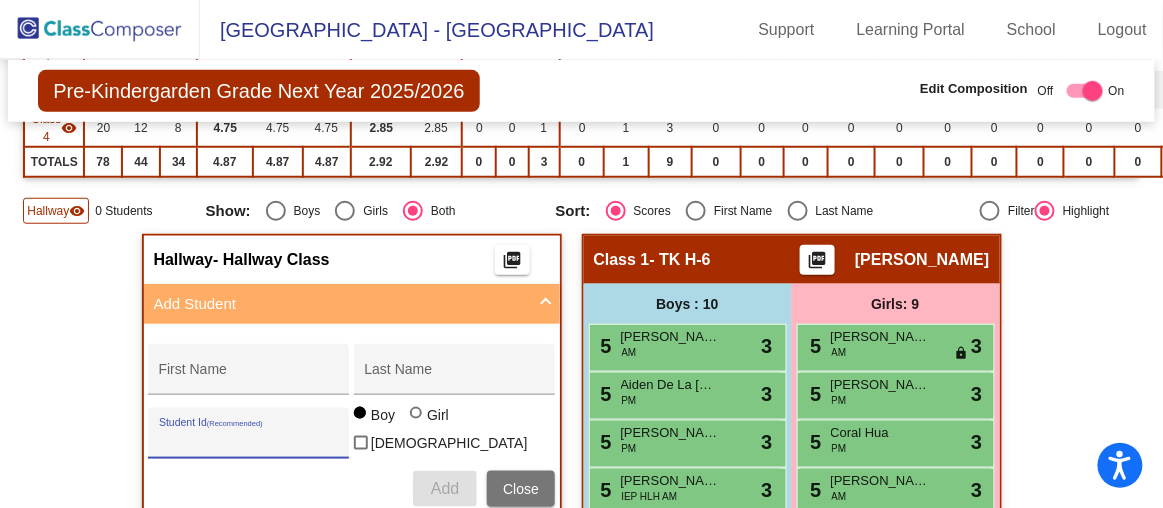 paste on "5101723" 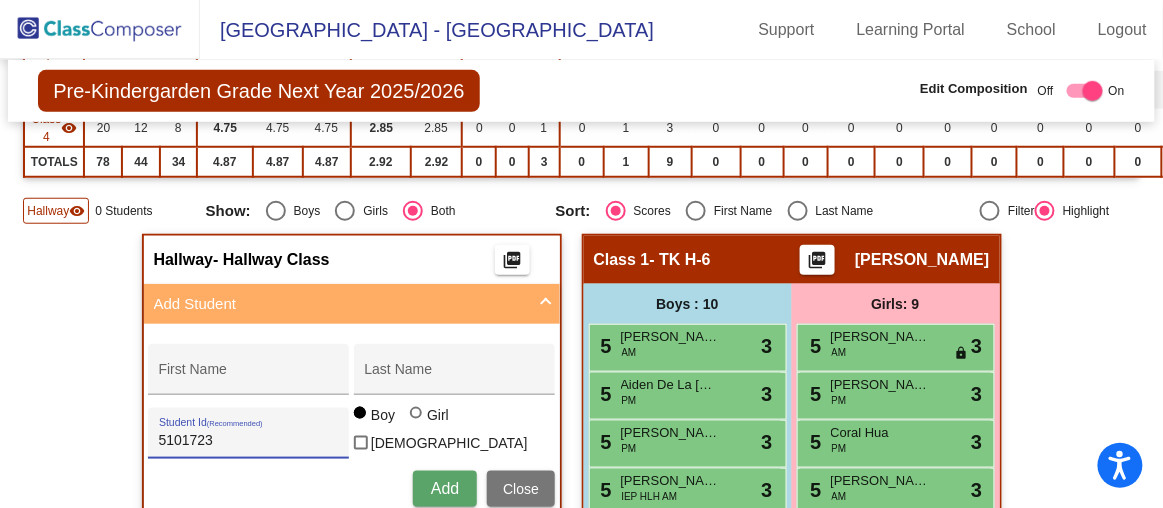 type on "5101723" 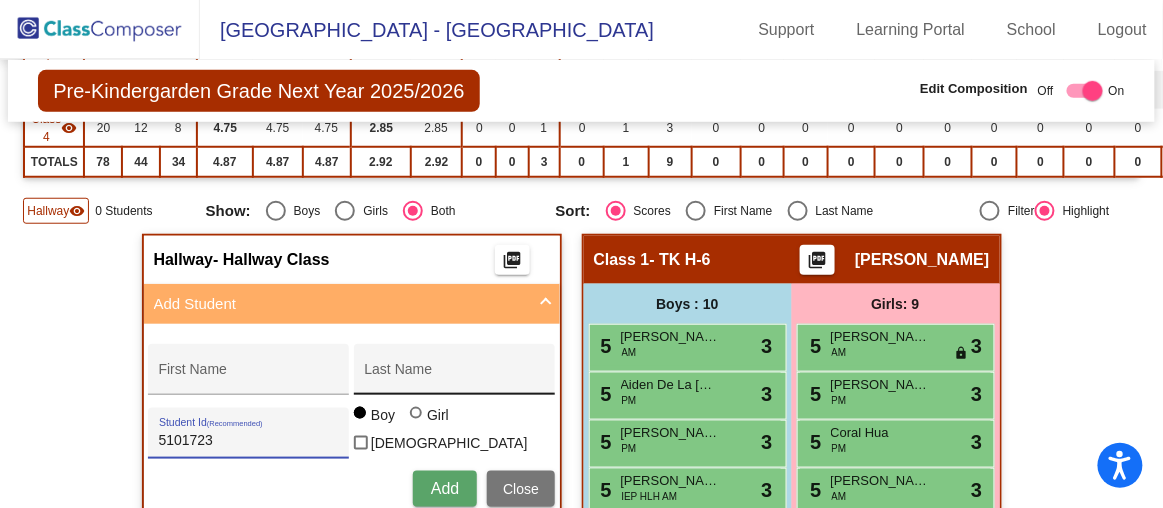 click on "Last Name" at bounding box center [455, 377] 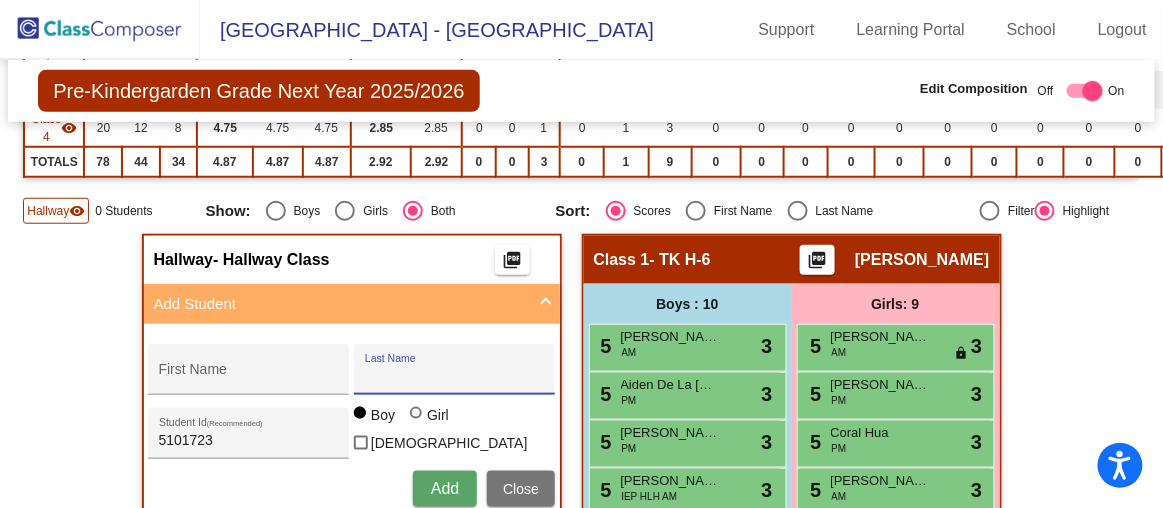 paste on "Ayazi" 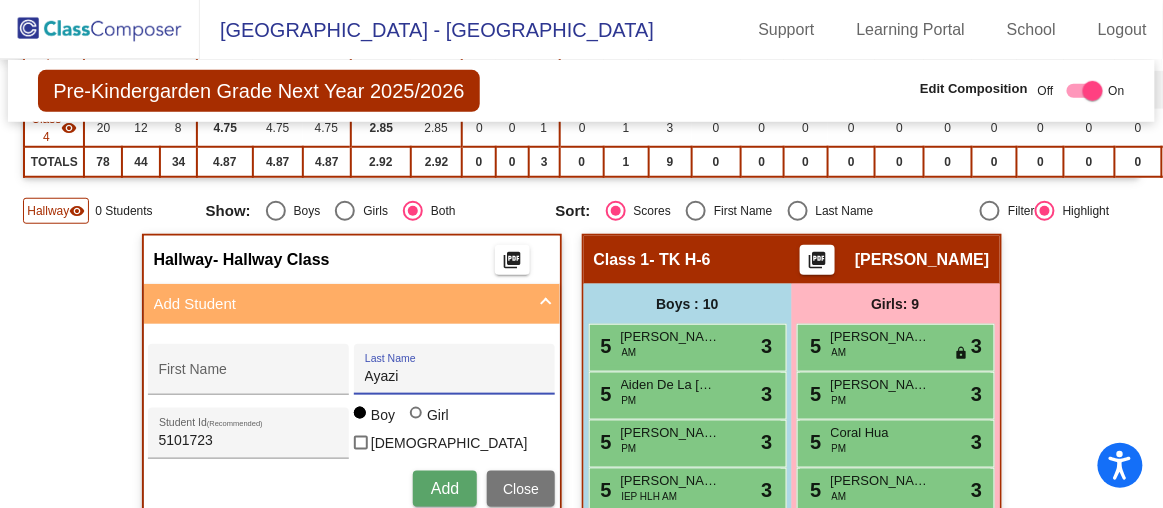 type on "Ayazi" 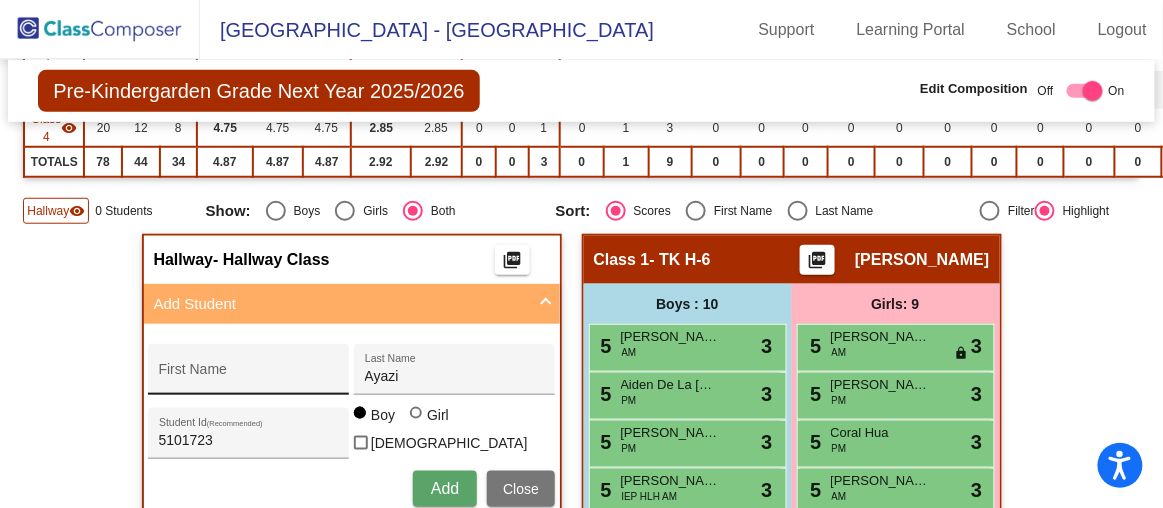 click on "First Name" at bounding box center (249, 375) 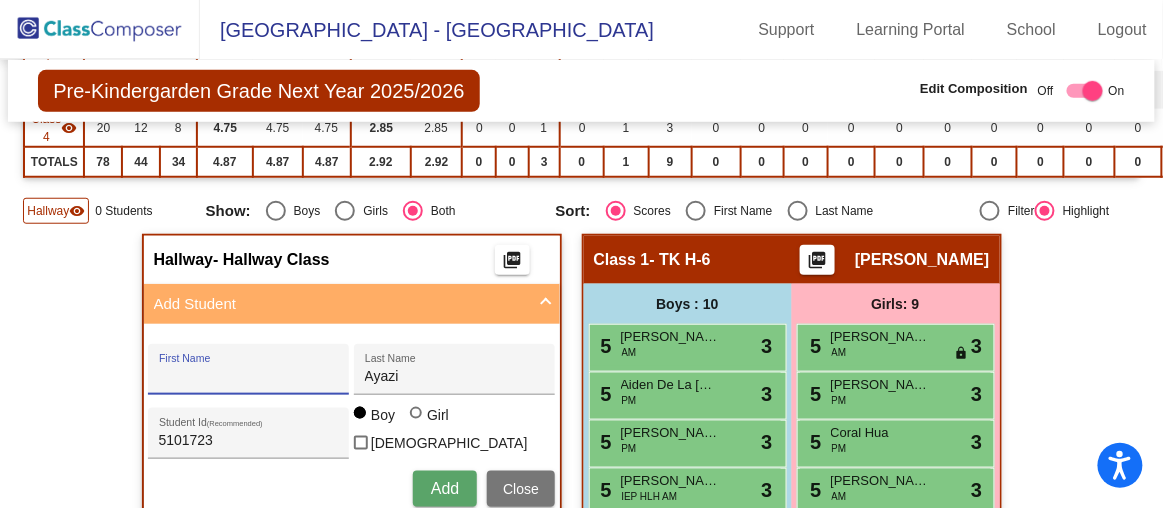 paste on "[PERSON_NAME]" 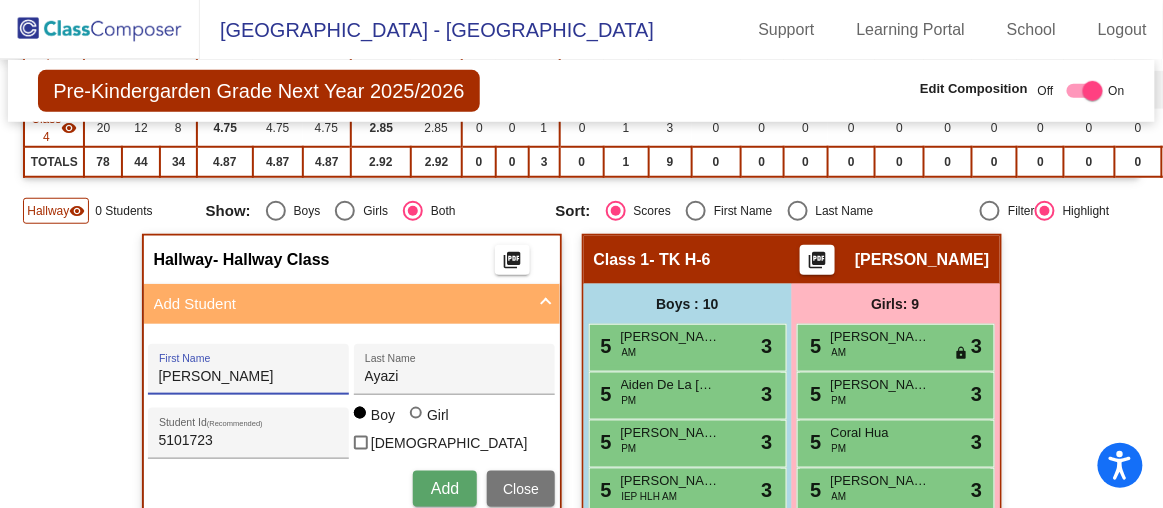 type on "[PERSON_NAME]" 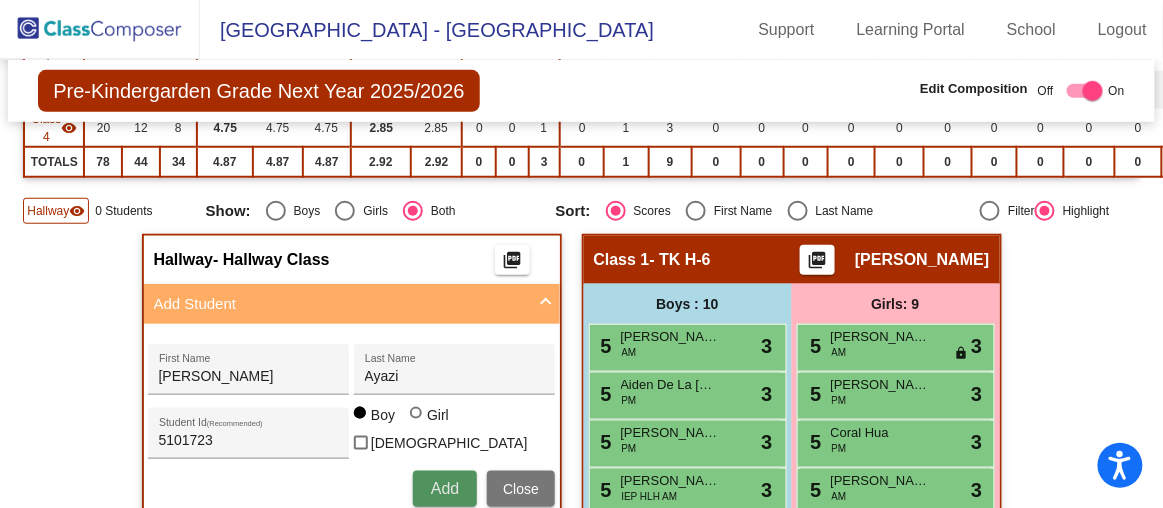 click on "Add" at bounding box center (445, 488) 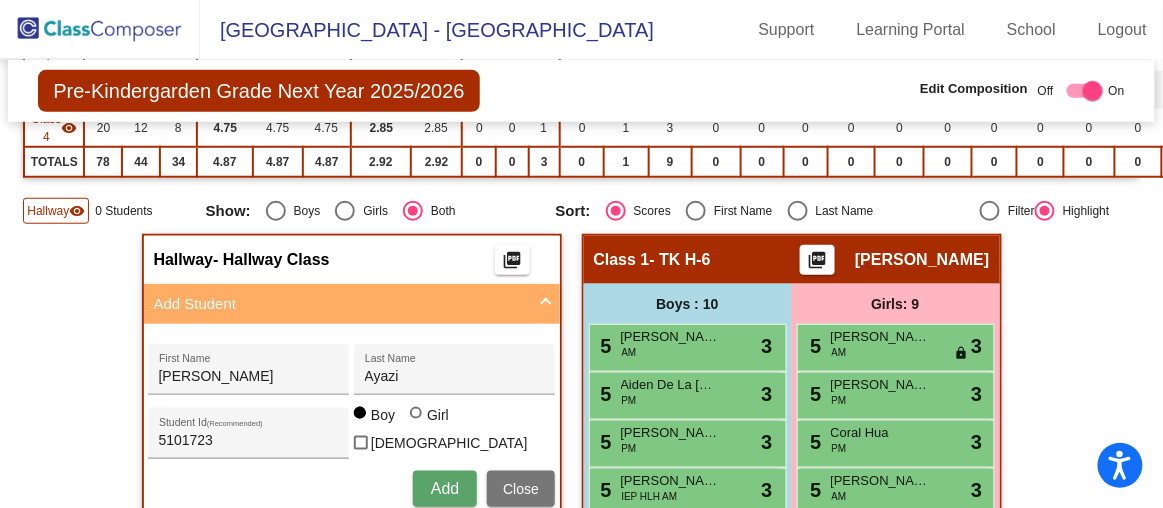 type 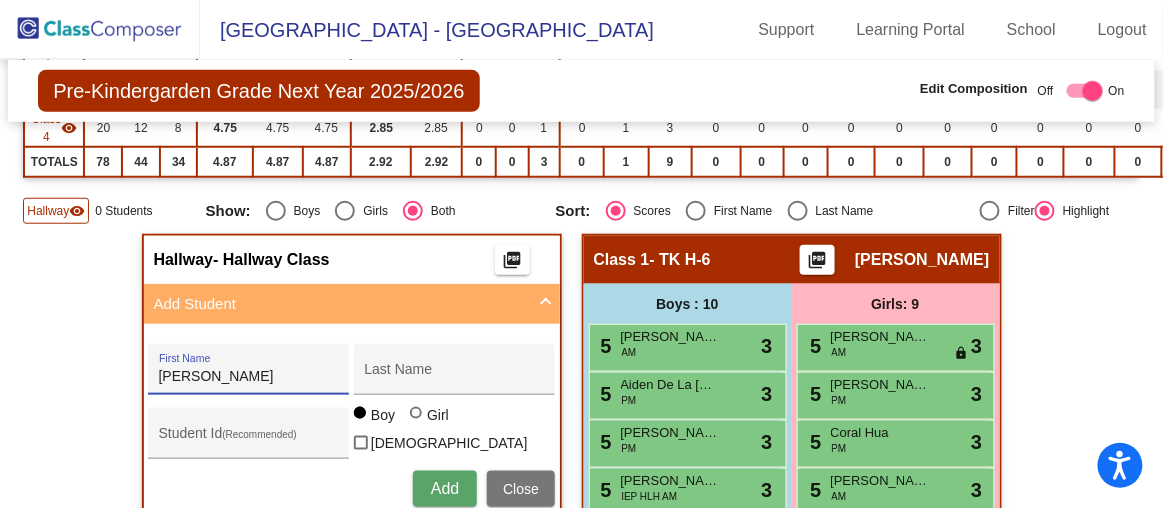 type on "[PERSON_NAME]" 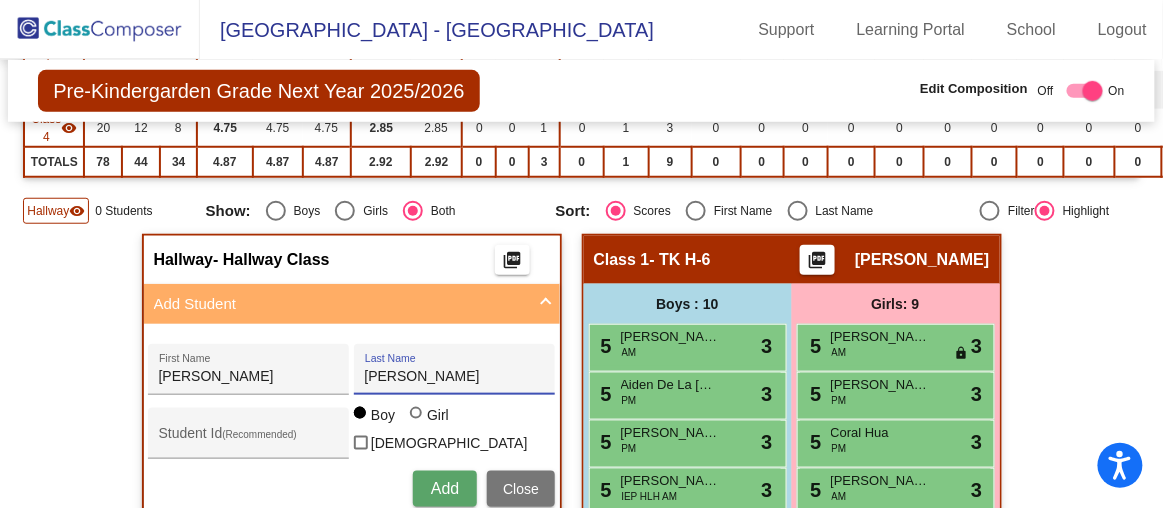 type on "[PERSON_NAME]" 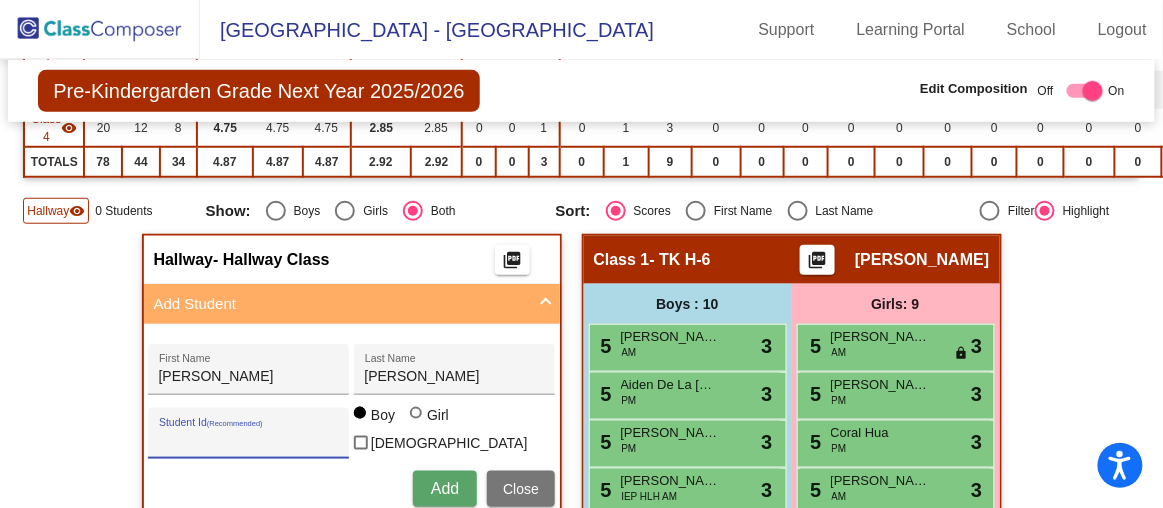 paste on "5094007" 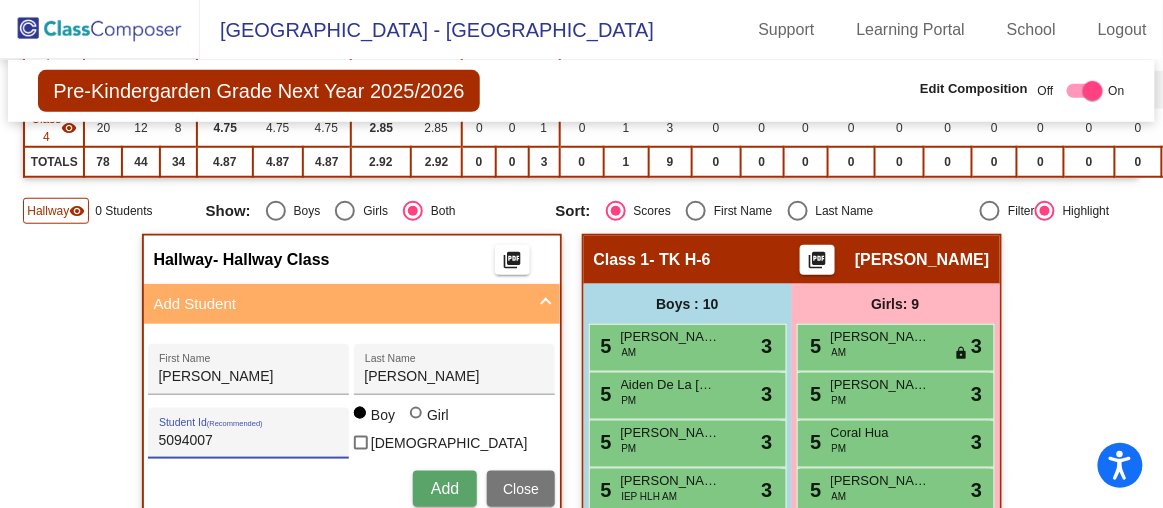 type on "5094007" 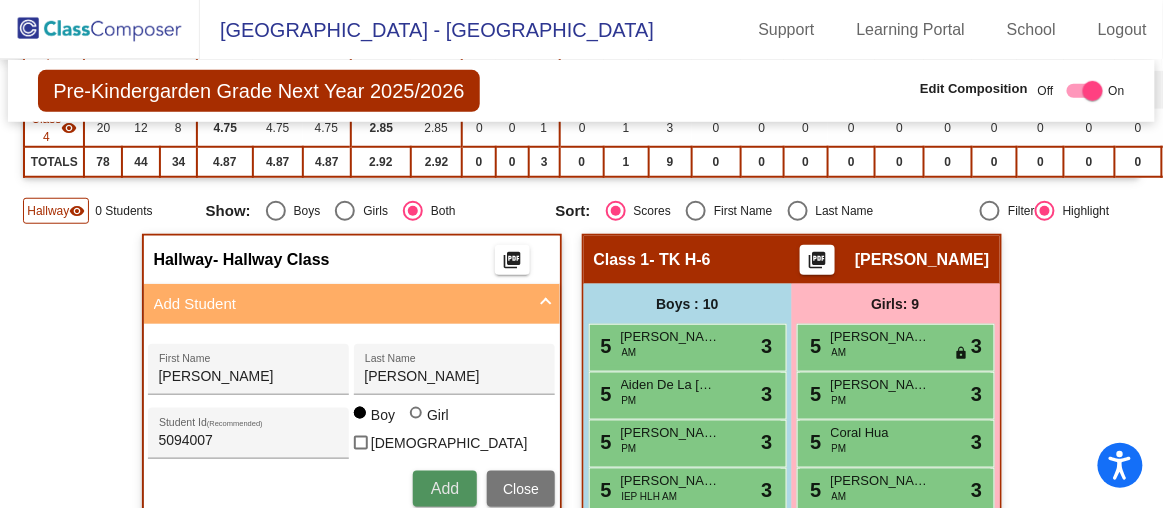 click on "Add" at bounding box center [445, 489] 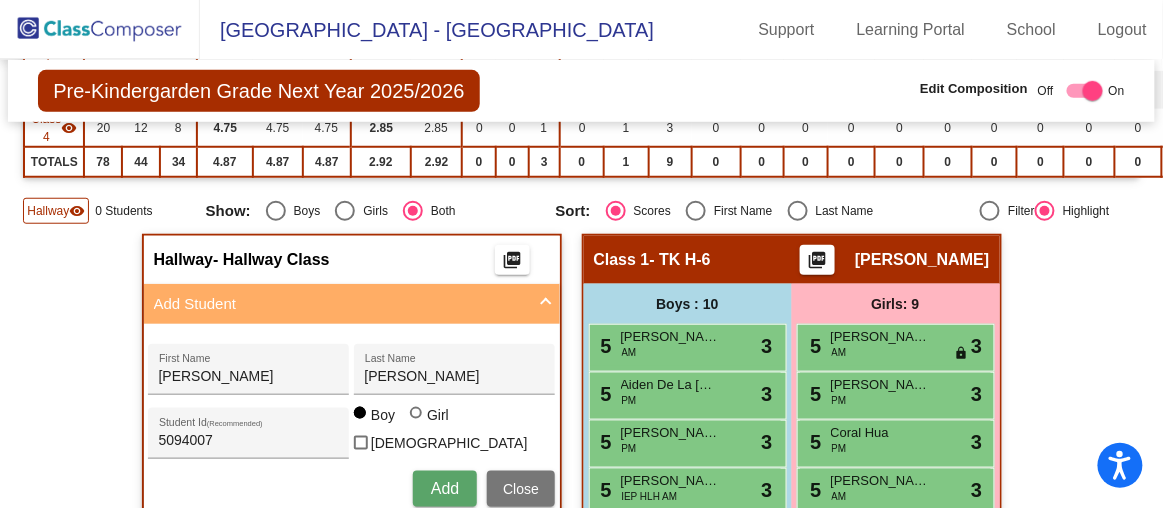 type 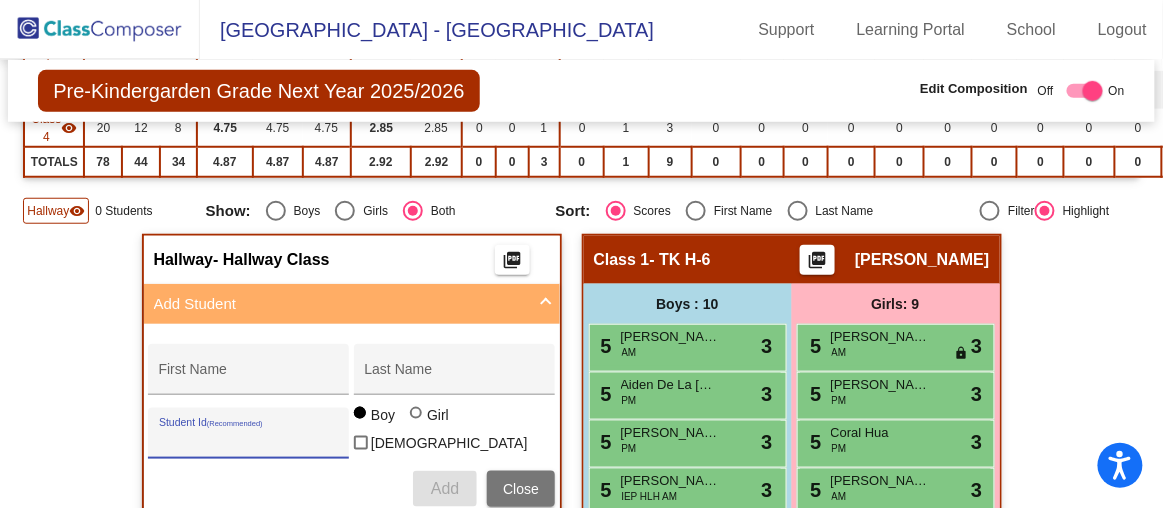 click on "Student Id  (Recommended)" at bounding box center (249, 441) 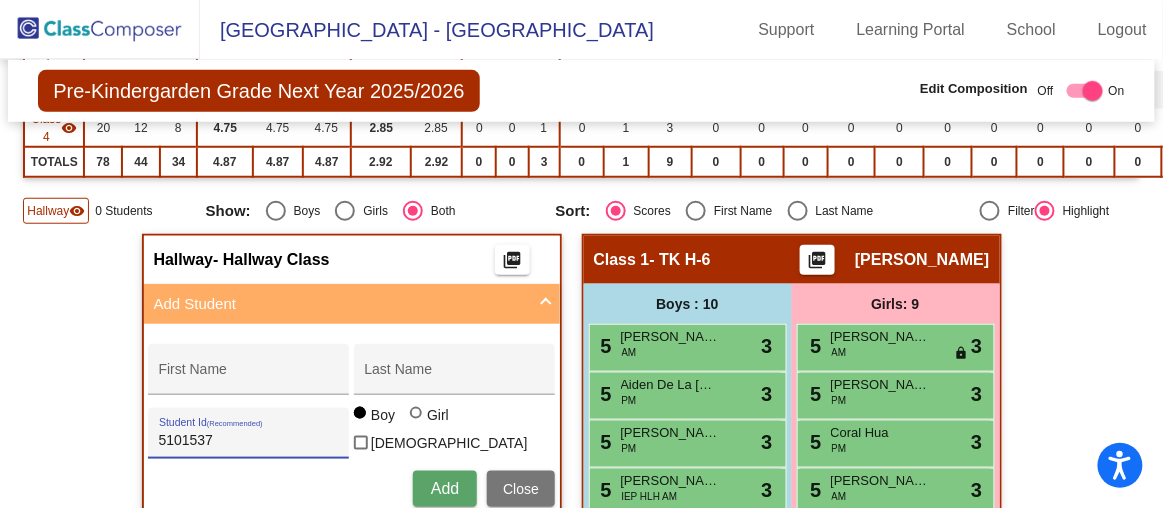 type on "5101537" 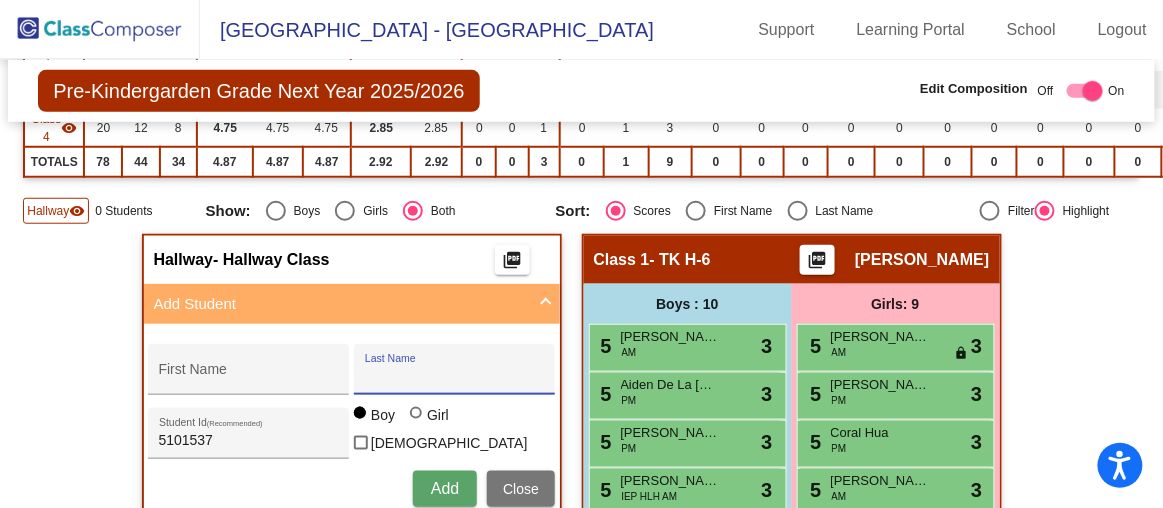 click on "Last Name" at bounding box center (455, 377) 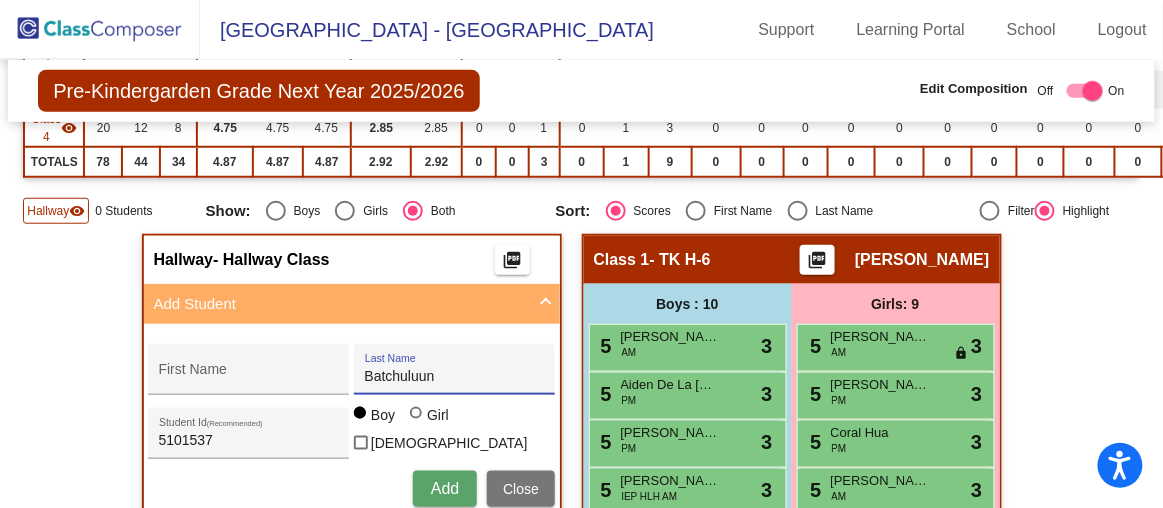 type on "Batchuluun" 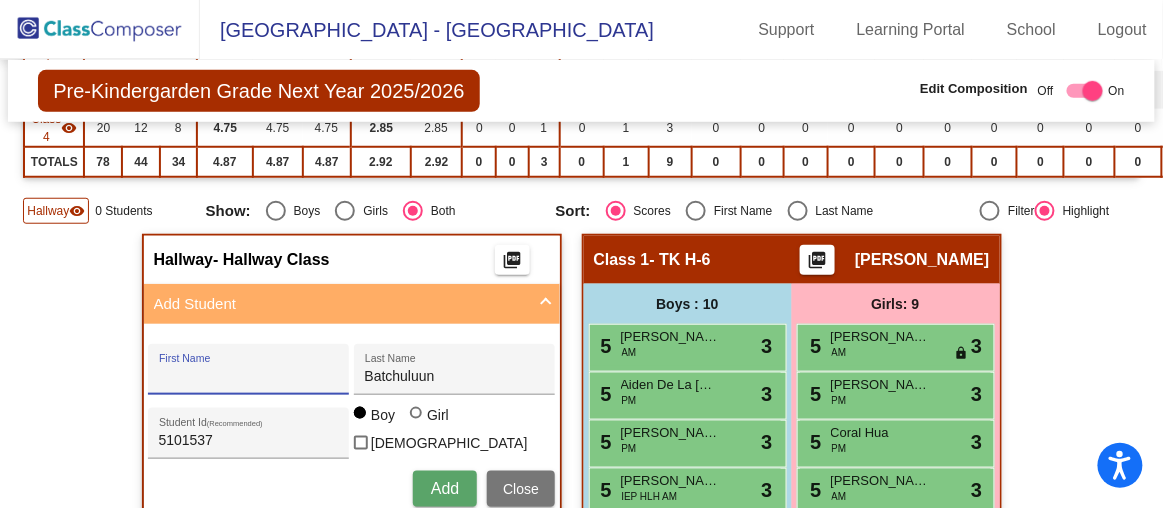 click on "First Name" at bounding box center [249, 377] 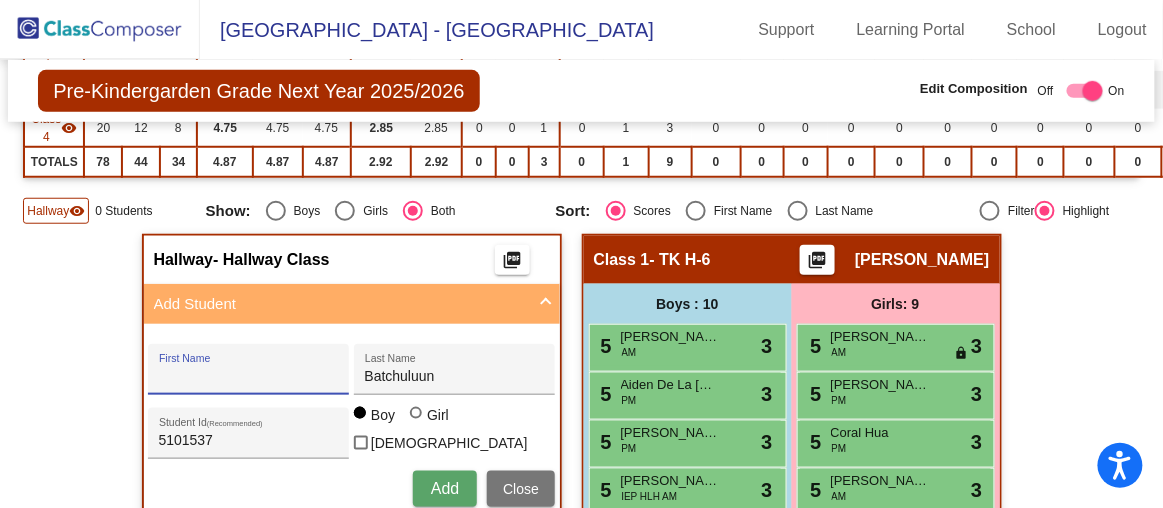 paste on "Enkh-Od" 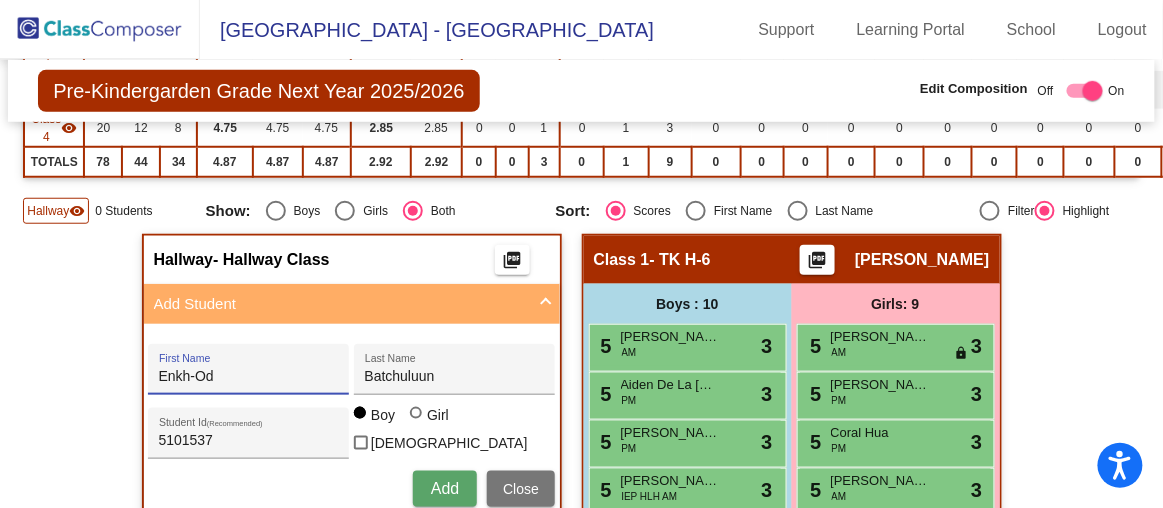 type on "Enkh-Od" 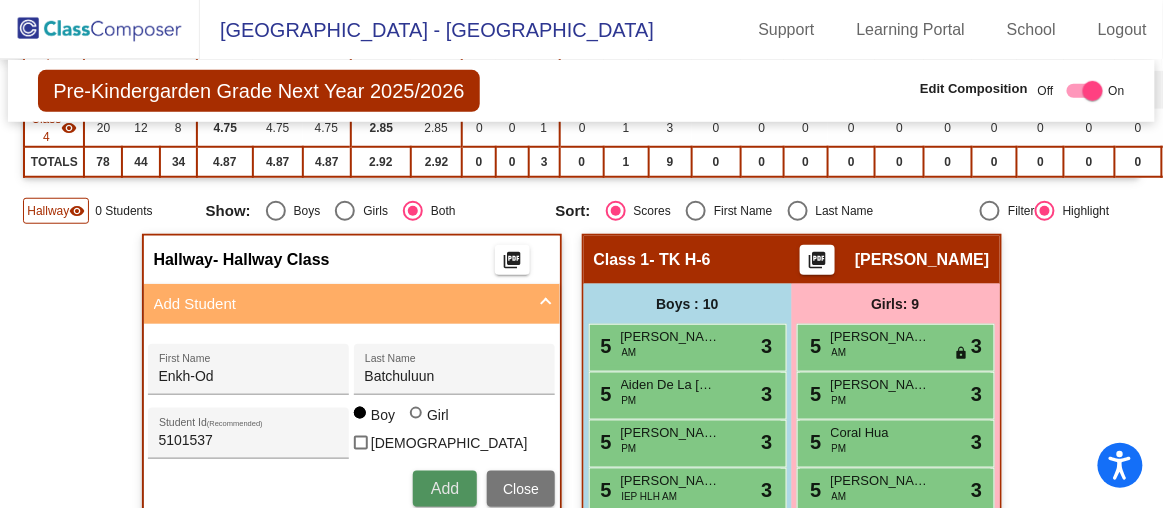 click on "Add" at bounding box center [445, 489] 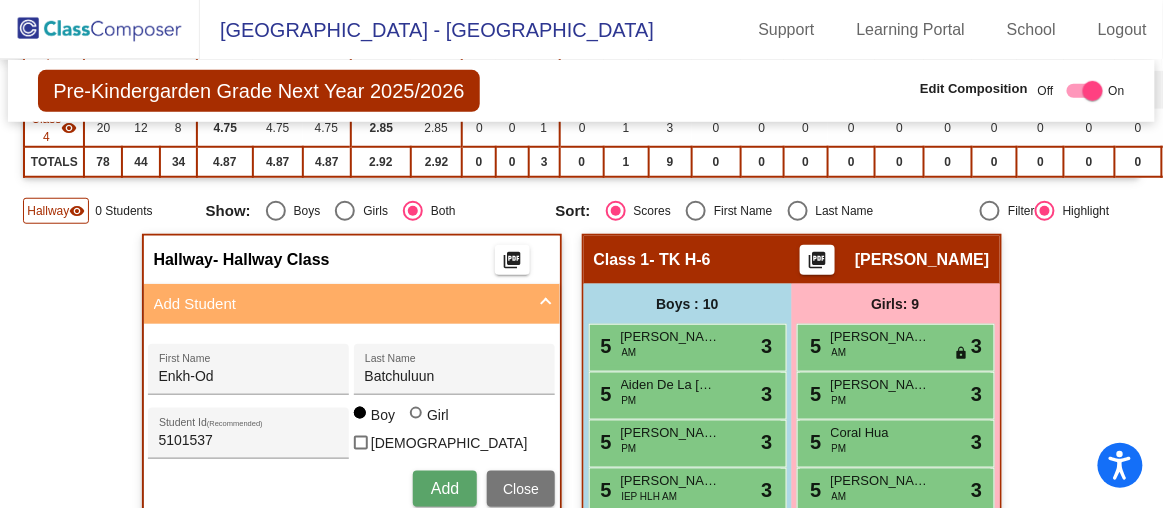 type 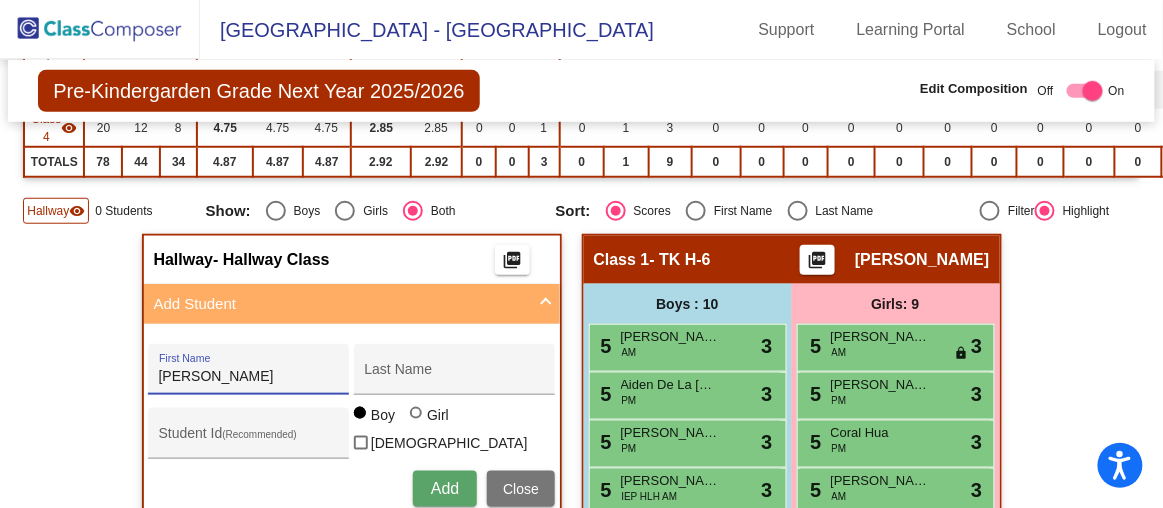 type on "[PERSON_NAME]" 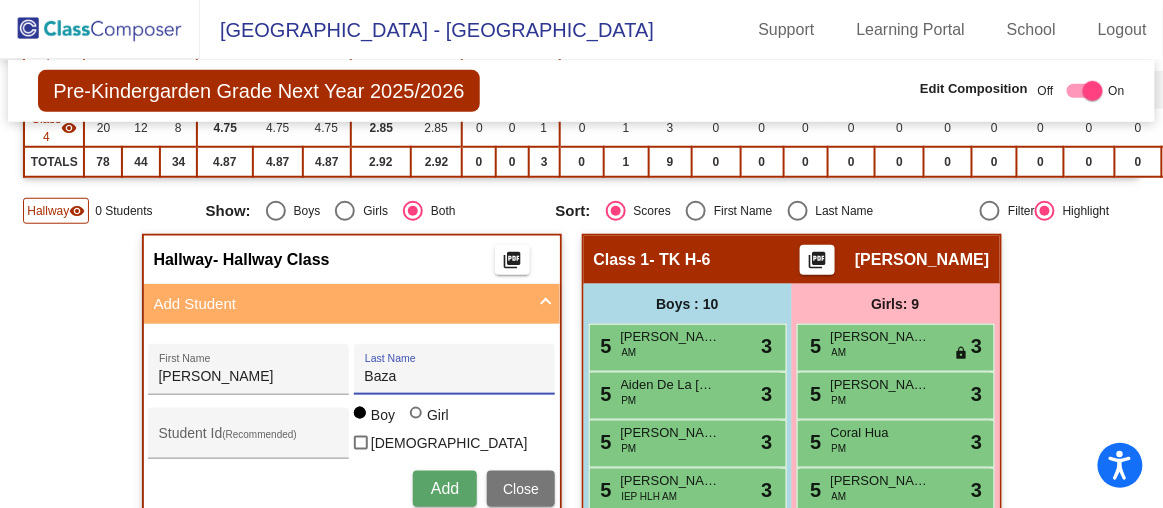 type on "Baza" 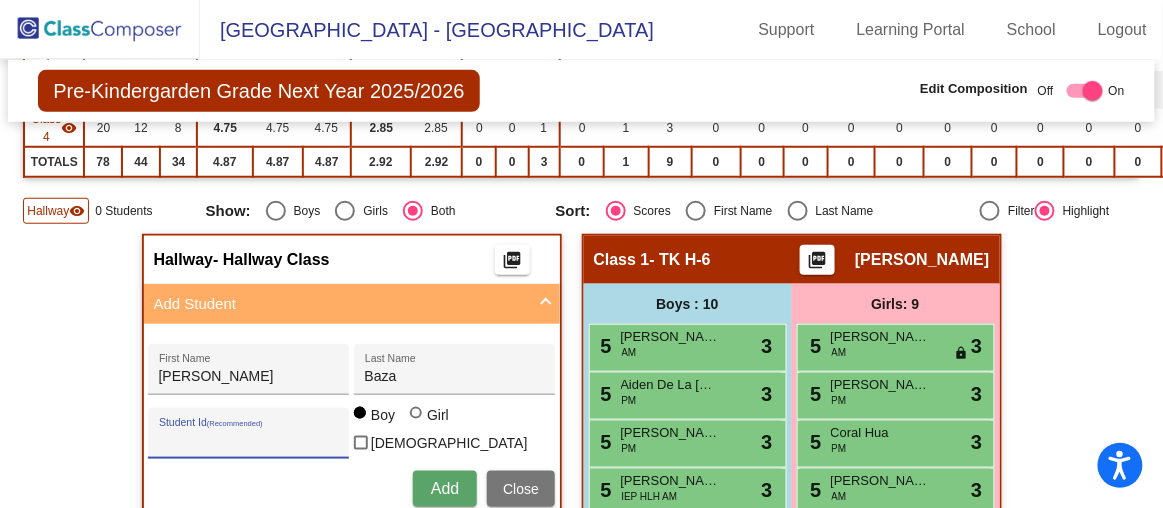 paste on "5101714" 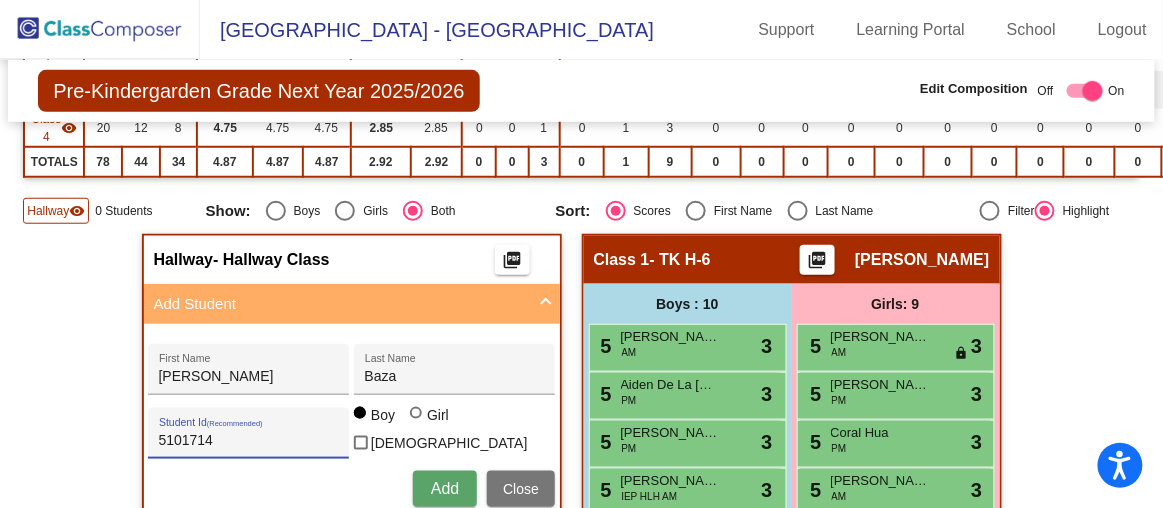 type on "5101714" 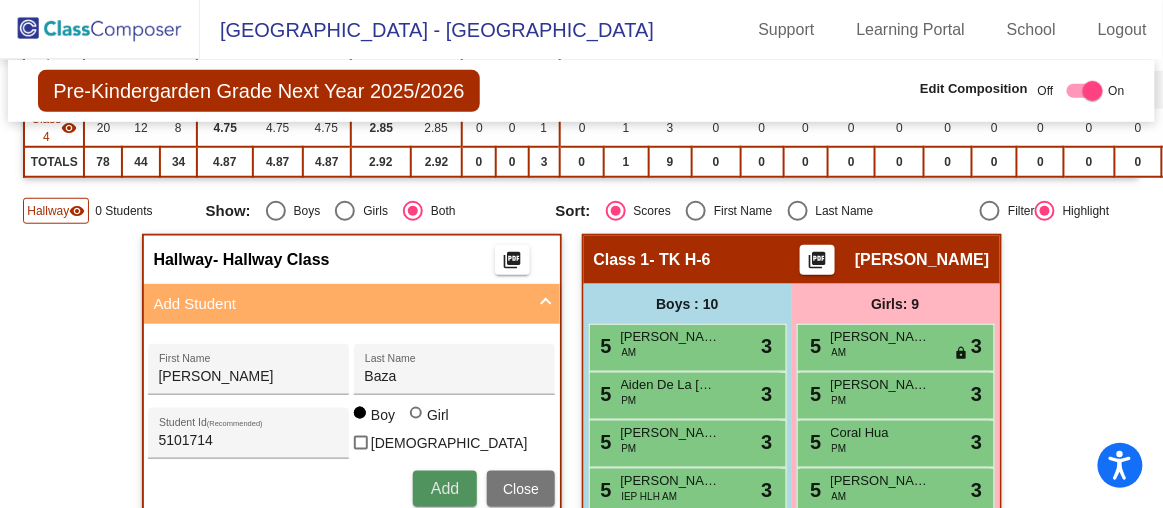 click on "Add" at bounding box center (445, 488) 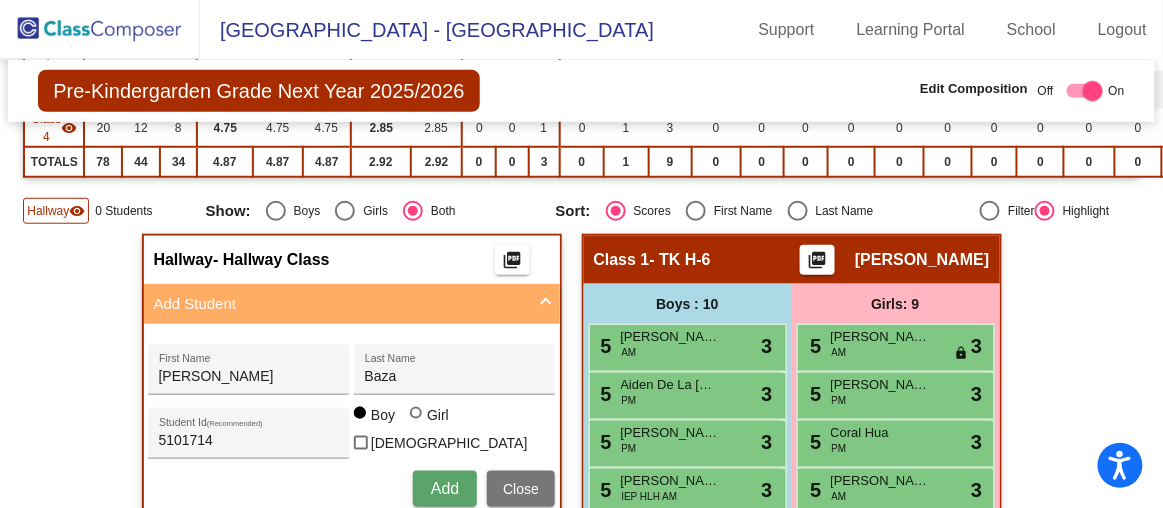 type 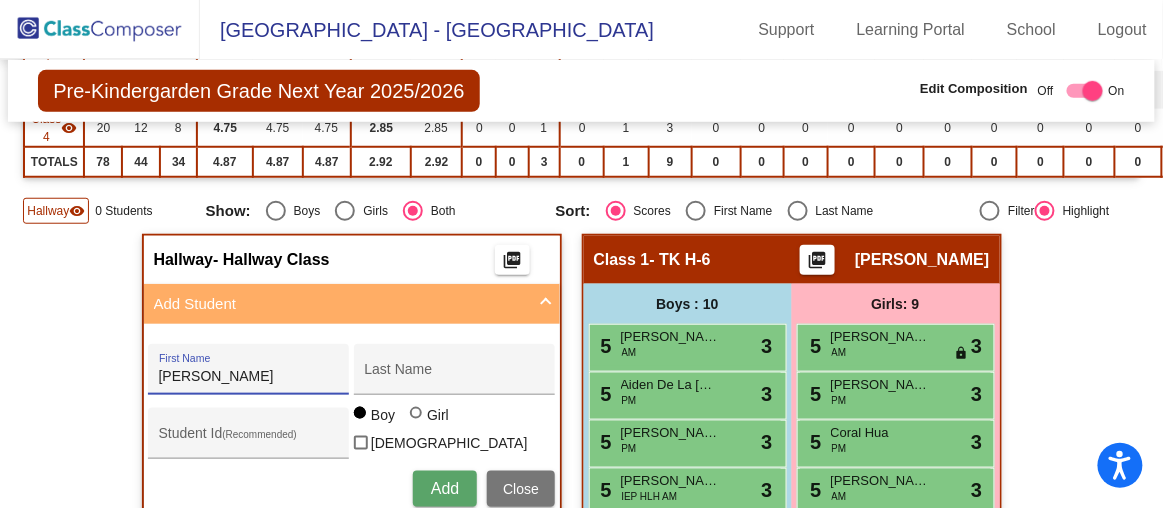 type on "[PERSON_NAME]" 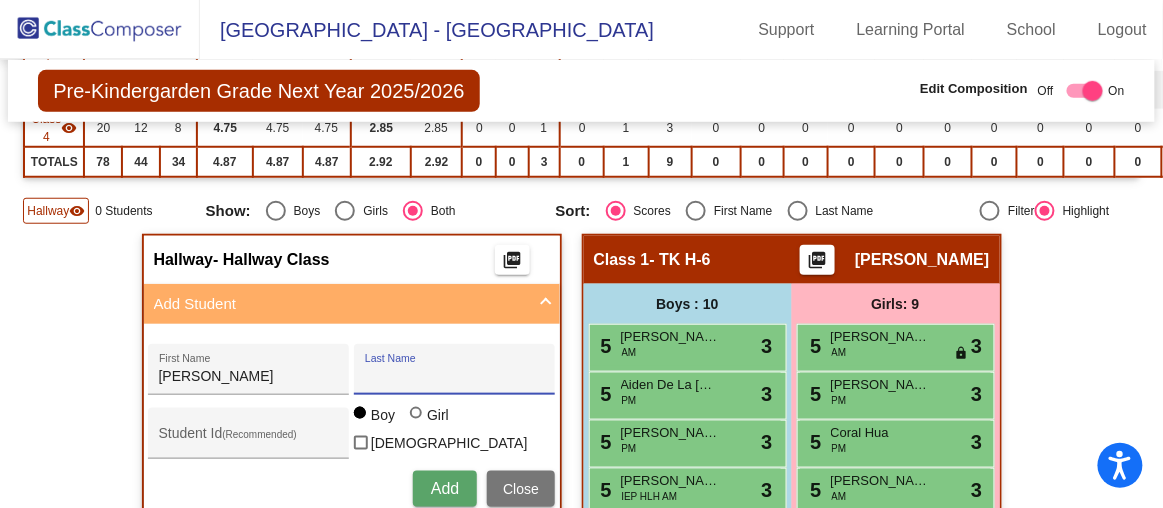 click on "Last Name" at bounding box center [455, 377] 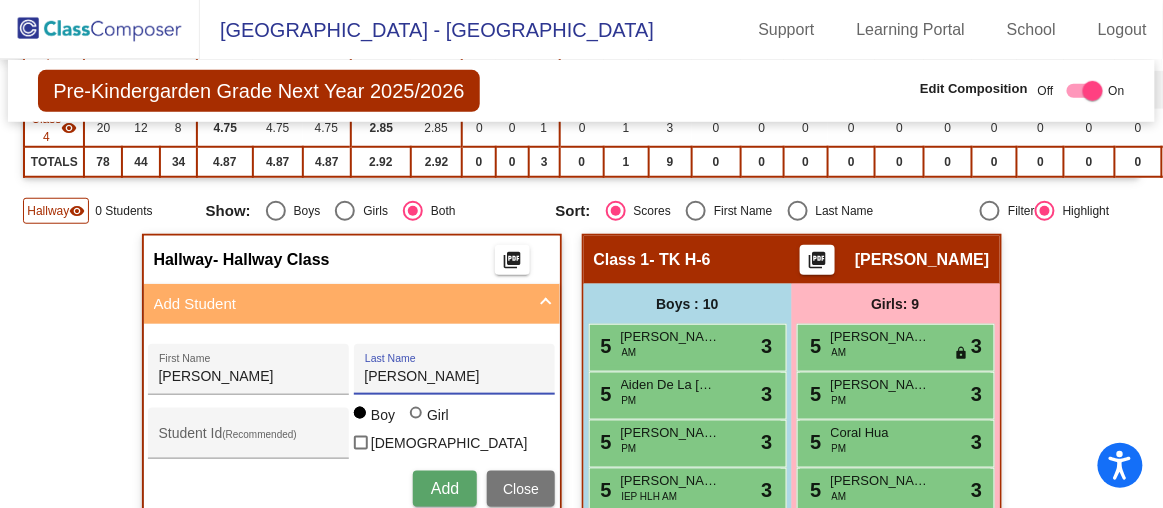 type on "[PERSON_NAME]" 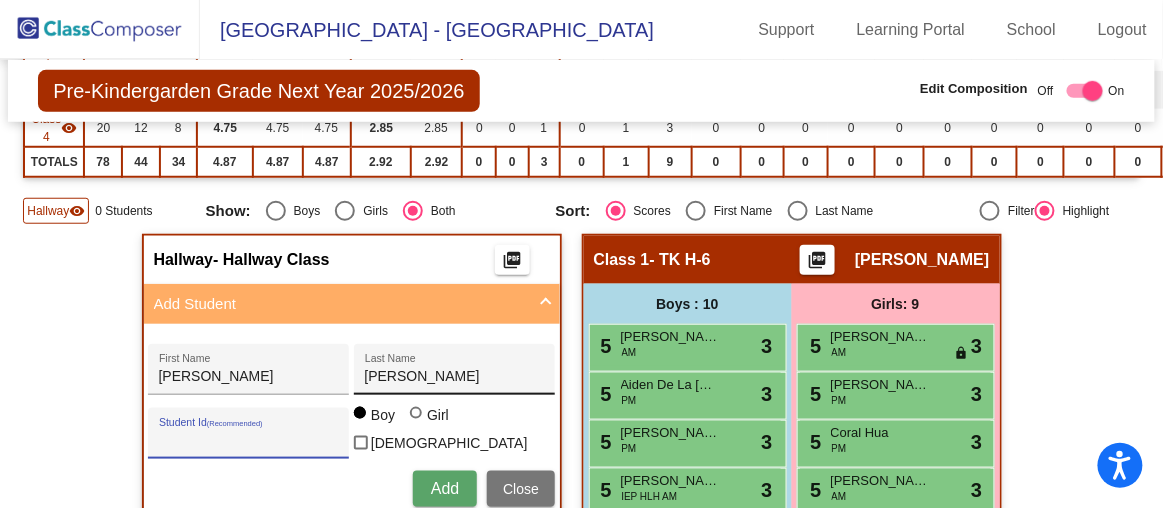 paste on "5101650" 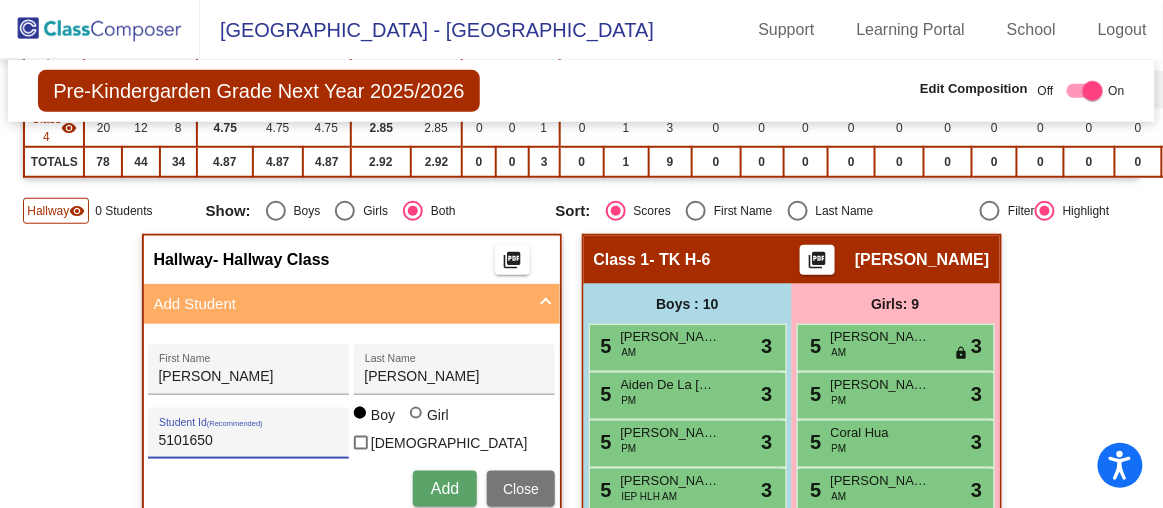 type on "5101650" 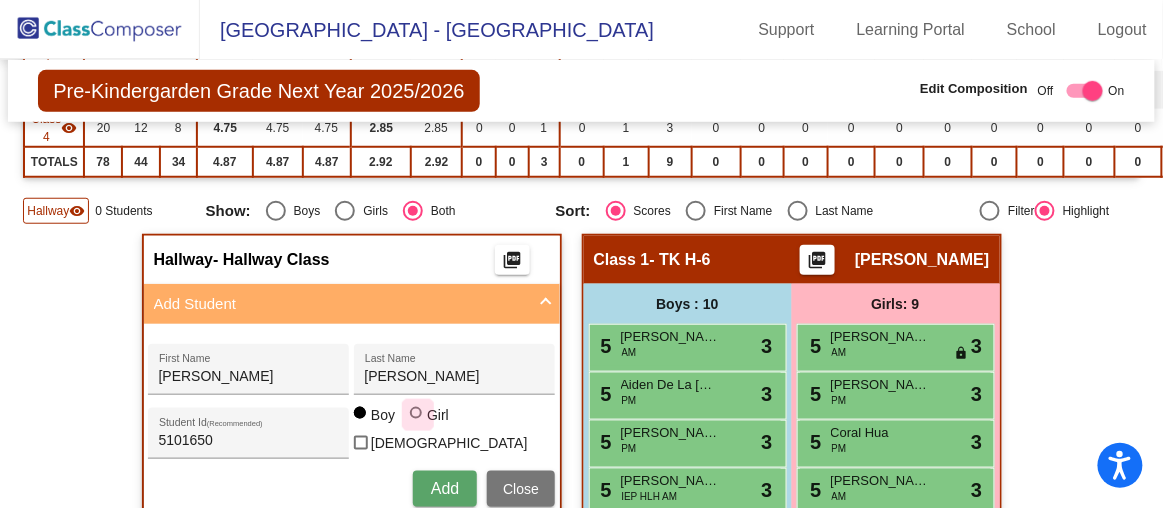 click at bounding box center [416, 413] 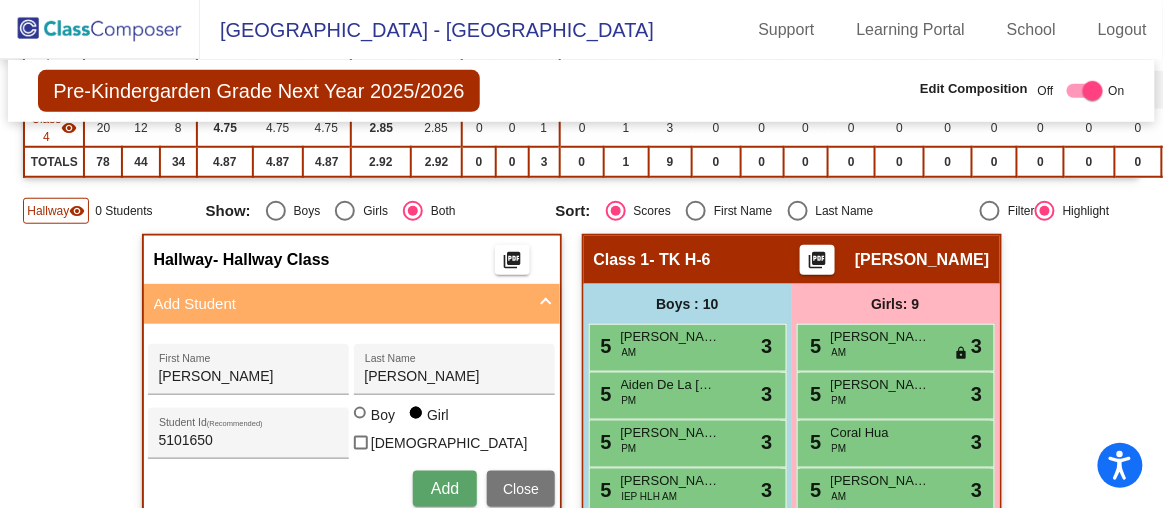 click on "Add" at bounding box center (445, 488) 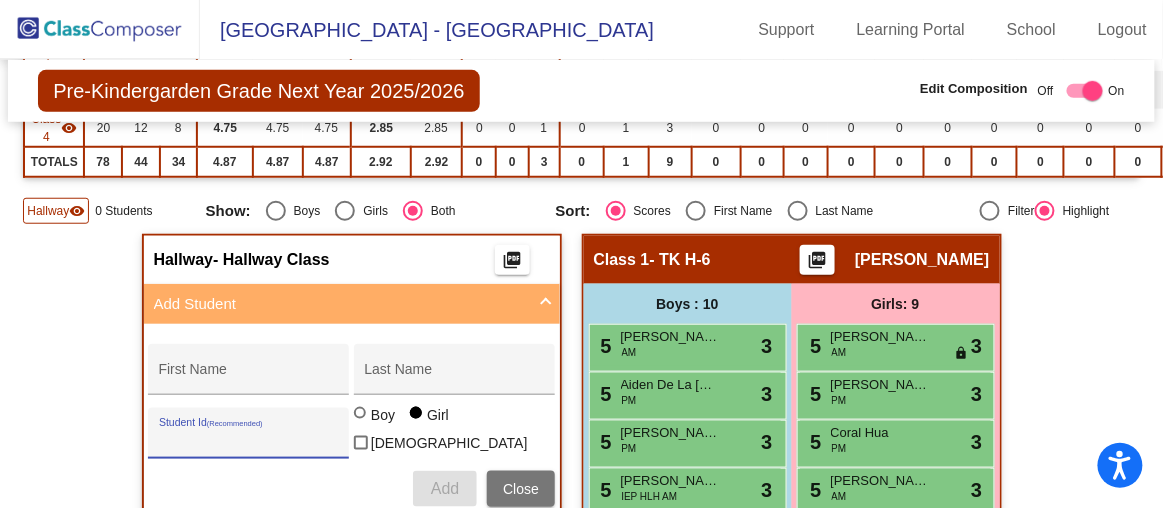 click on "Student Id  (Recommended)" at bounding box center (249, 441) 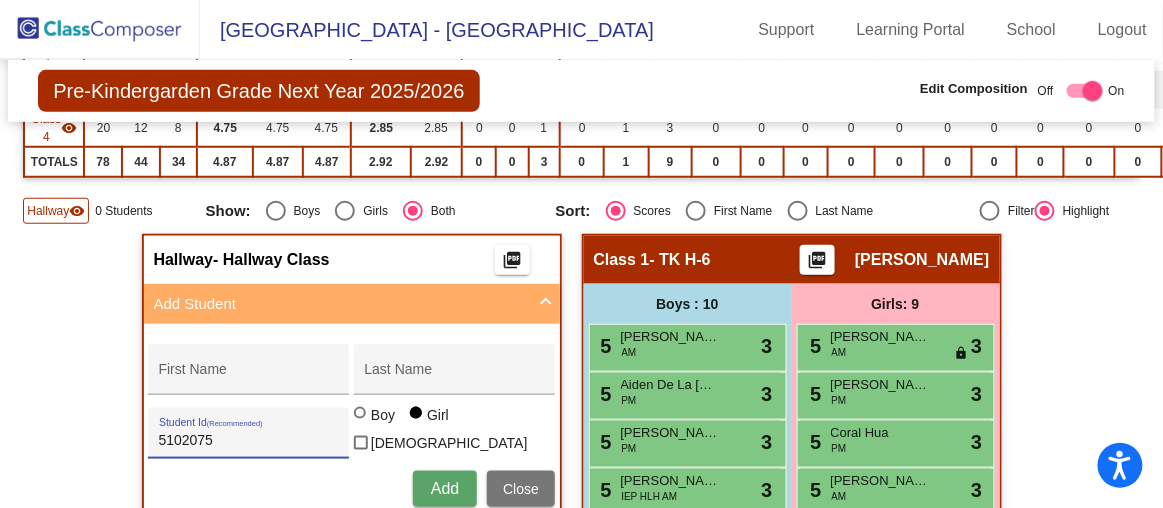 type on "5102075" 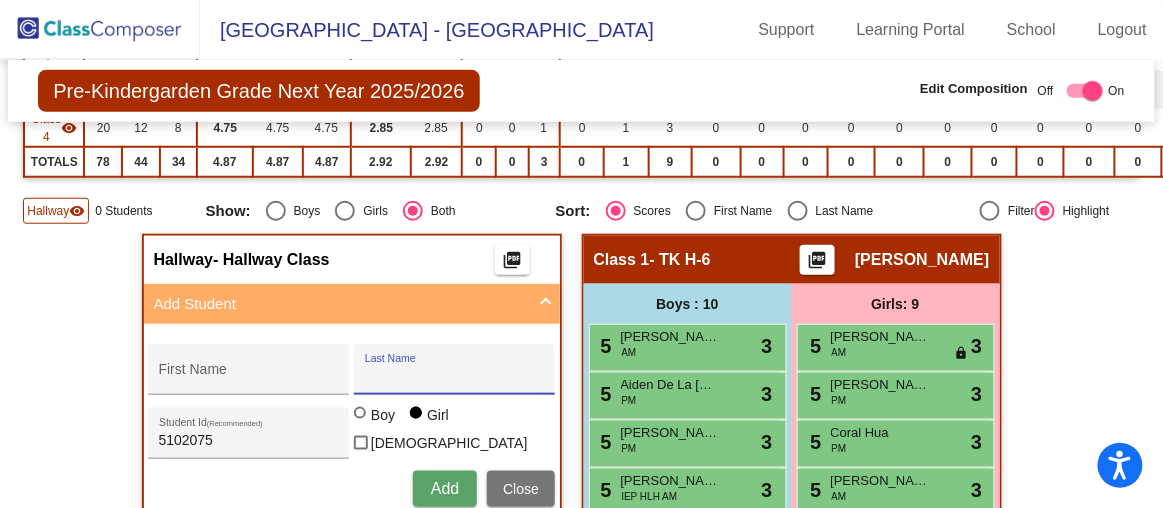 click on "Last Name" at bounding box center [455, 377] 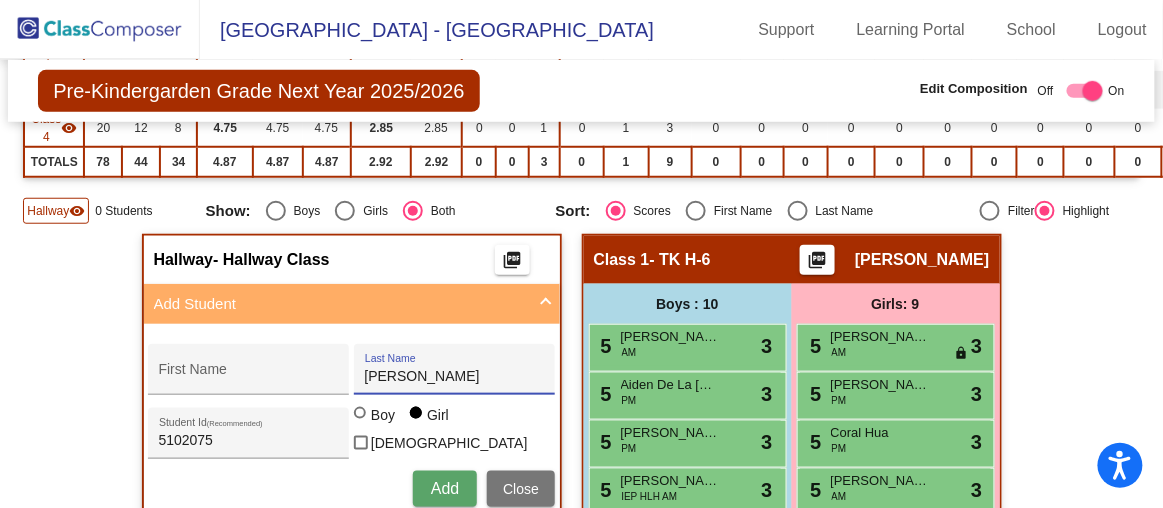 type on "[PERSON_NAME]" 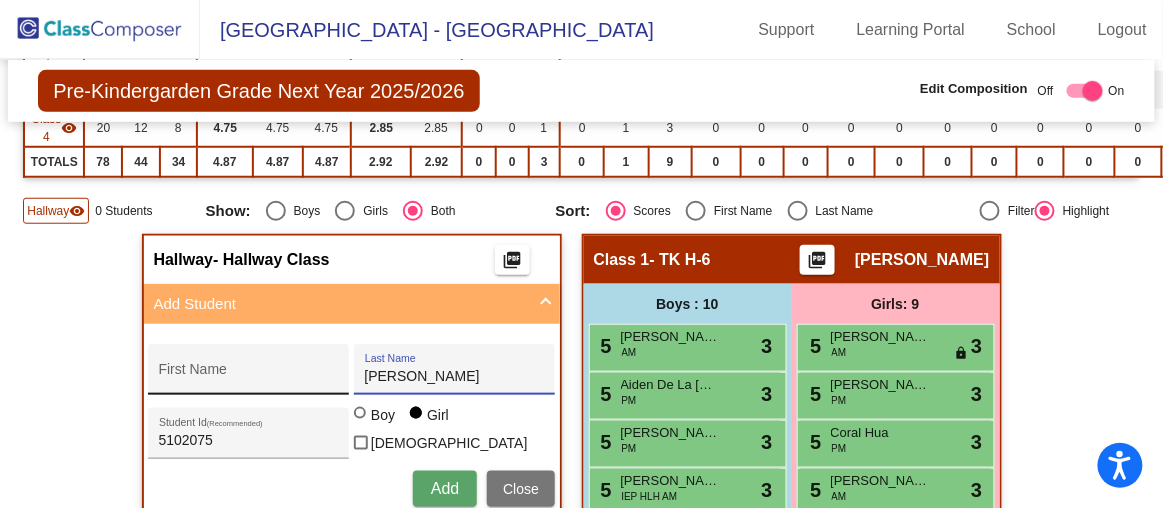 click on "First Name" at bounding box center (249, 377) 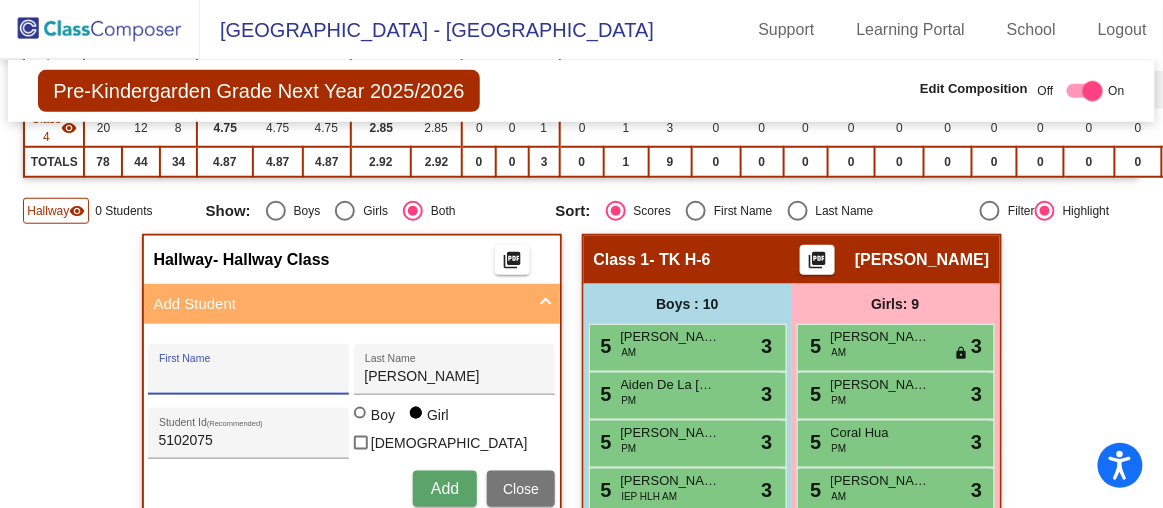 paste on "[PERSON_NAME]" 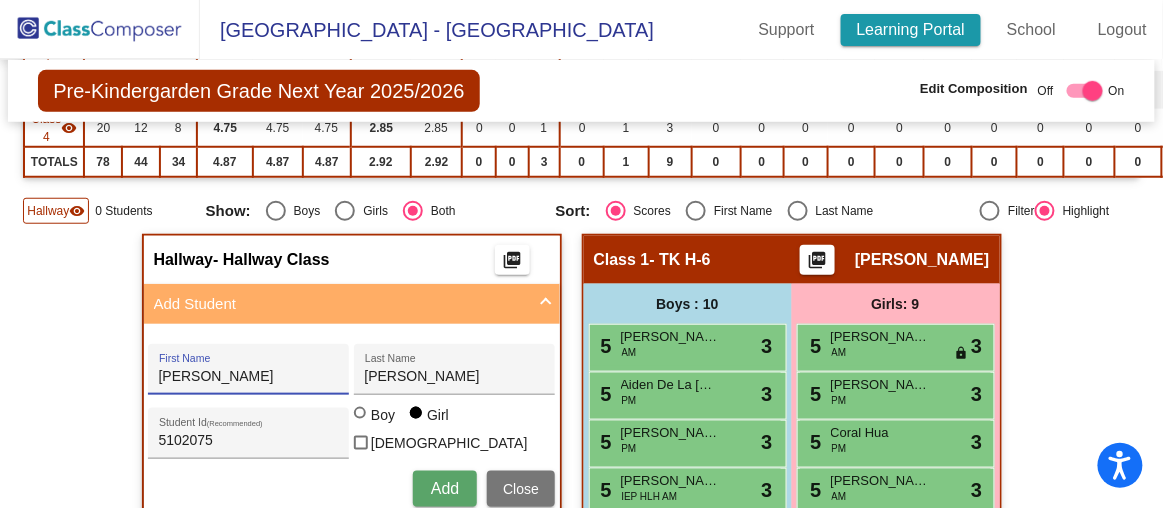type on "[PERSON_NAME]" 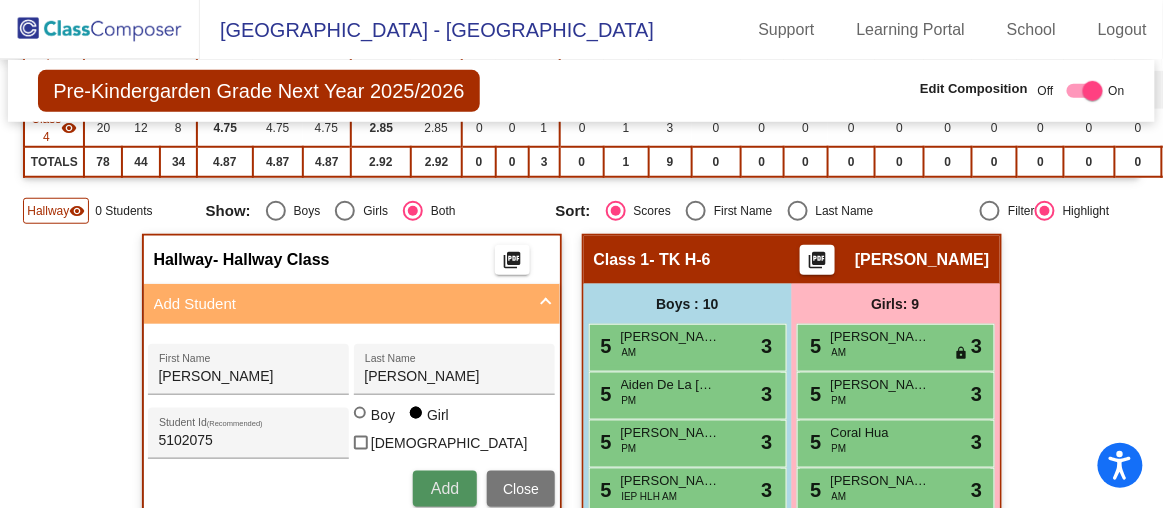 click on "Add" at bounding box center [445, 489] 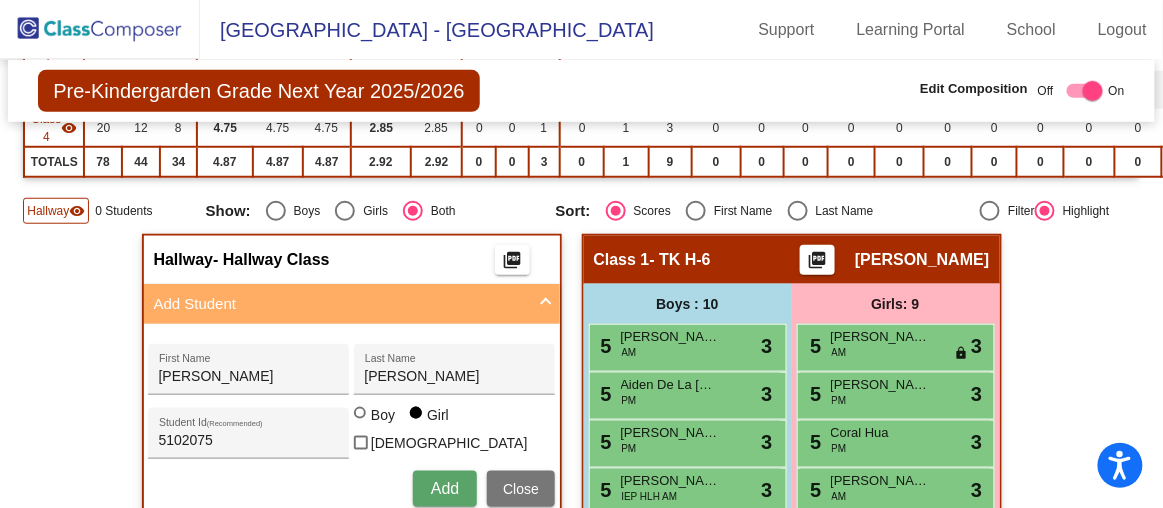 type 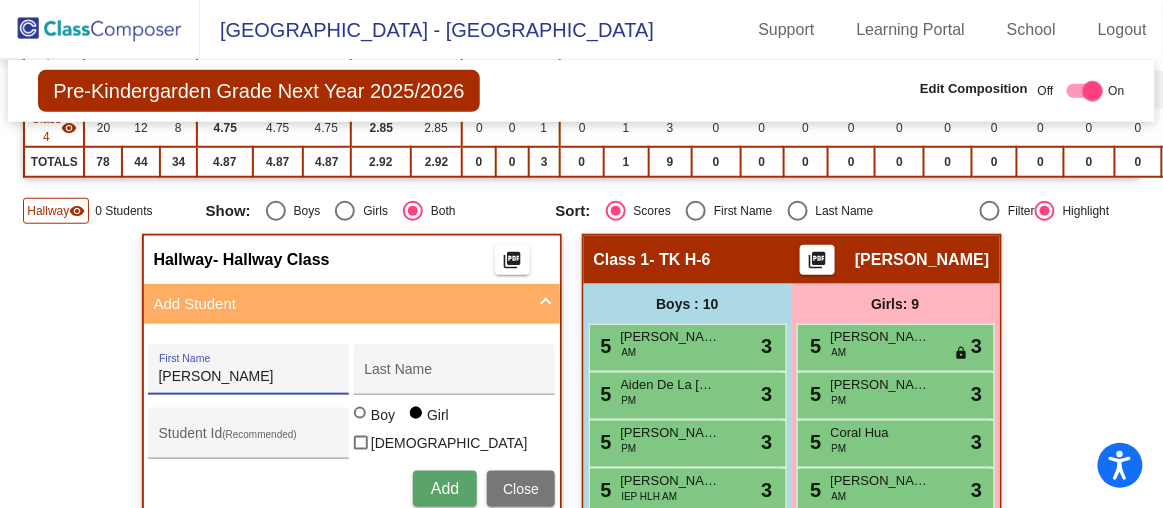 type on "[PERSON_NAME]" 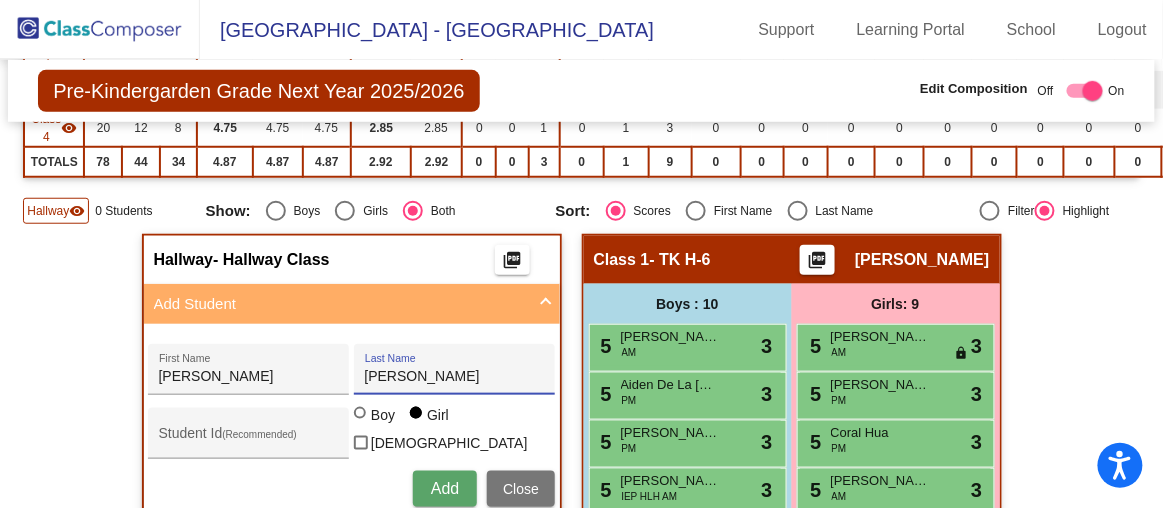 type on "[PERSON_NAME]" 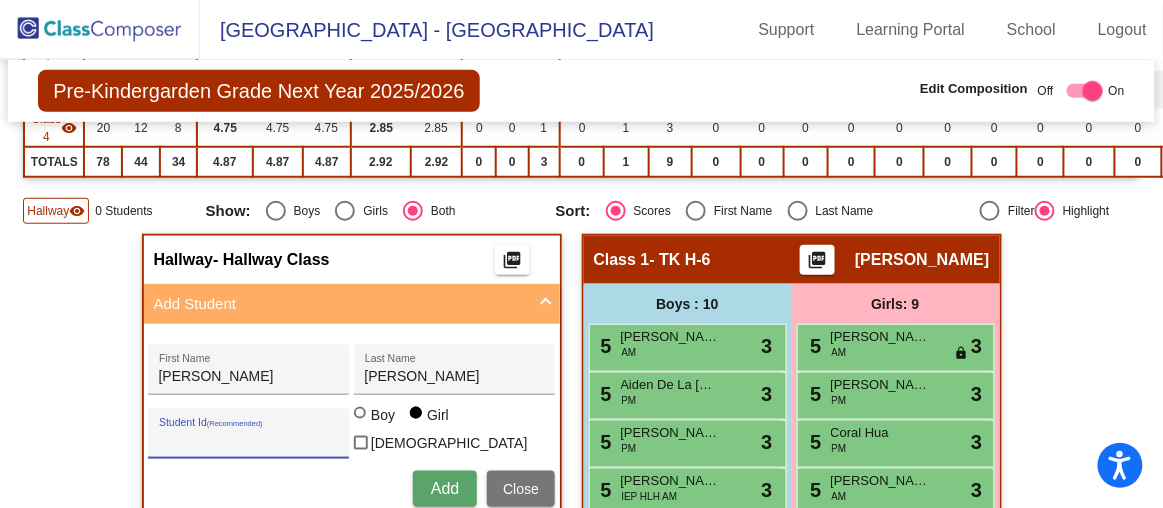 paste on "5101673" 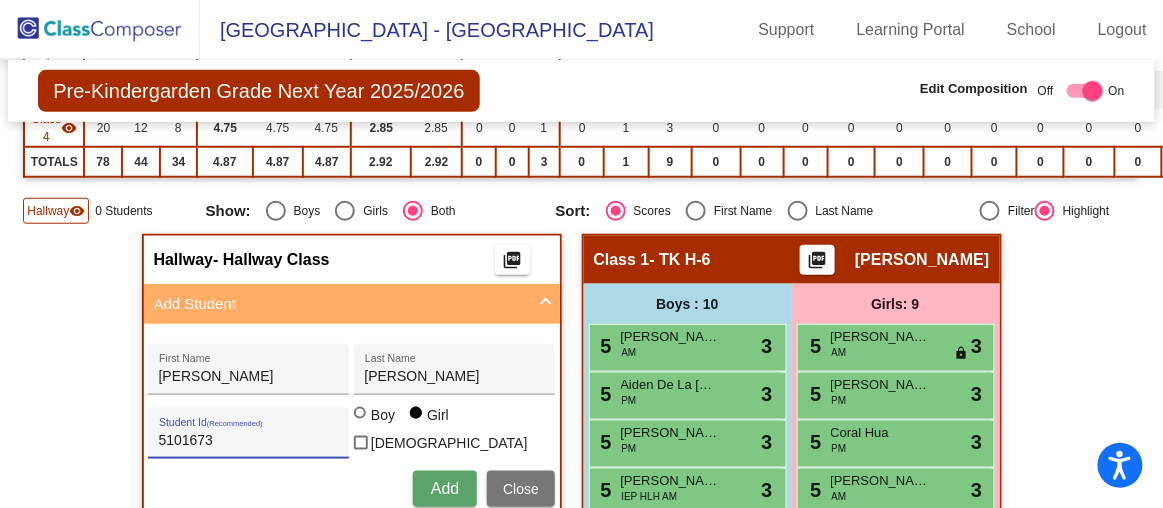 type on "5101673" 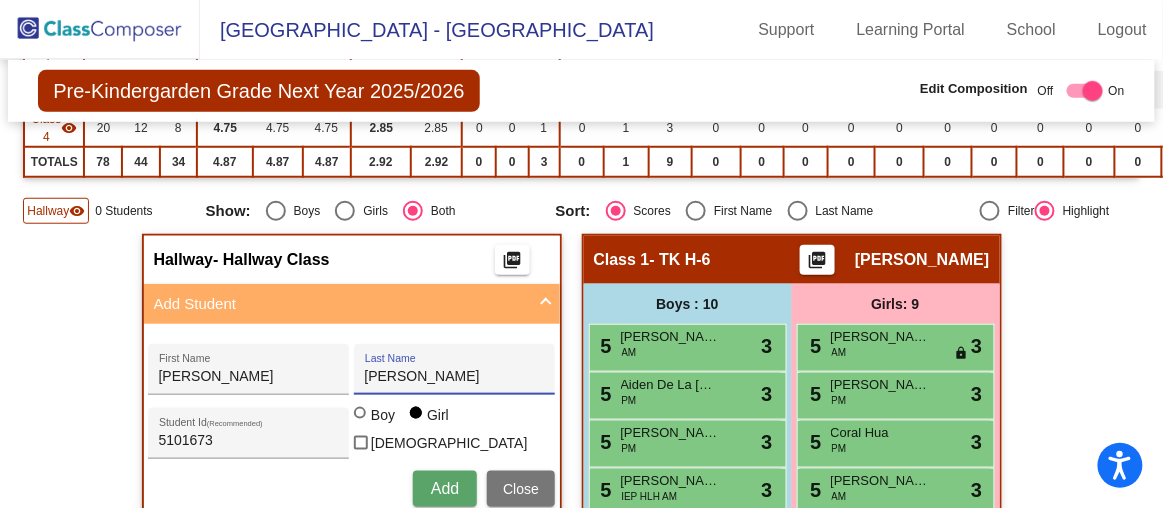 click on "[PERSON_NAME]" at bounding box center [455, 377] 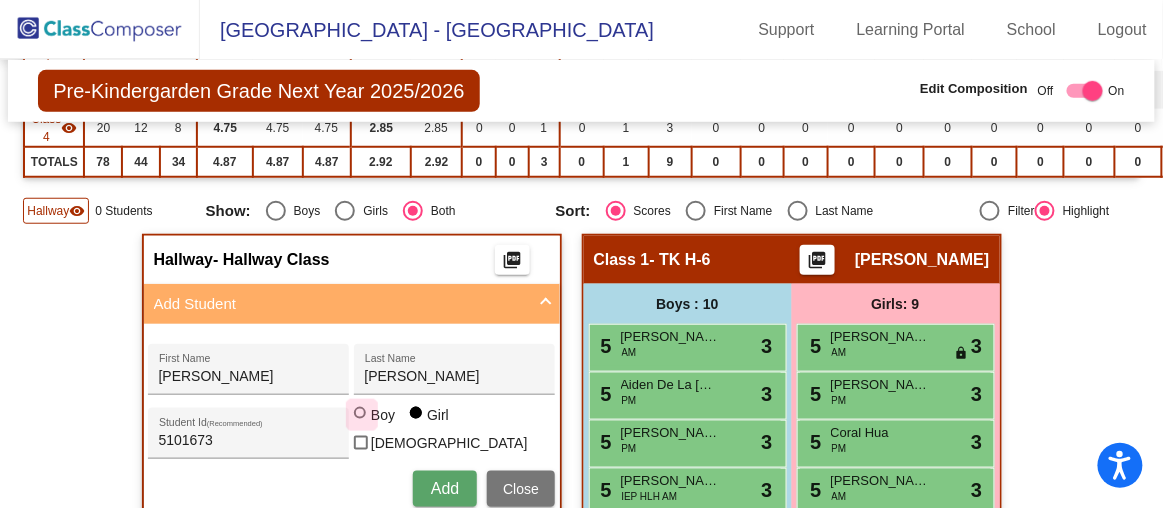 click on "Boy" at bounding box center [382, 415] 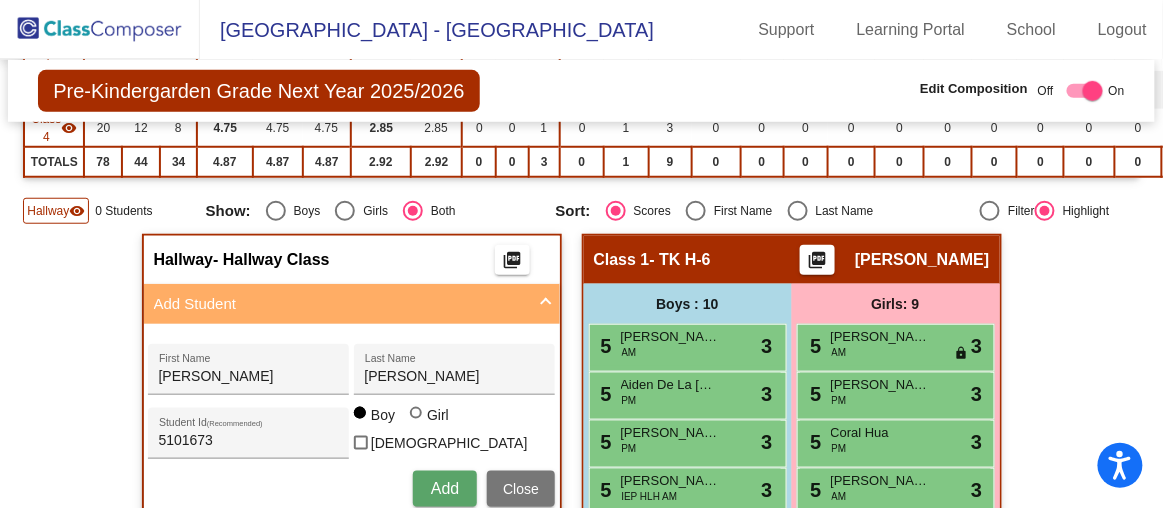 click on "Add" at bounding box center [445, 489] 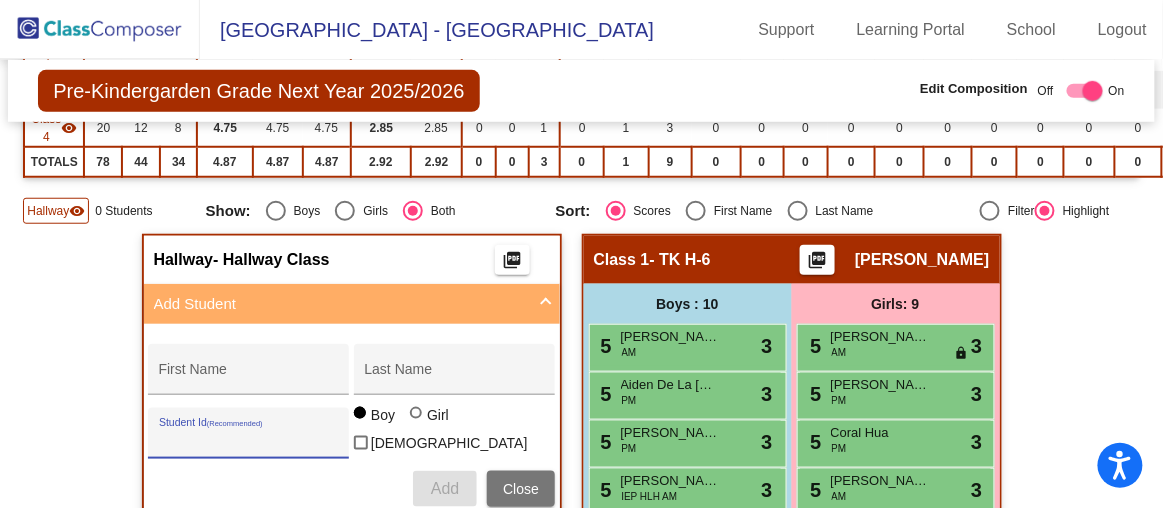 click on "Student Id  (Recommended)" at bounding box center [249, 441] 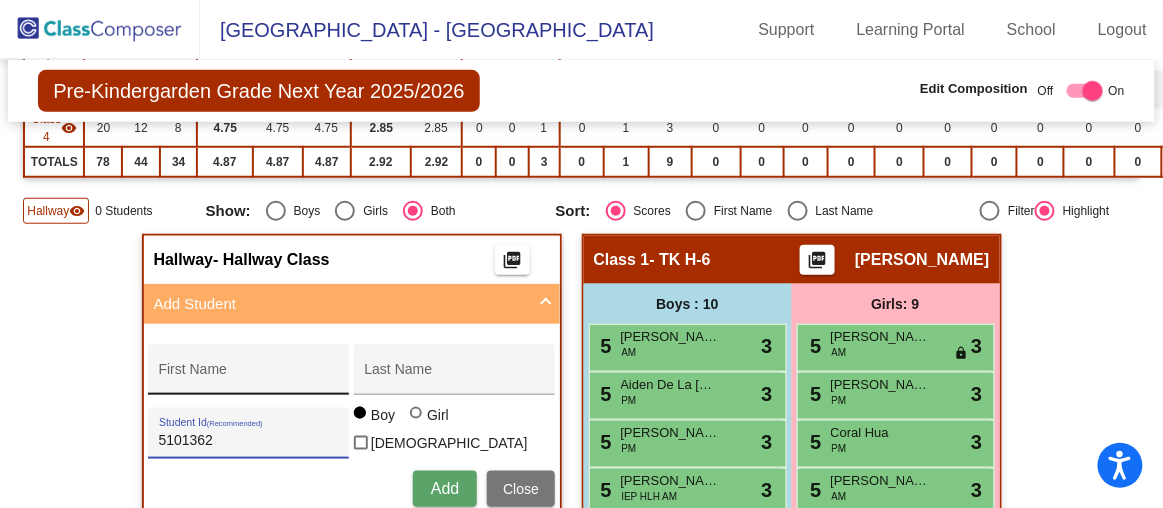type on "5101362" 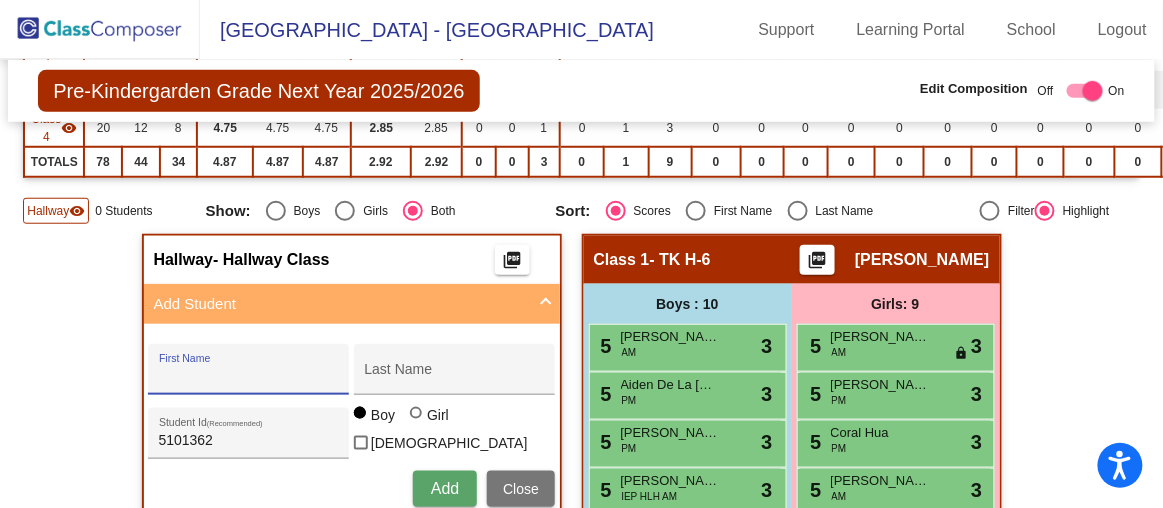 click on "First Name" at bounding box center [249, 377] 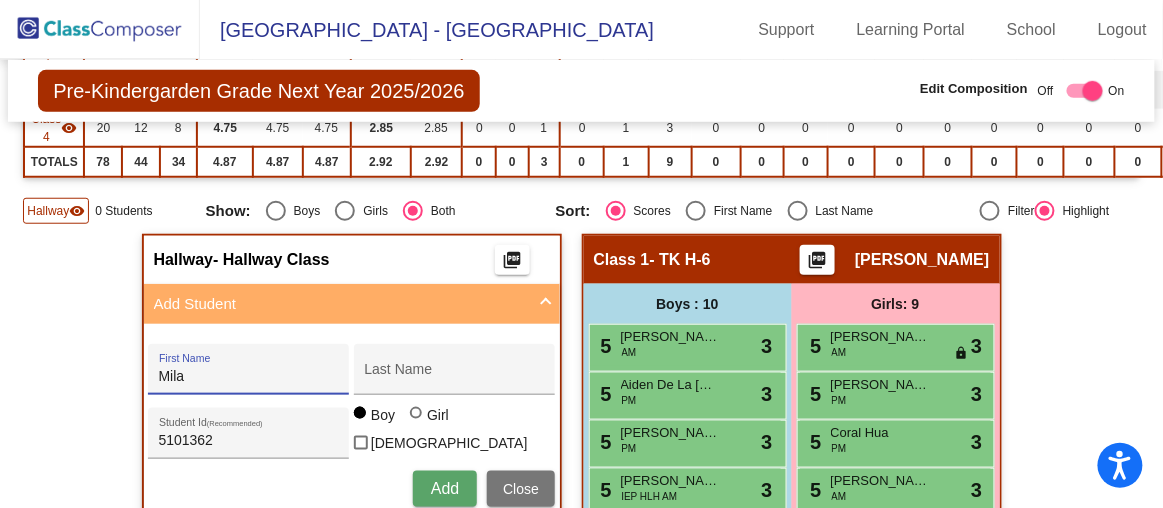 type on "Mila" 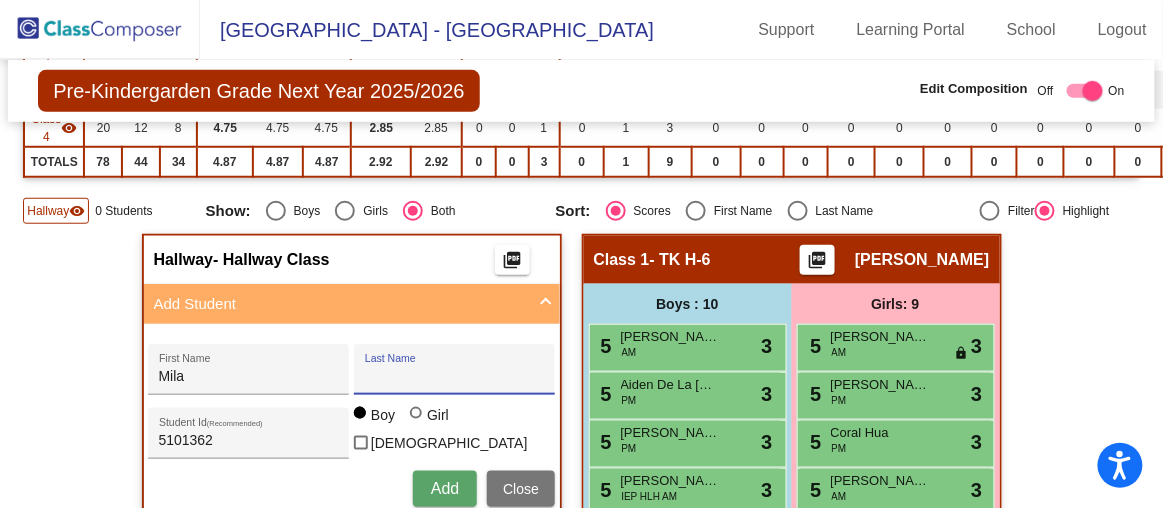 click on "Last Name" at bounding box center [455, 377] 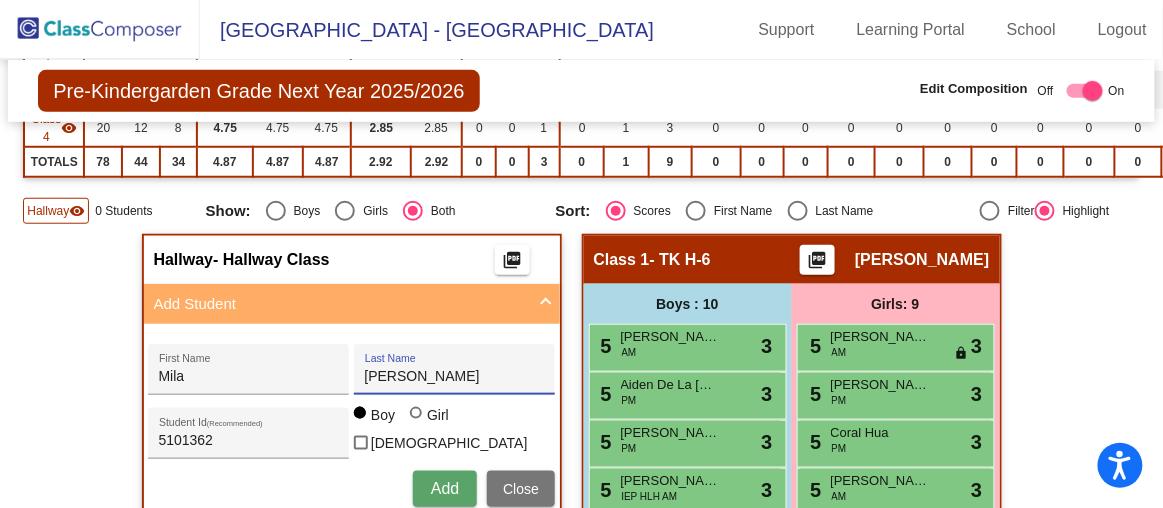 type on "[PERSON_NAME]" 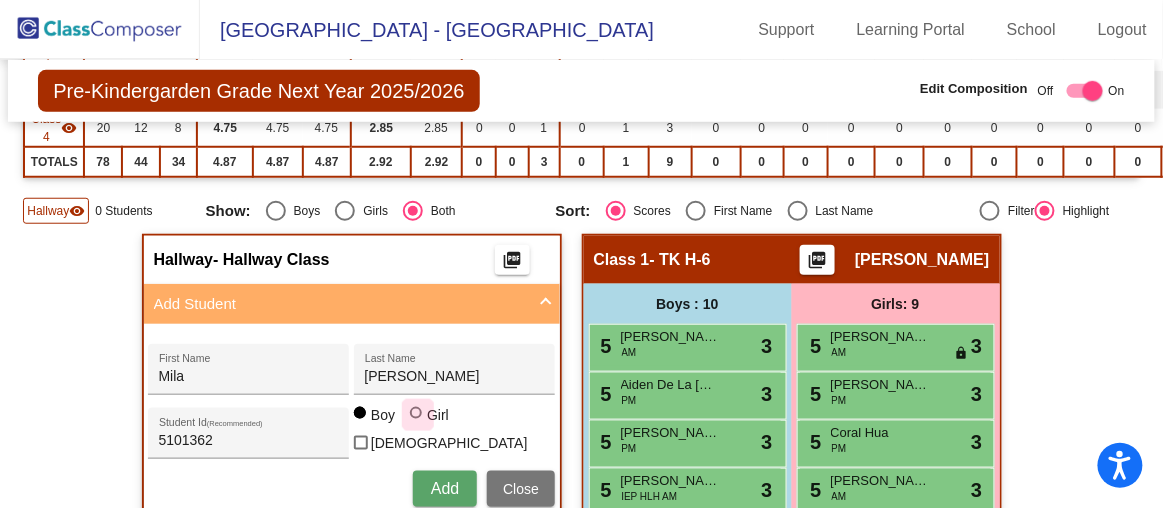 click at bounding box center [416, 413] 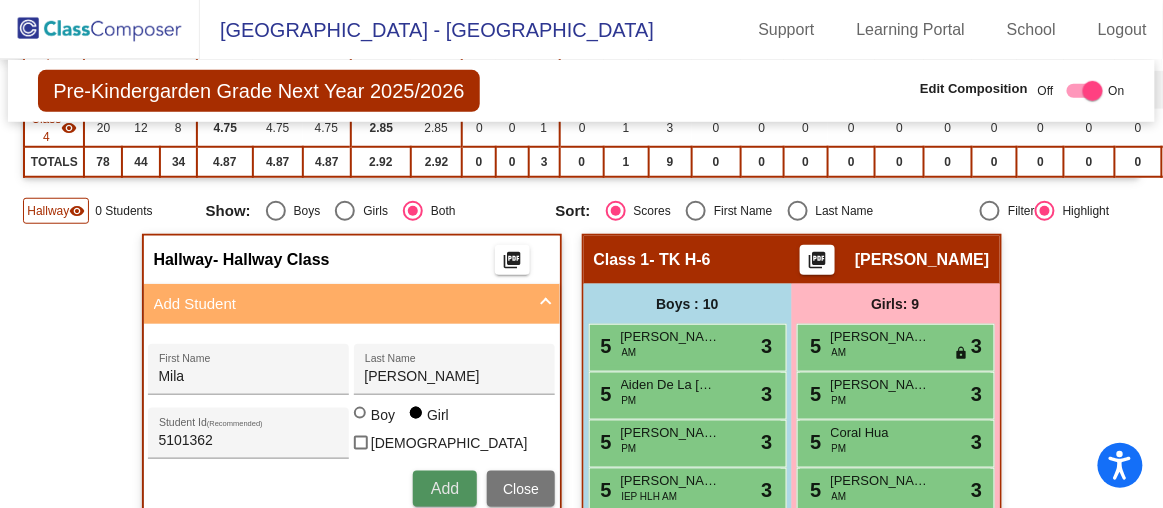 click on "Add" at bounding box center [445, 488] 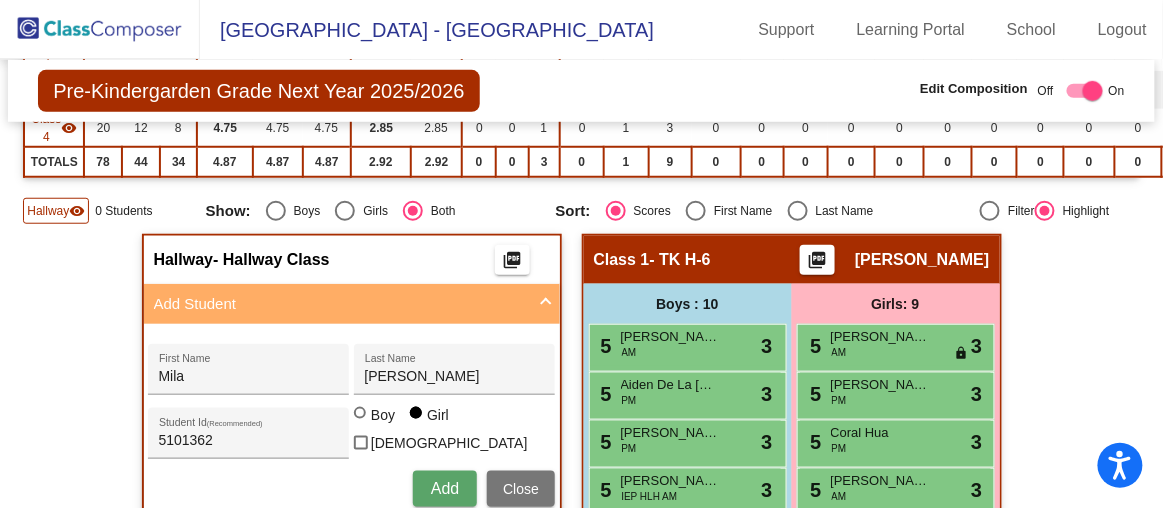type 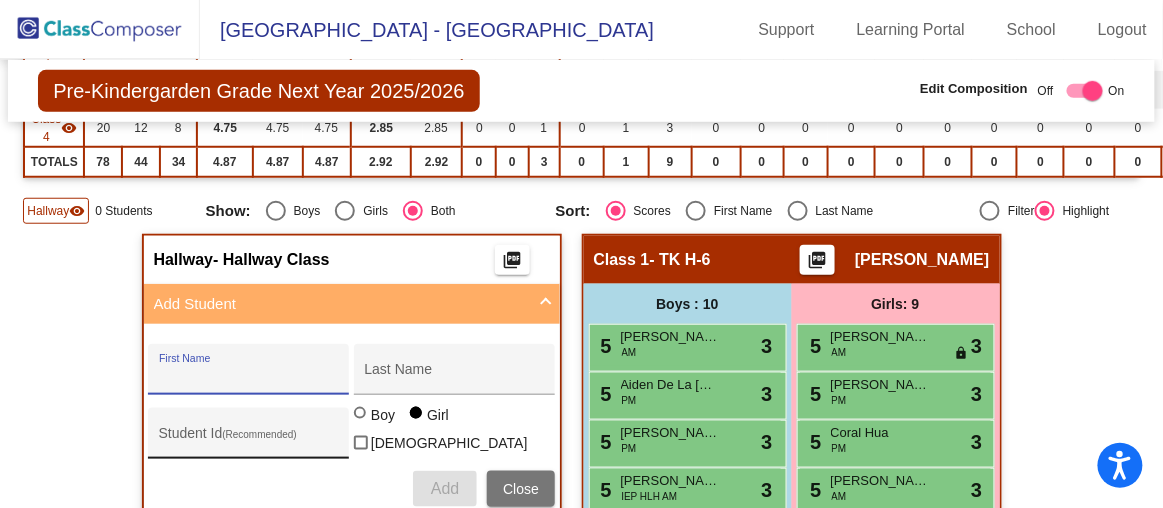 type on "j" 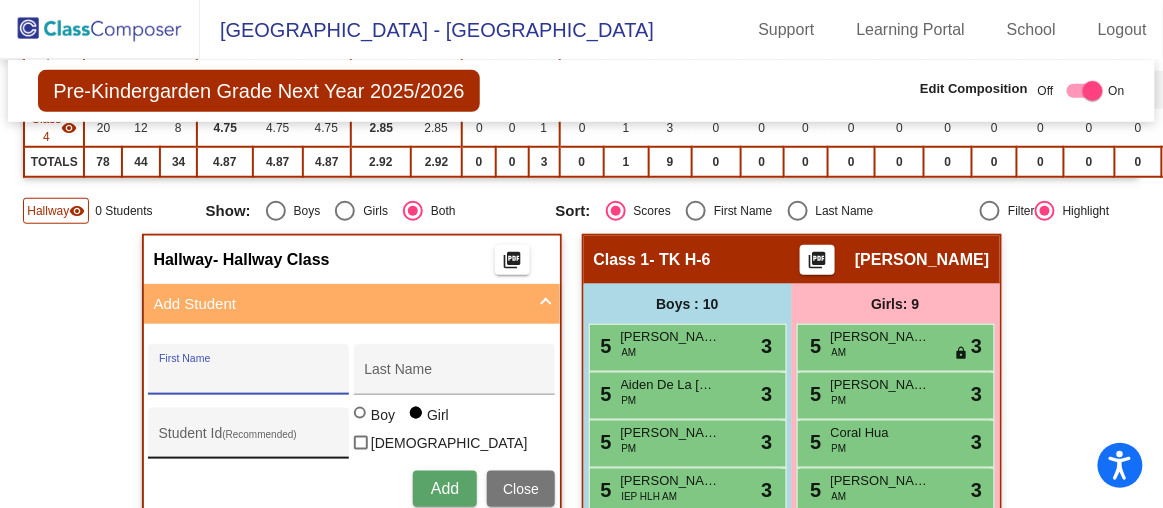 paste on "5101954" 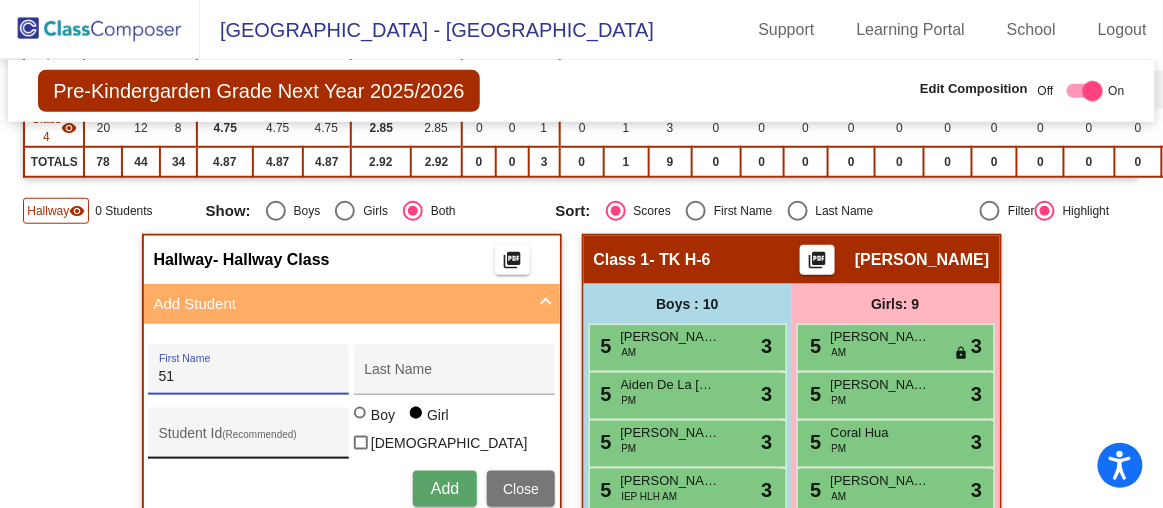 type on "5" 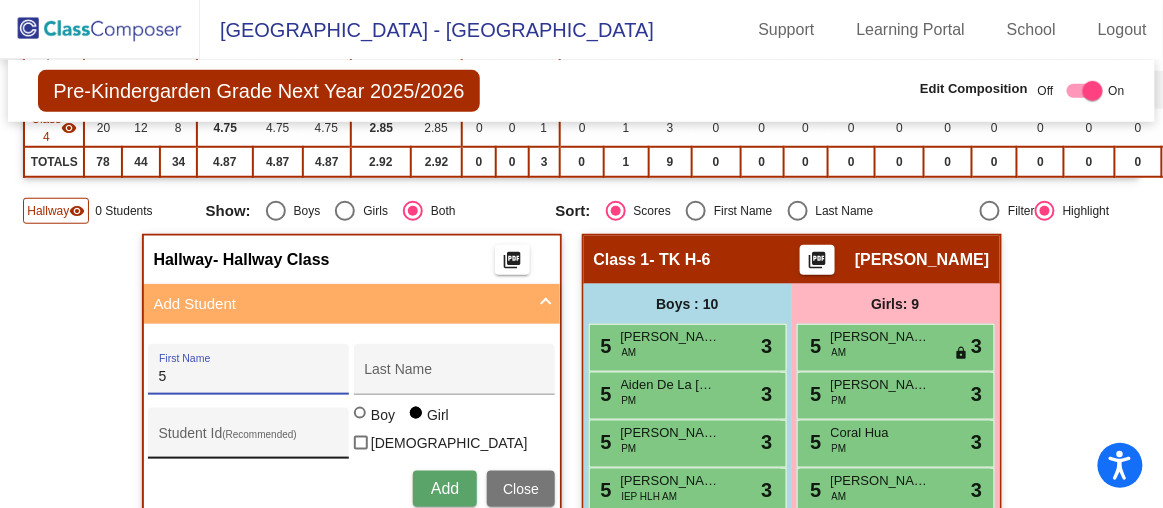 type 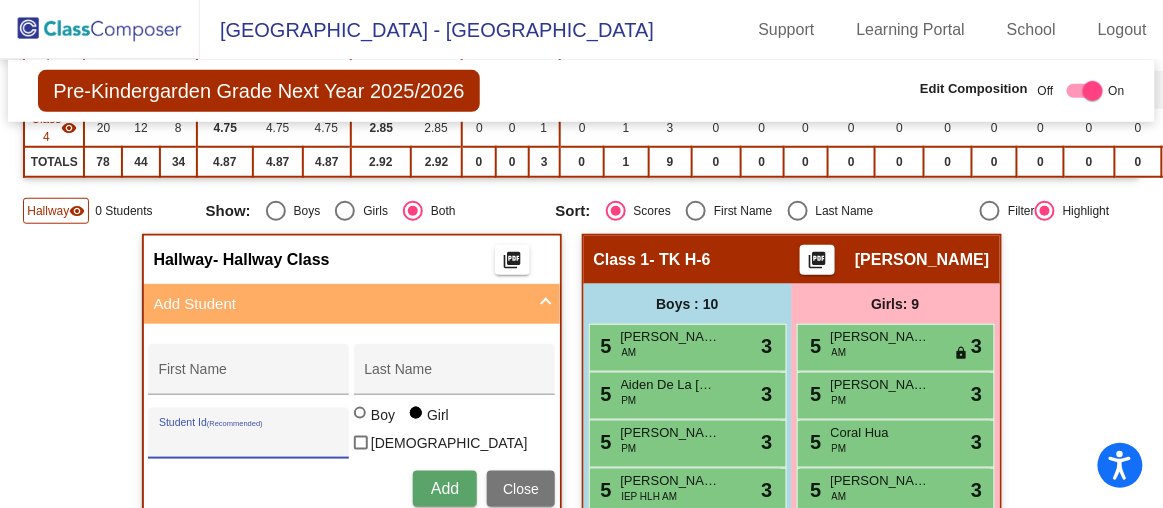 paste on "5101954" 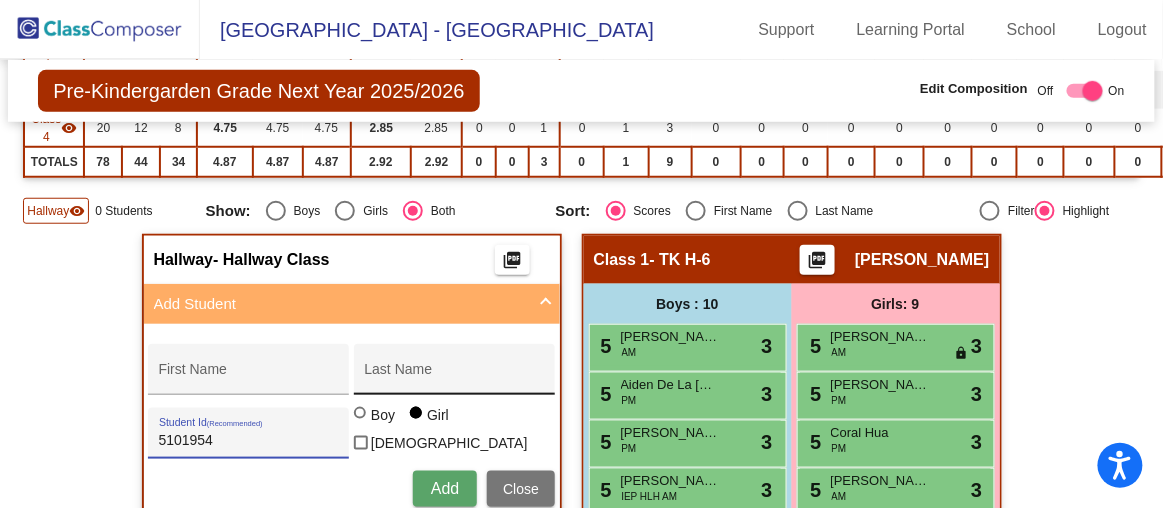 type on "5101954" 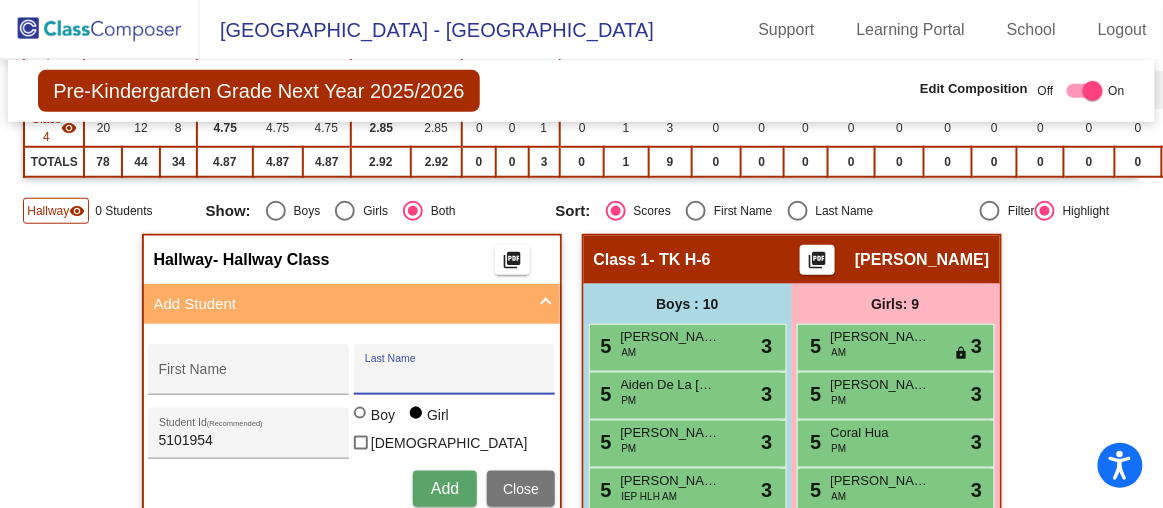 click on "Last Name" at bounding box center [455, 377] 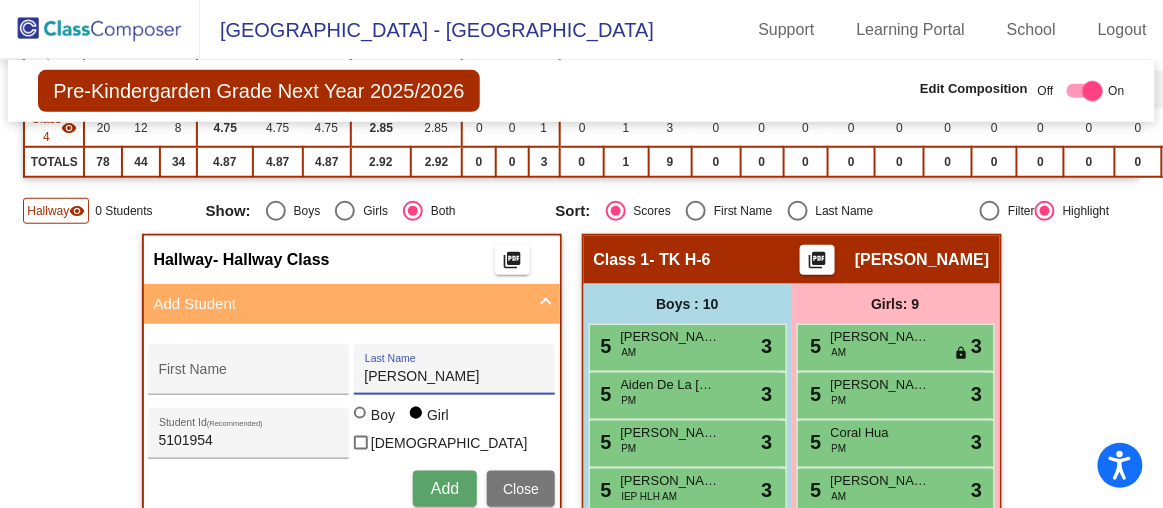 type on "[PERSON_NAME]" 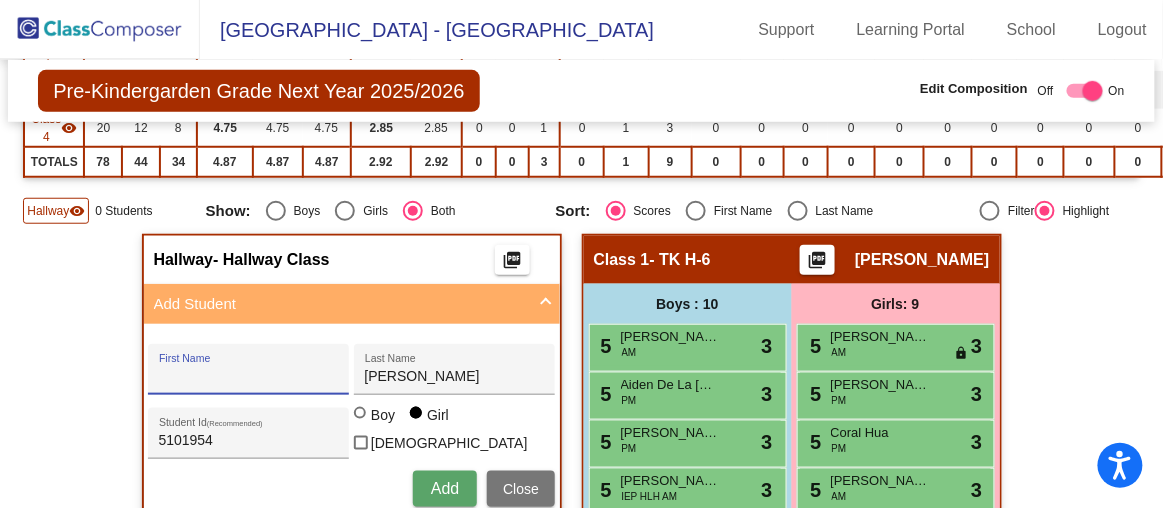 click on "First Name" at bounding box center (249, 377) 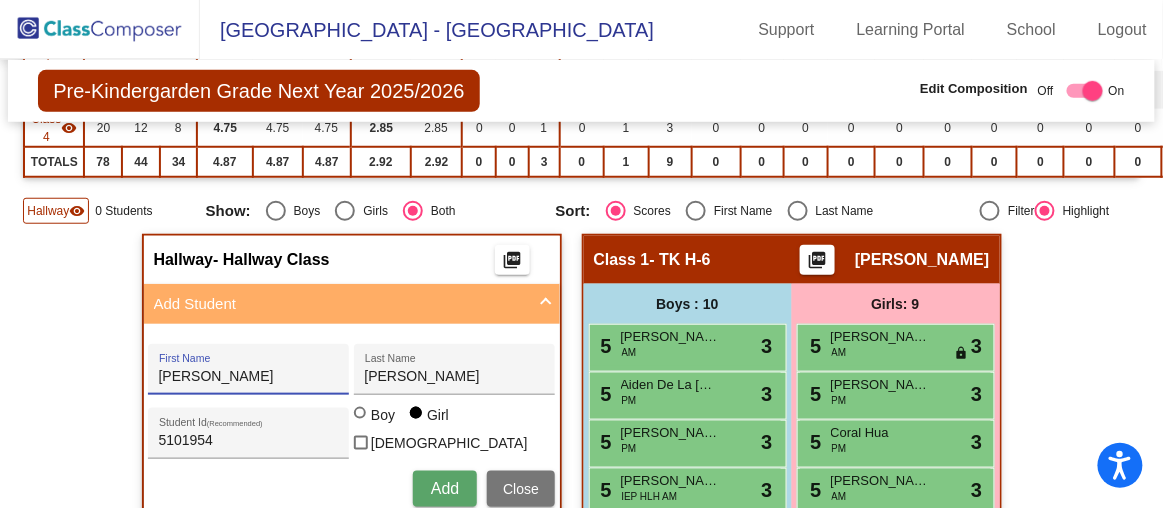 type on "[PERSON_NAME]" 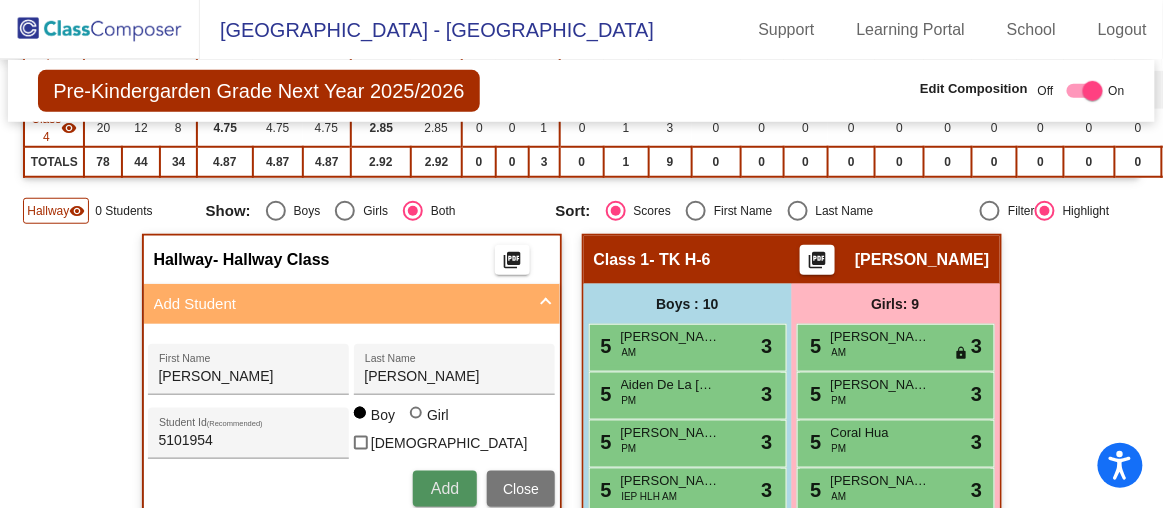 click on "Add" at bounding box center (445, 488) 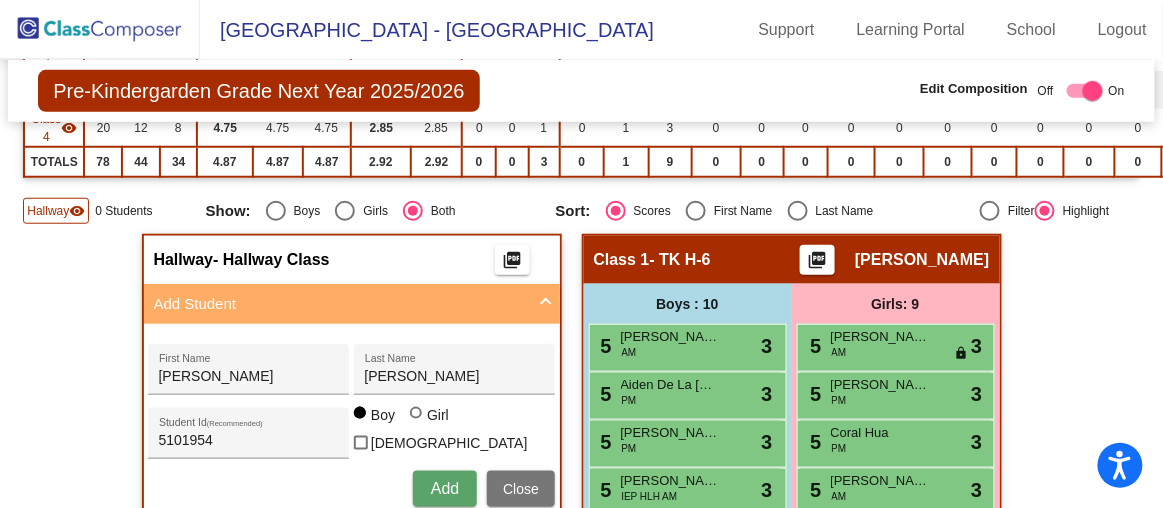 type 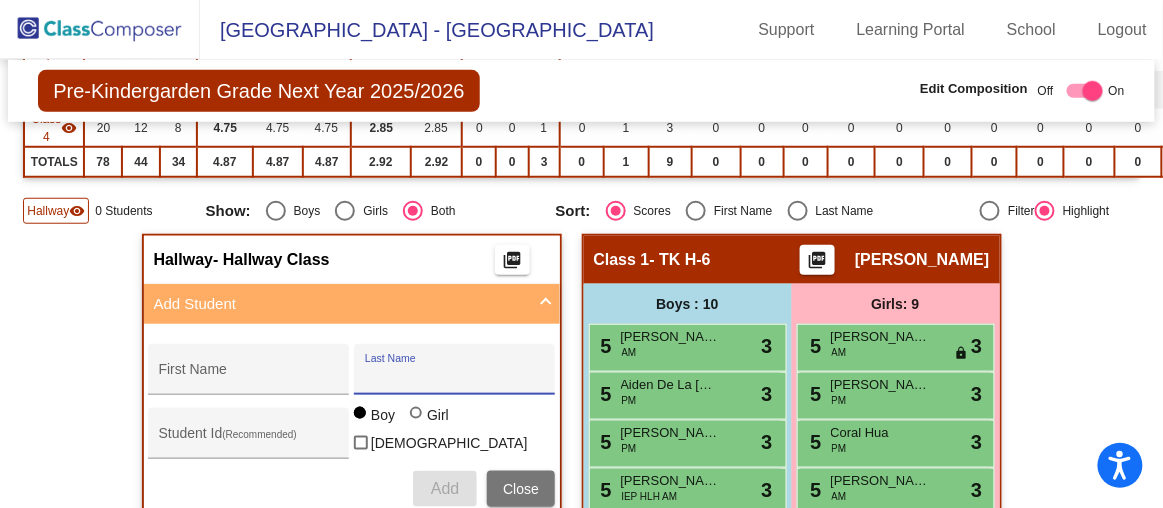 click on "Last Name" at bounding box center (455, 377) 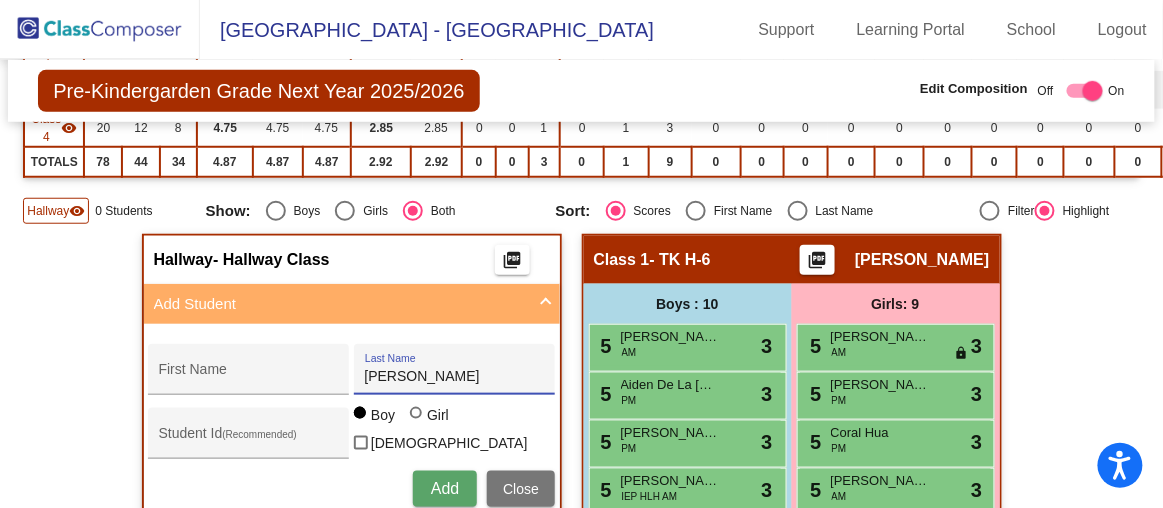 type on "[PERSON_NAME]" 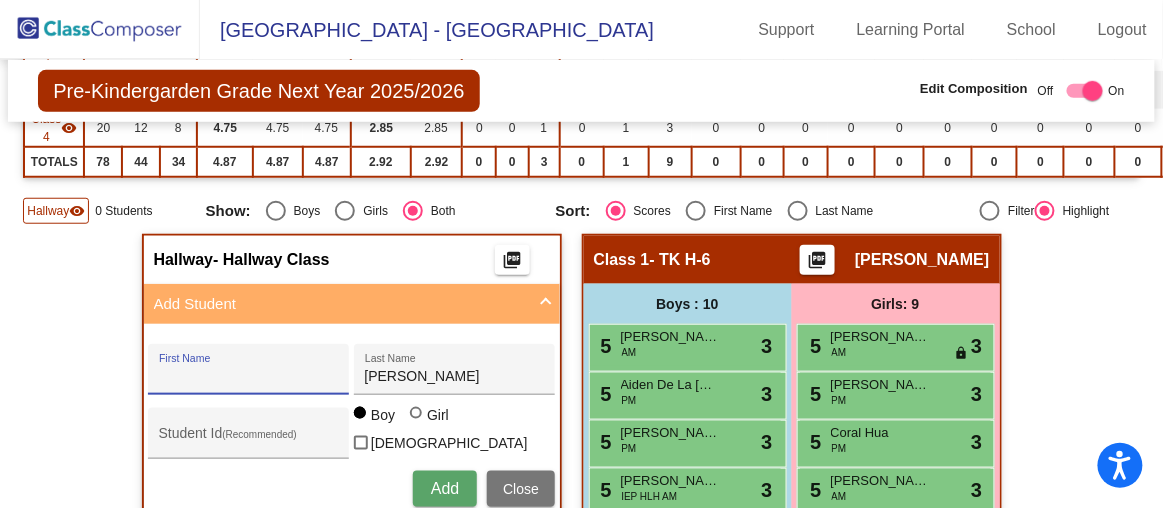 click on "First Name" at bounding box center (249, 377) 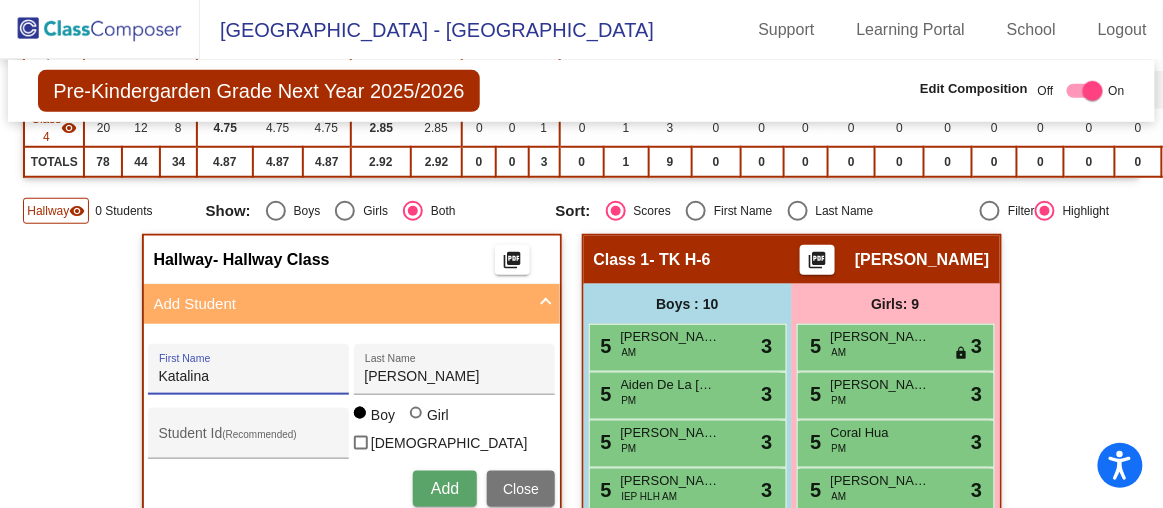 type on "Katalina" 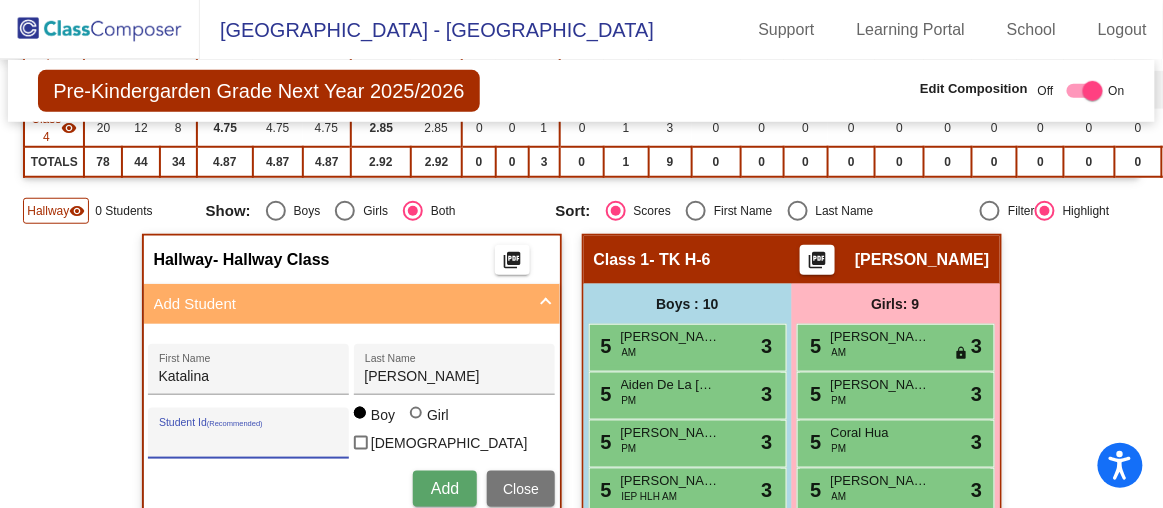 click on "Student Id  (Recommended)" at bounding box center (249, 441) 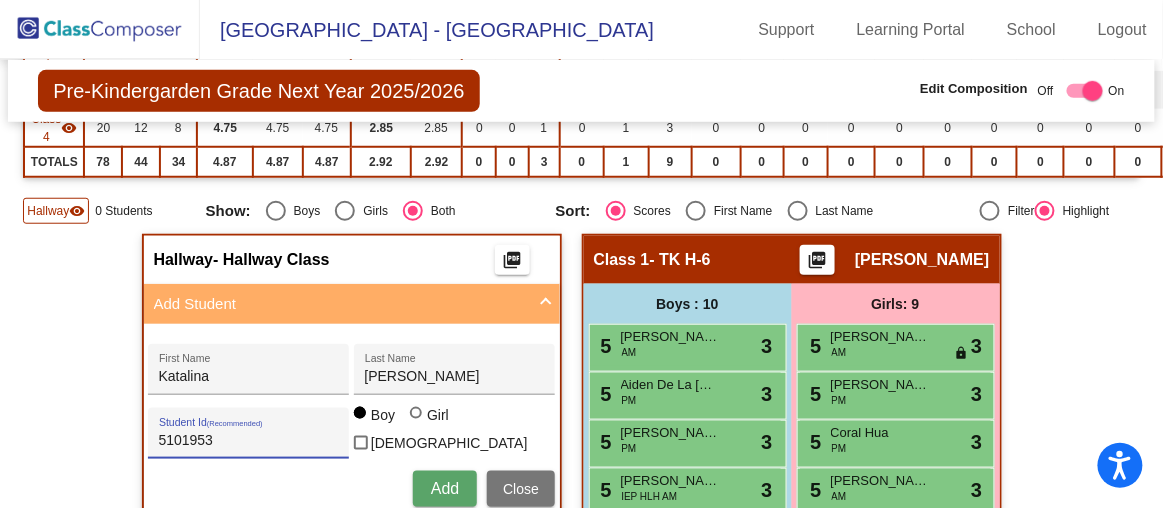 type on "5101953" 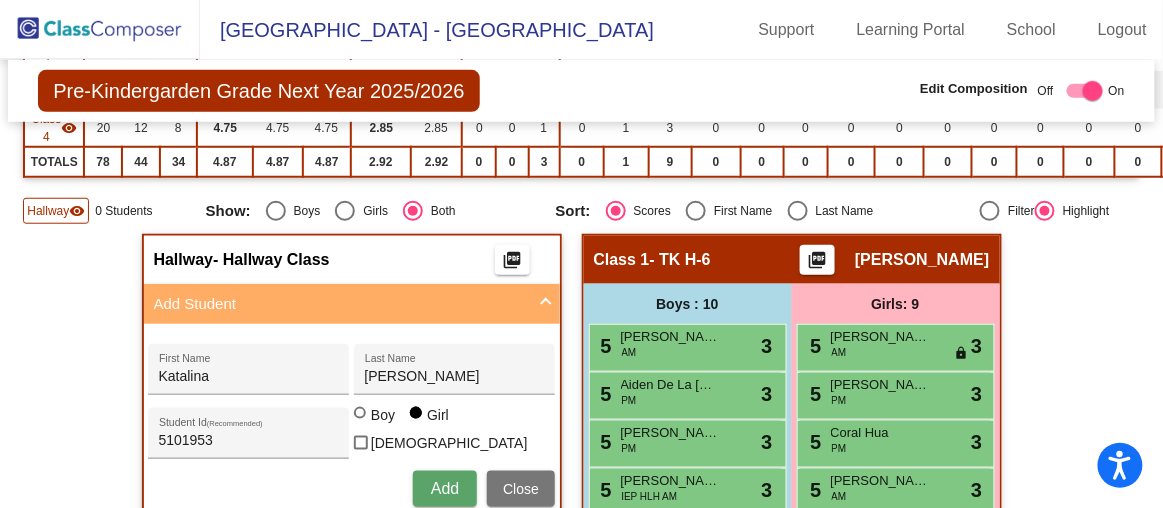 click on "Add" at bounding box center (445, 488) 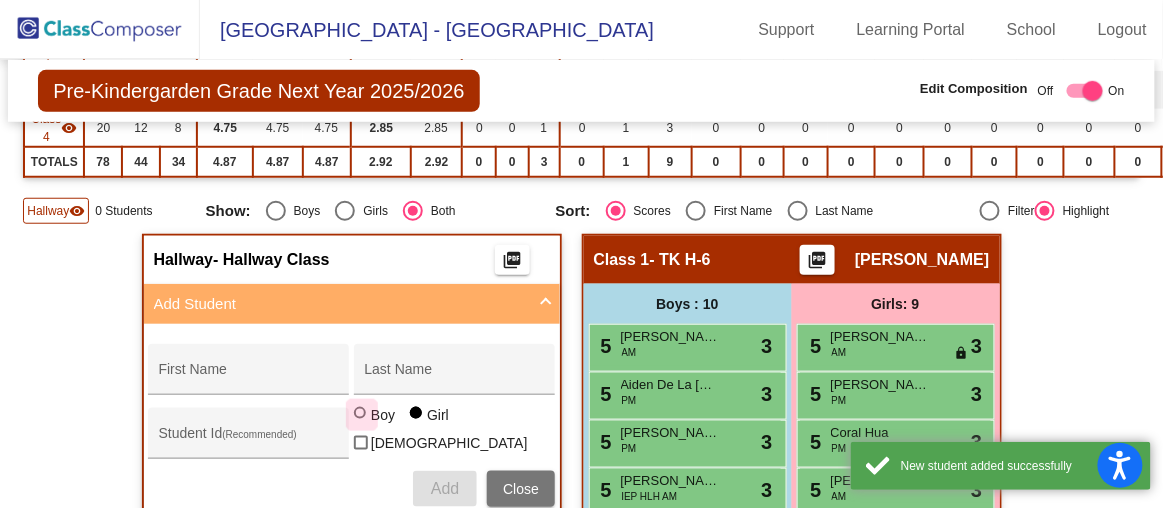 click at bounding box center (360, 413) 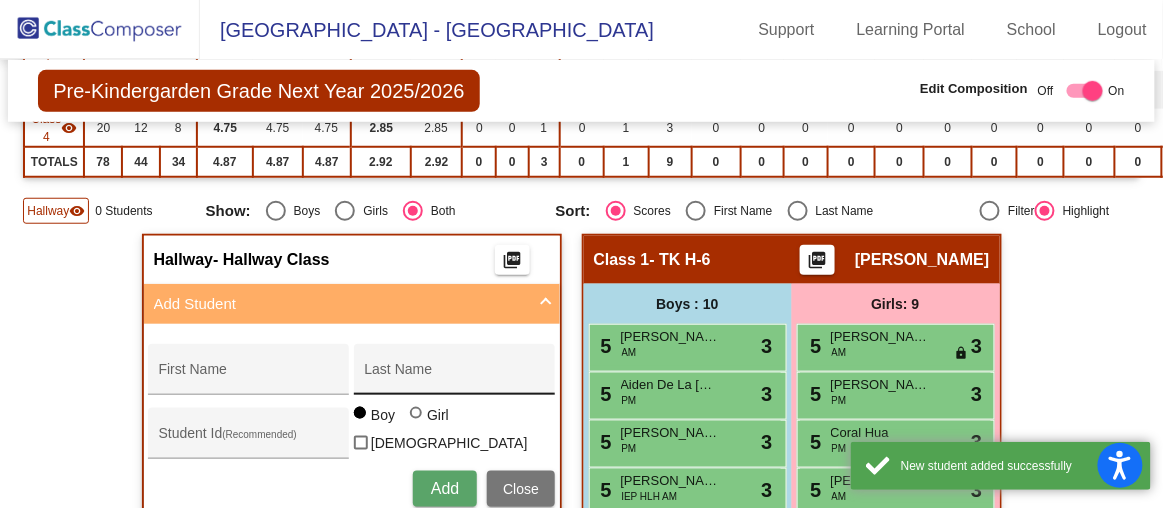 click on "Last Name" at bounding box center [455, 375] 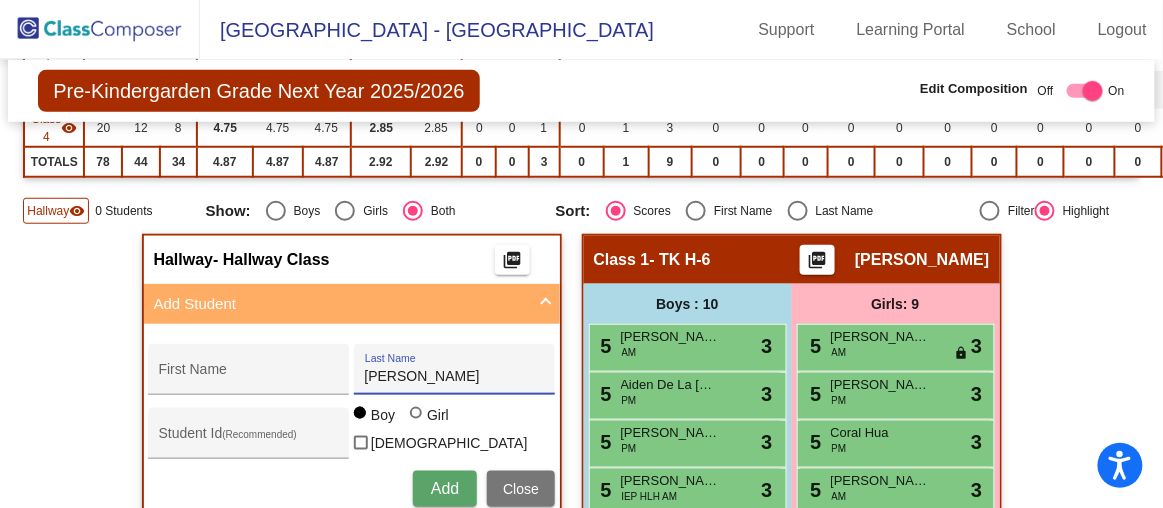 type on "[PERSON_NAME]" 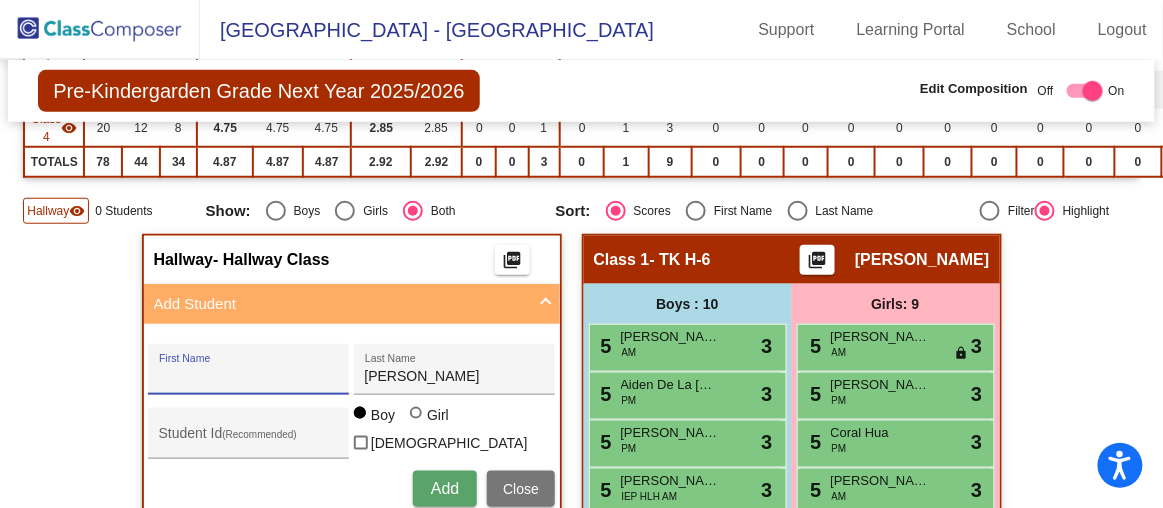 click on "First Name" at bounding box center [249, 377] 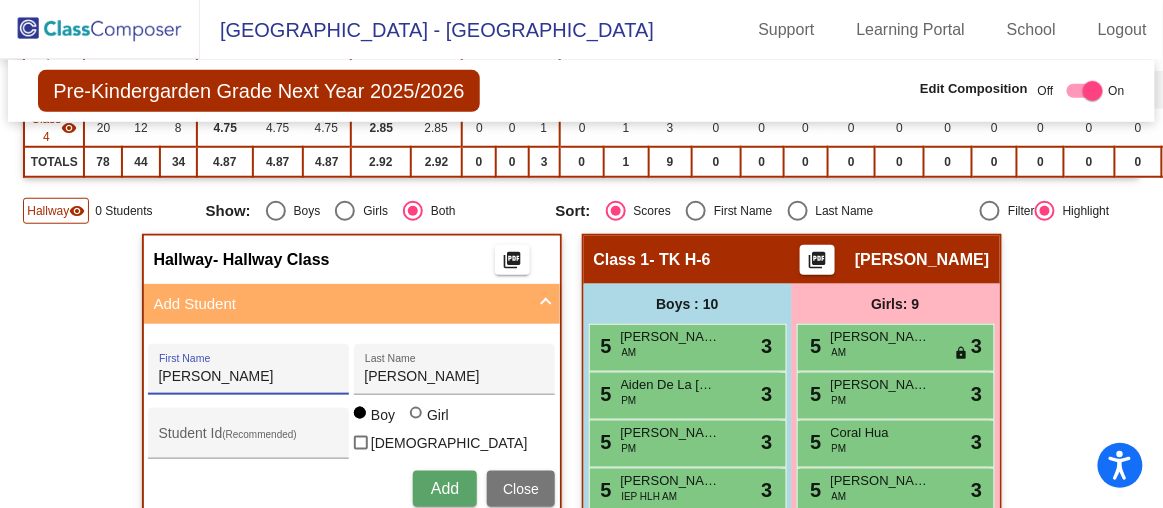 type on "[PERSON_NAME]" 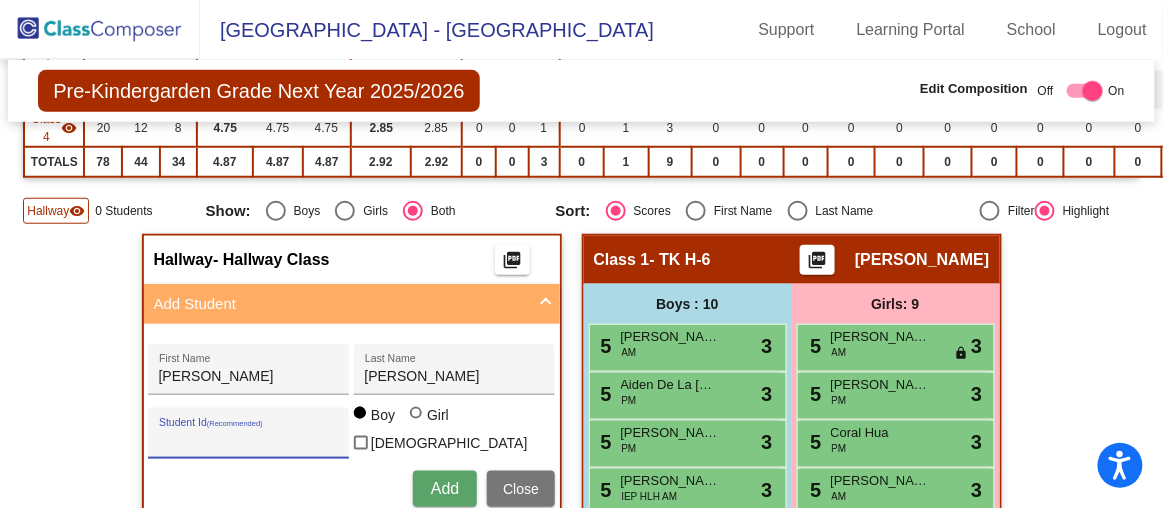 click on "Student Id  (Recommended)" at bounding box center [249, 441] 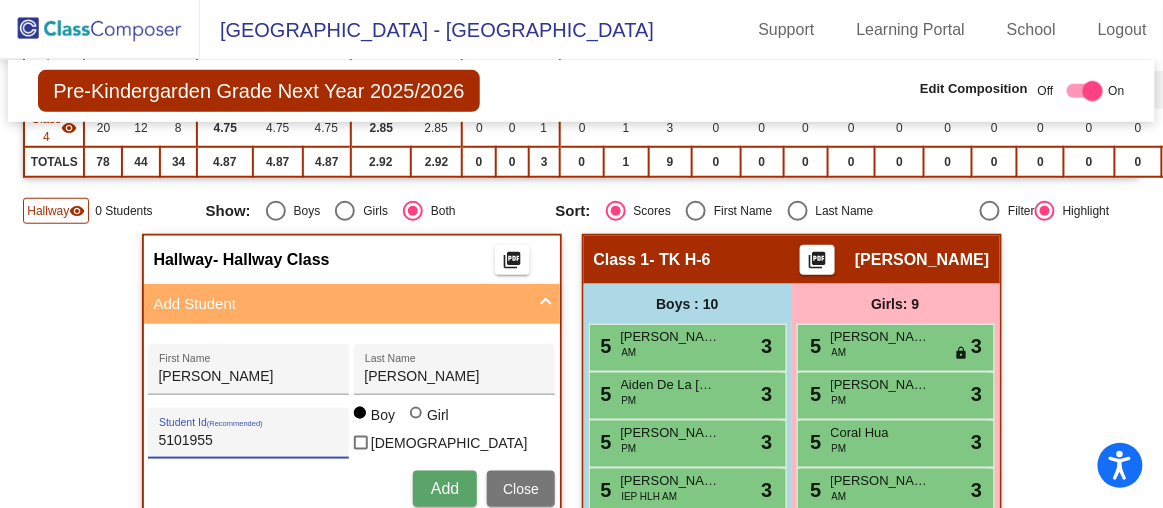 type on "5101955" 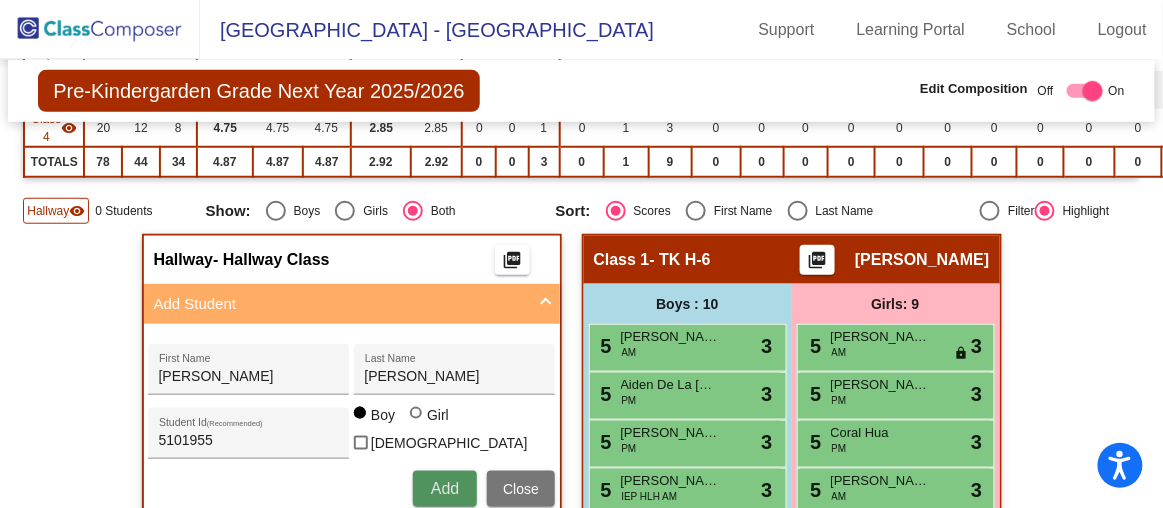 click on "Add" at bounding box center (445, 488) 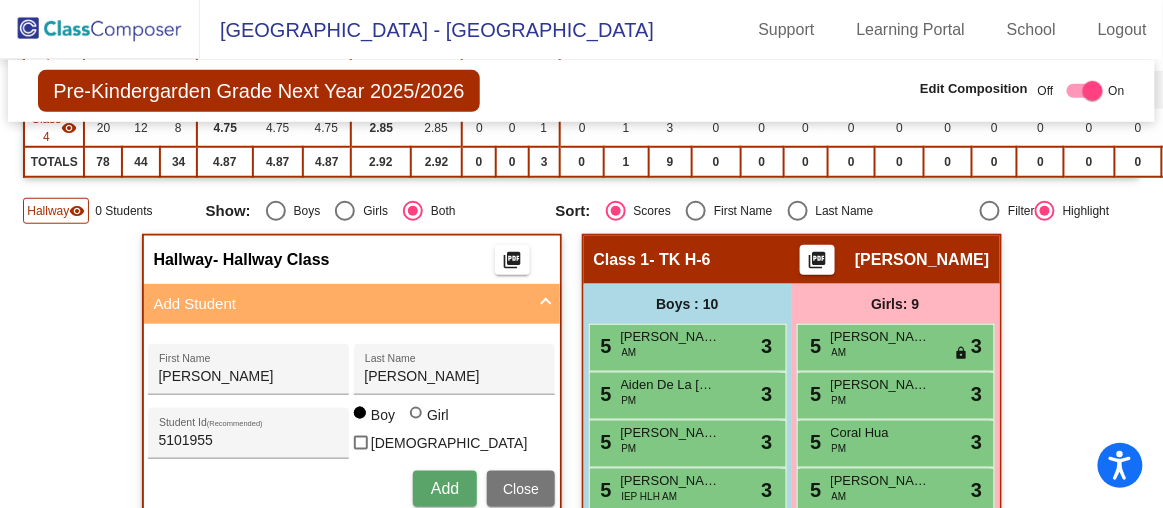 type 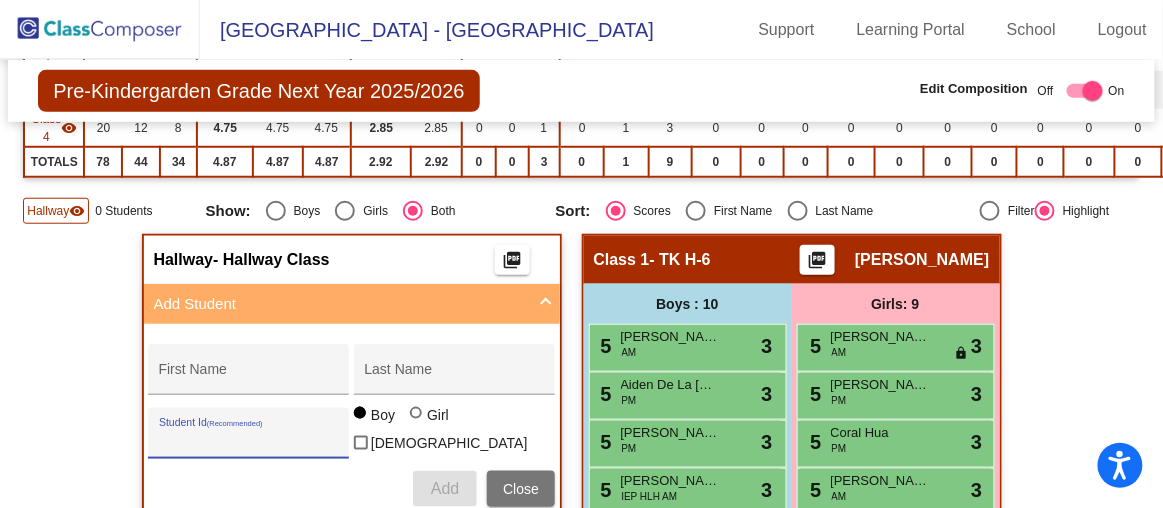 click on "Student Id  (Recommended)" at bounding box center (249, 441) 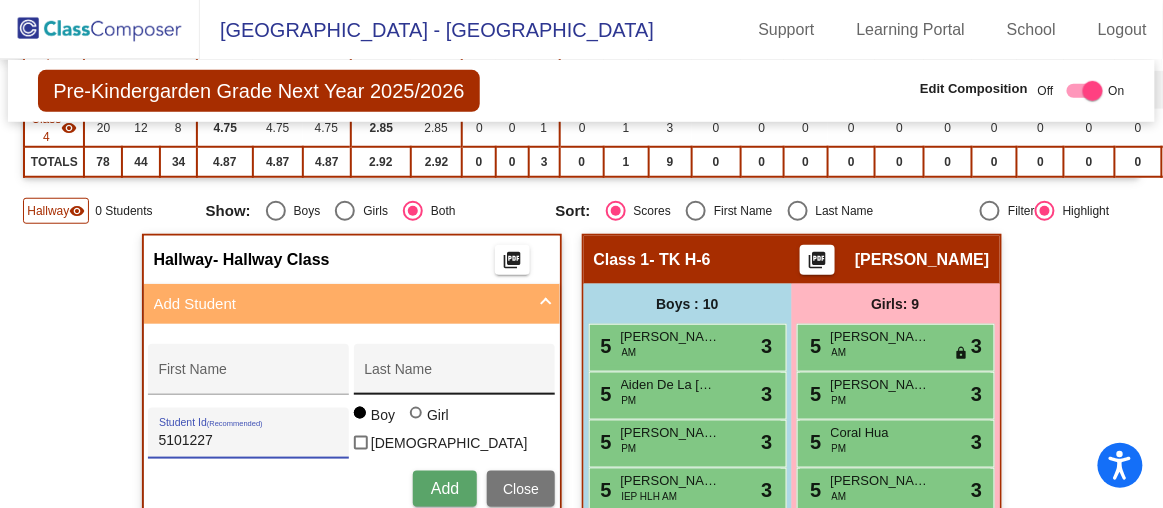 type on "5101227" 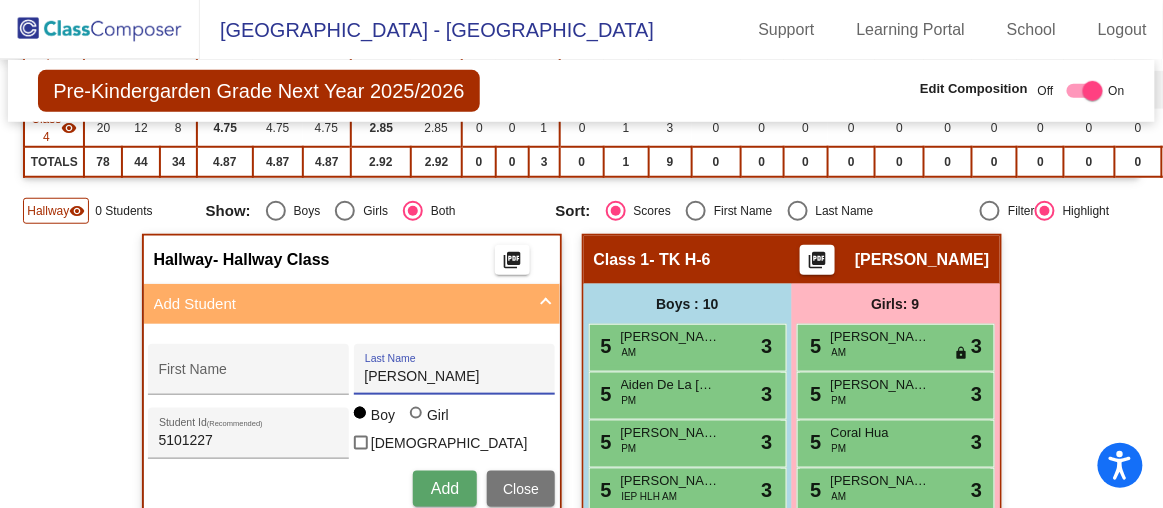 type on "[PERSON_NAME]" 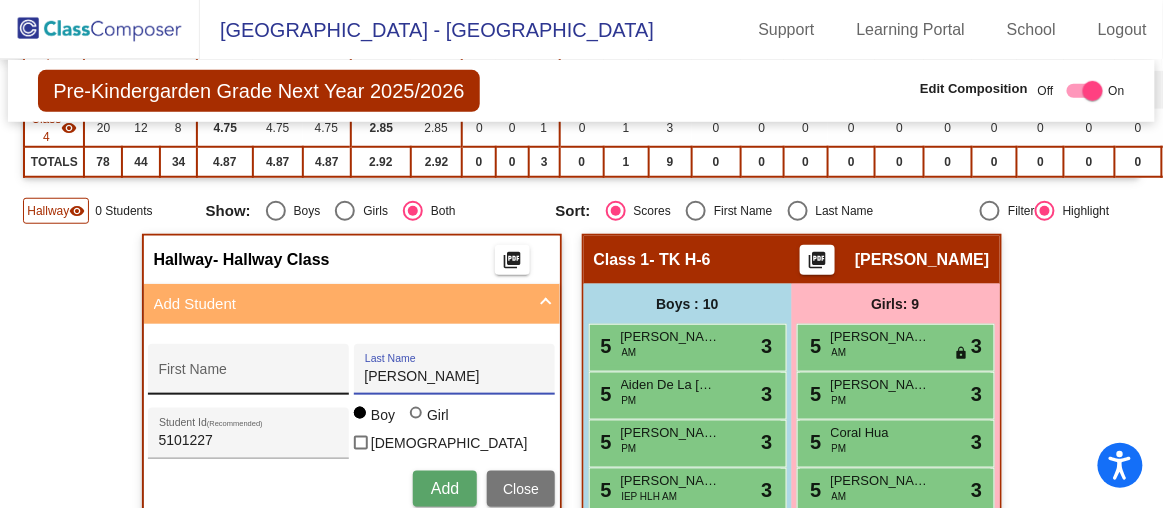 click on "First Name" at bounding box center [249, 375] 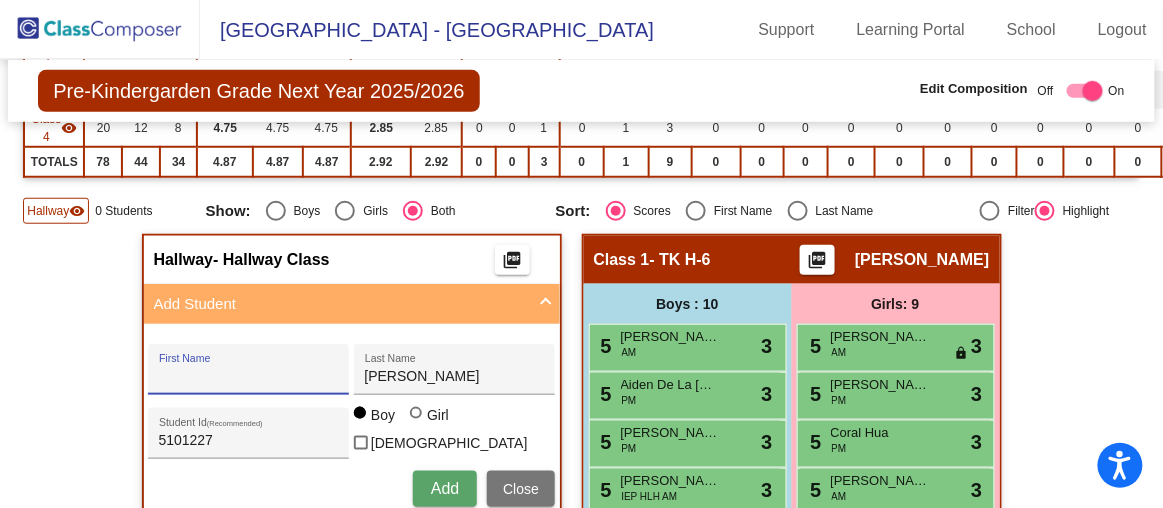 paste on "Neyayesh" 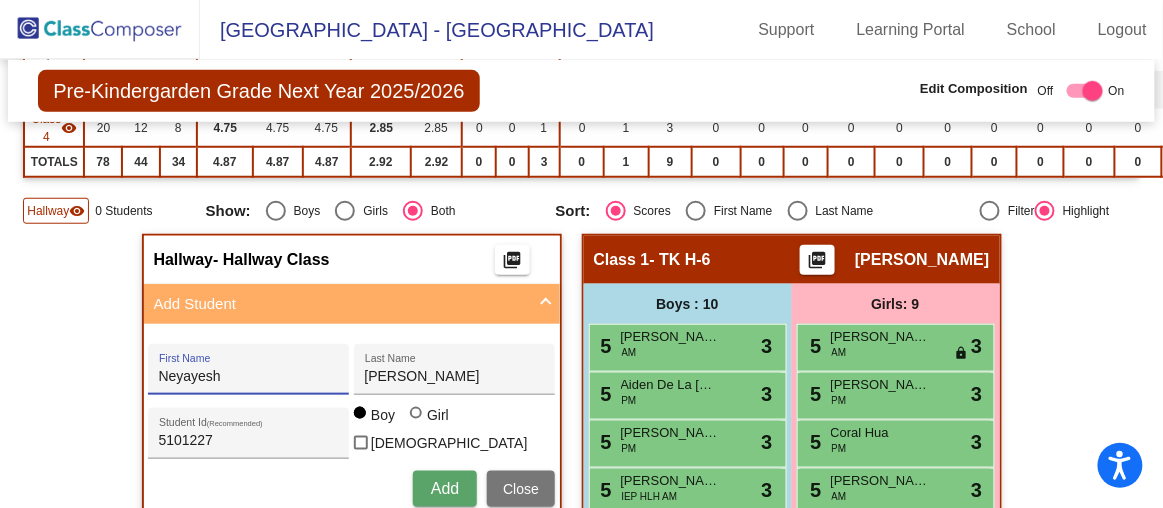 type on "Neyayesh" 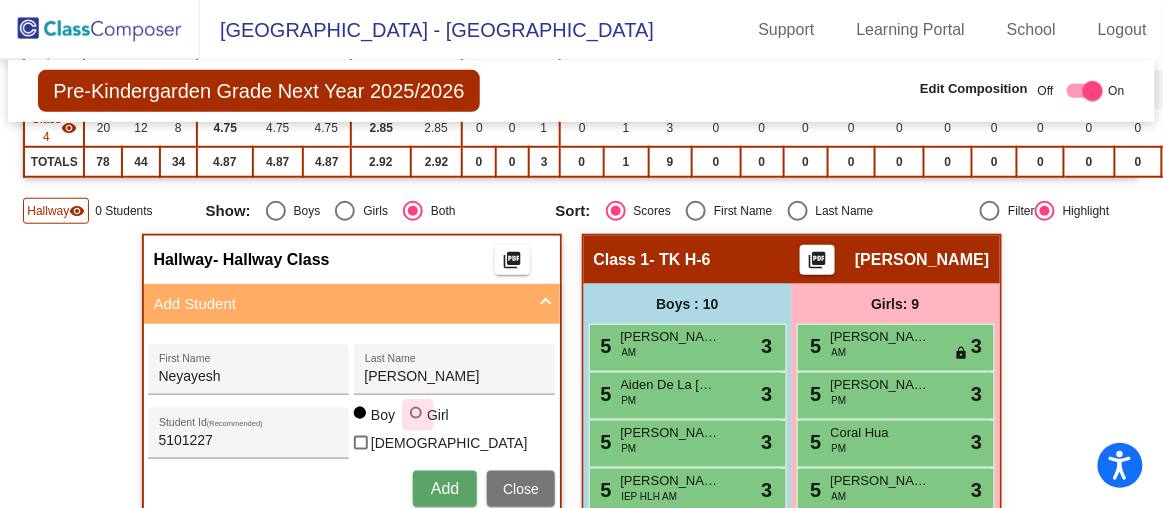 click at bounding box center (416, 413) 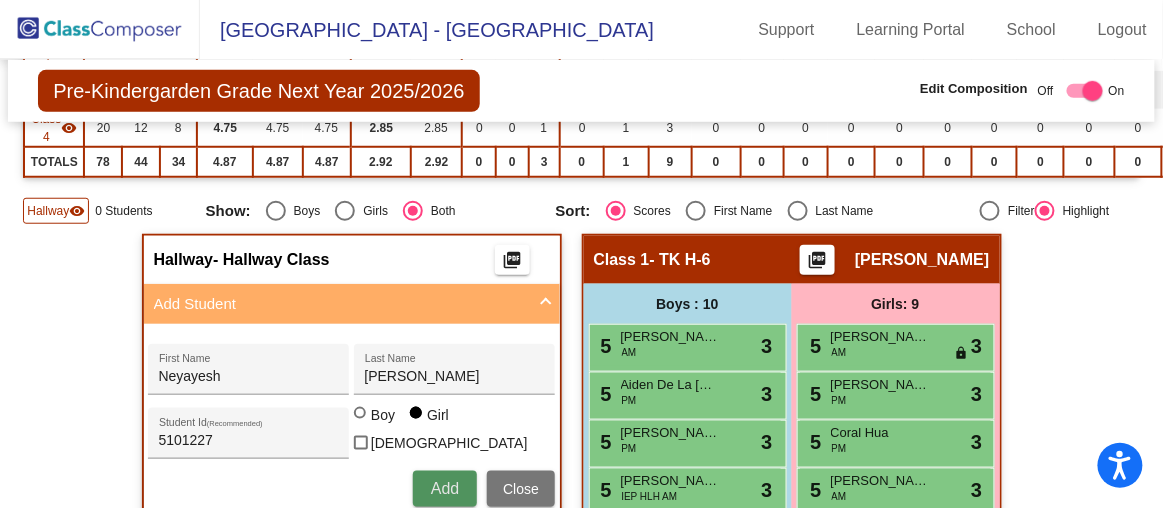 click on "Add" at bounding box center [445, 488] 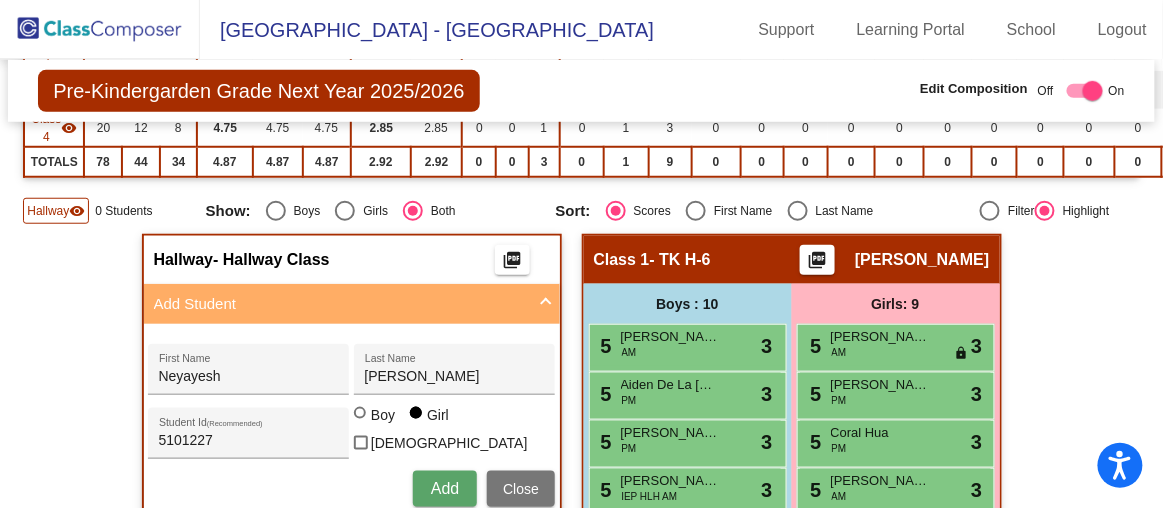 type 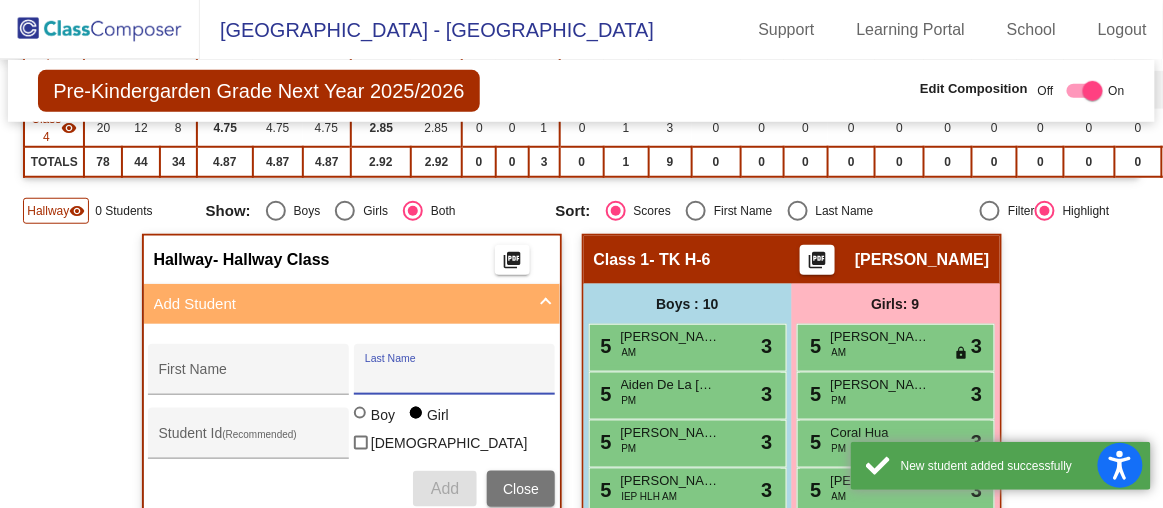 click on "Last Name" at bounding box center [455, 377] 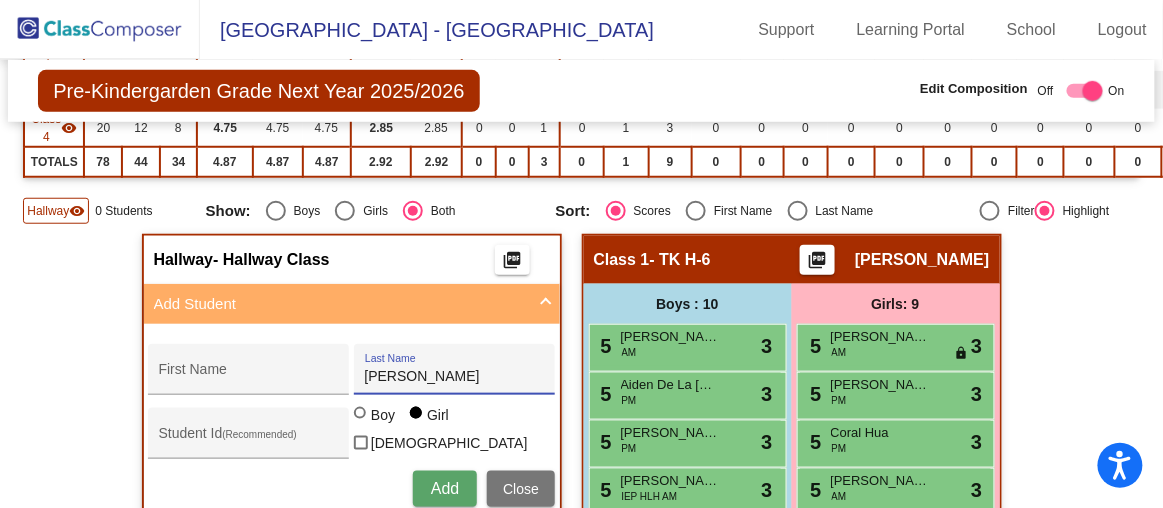 type on "[PERSON_NAME]" 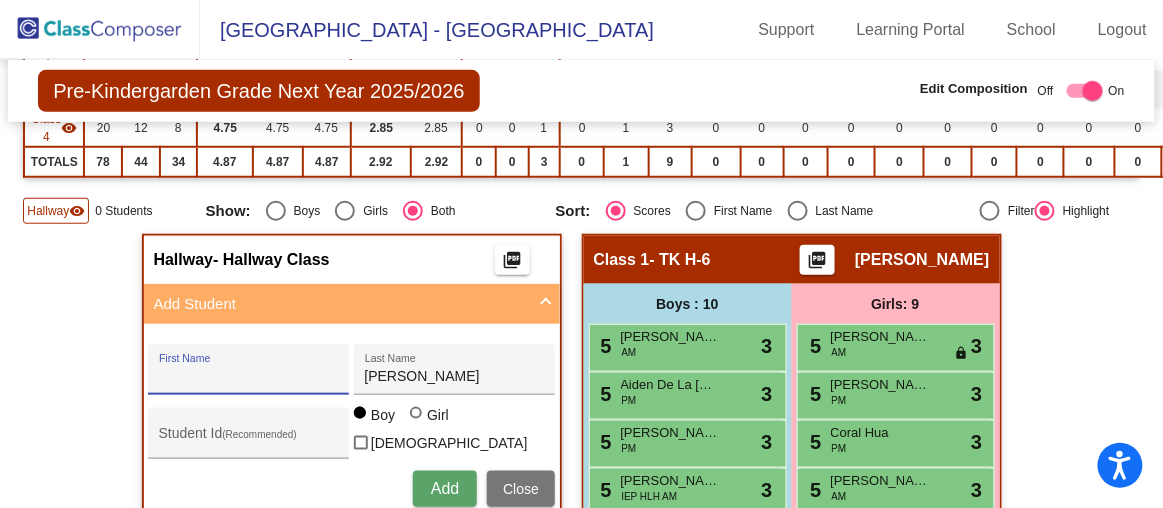 click on "First Name" at bounding box center [249, 377] 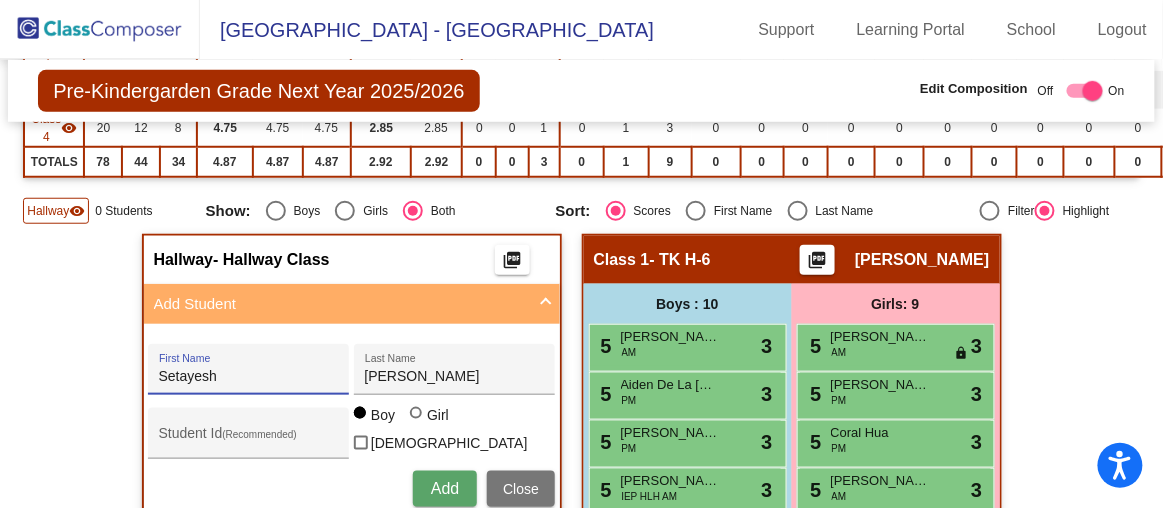 type on "Setayesh" 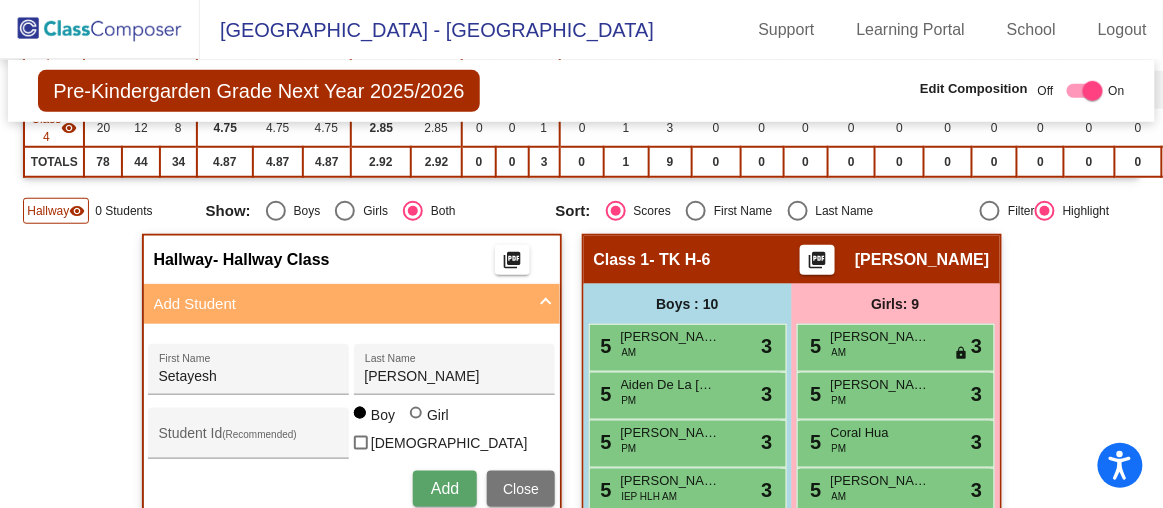 click on "Boy   Girl" at bounding box center [404, 417] 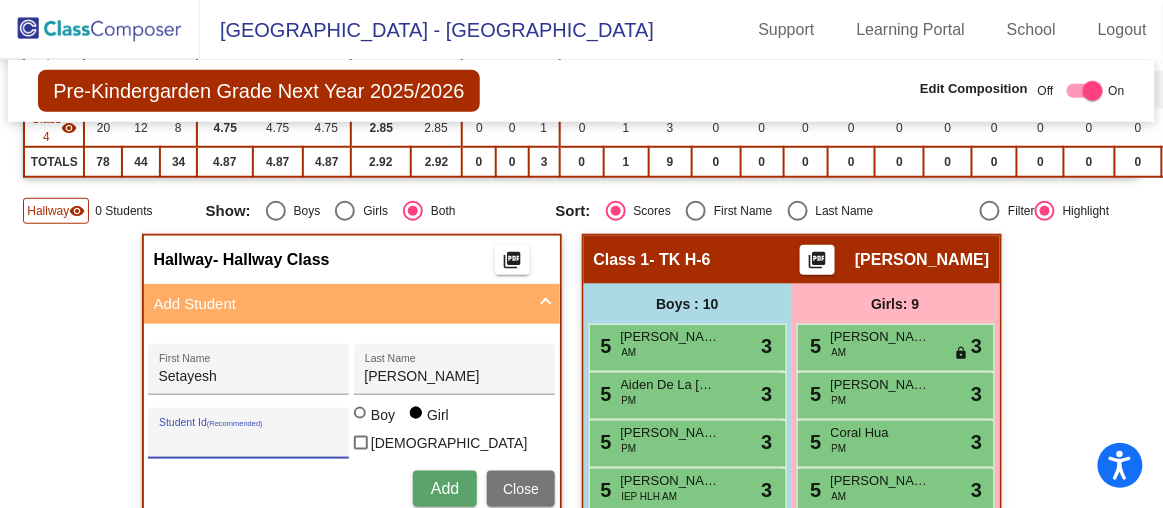 click on "Student Id  (Recommended)" at bounding box center (249, 441) 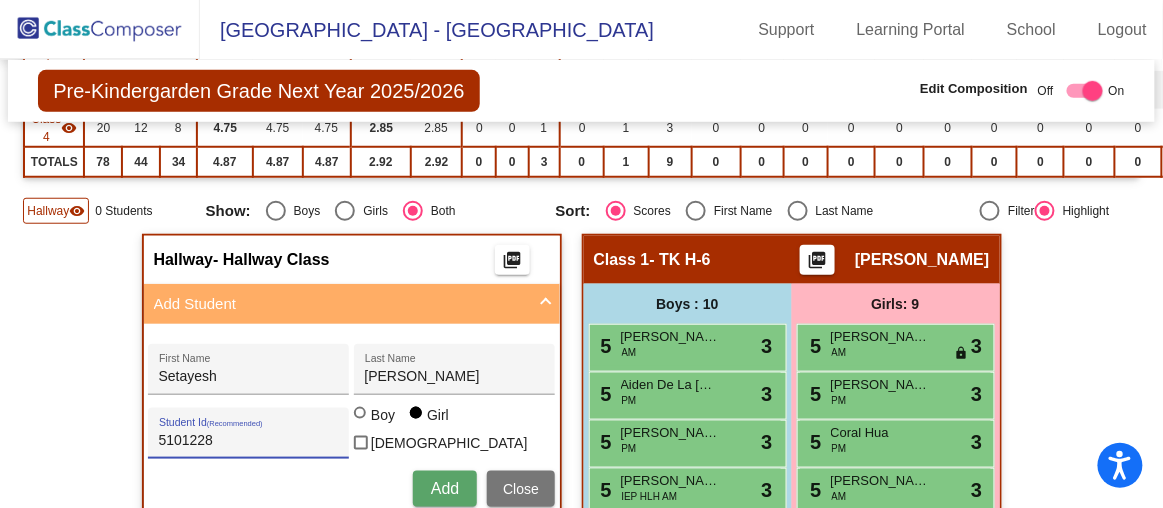 type on "5101228" 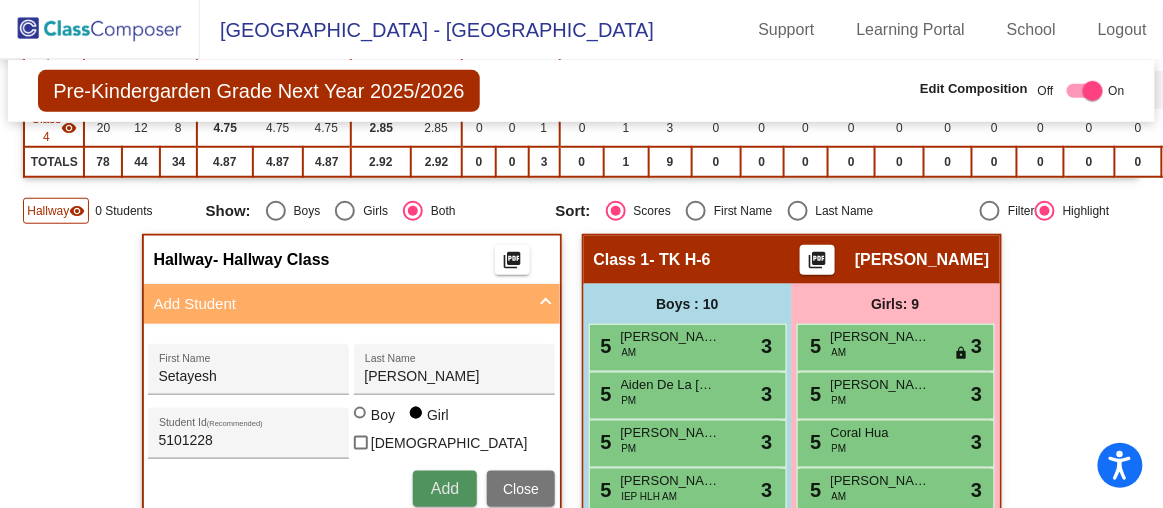 click on "Add" at bounding box center [445, 488] 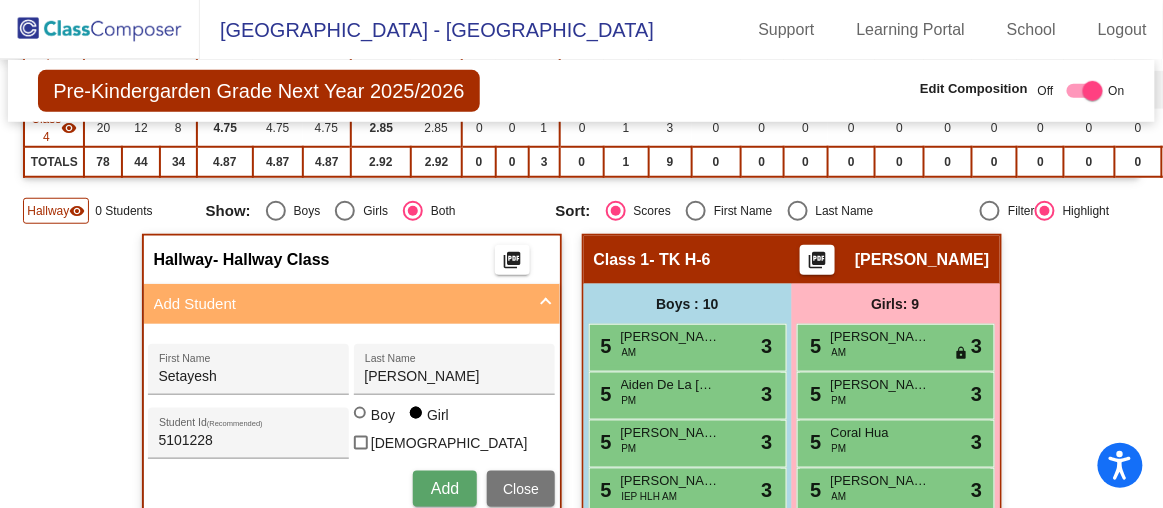 type 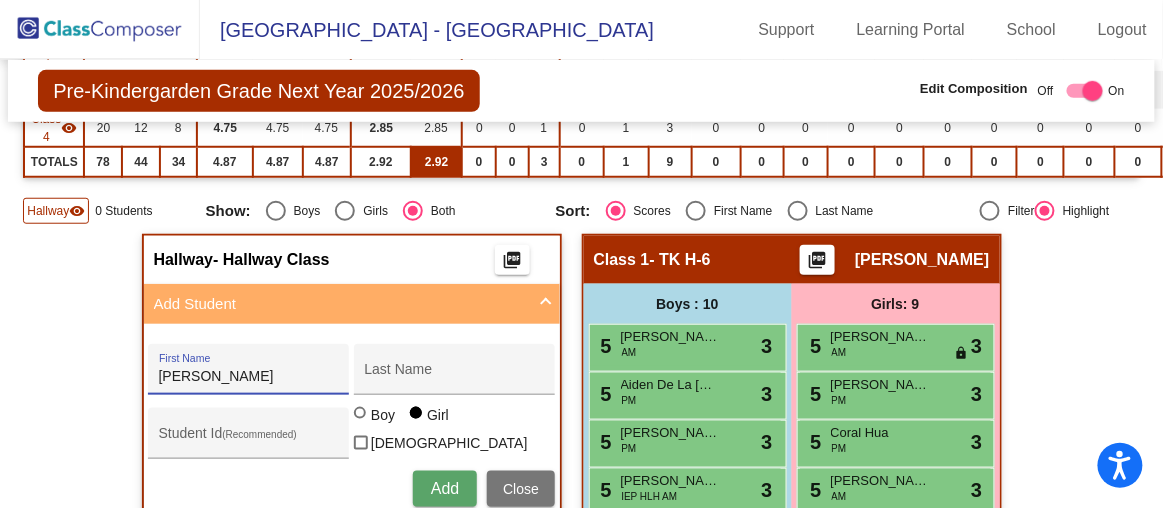 type on "[PERSON_NAME]" 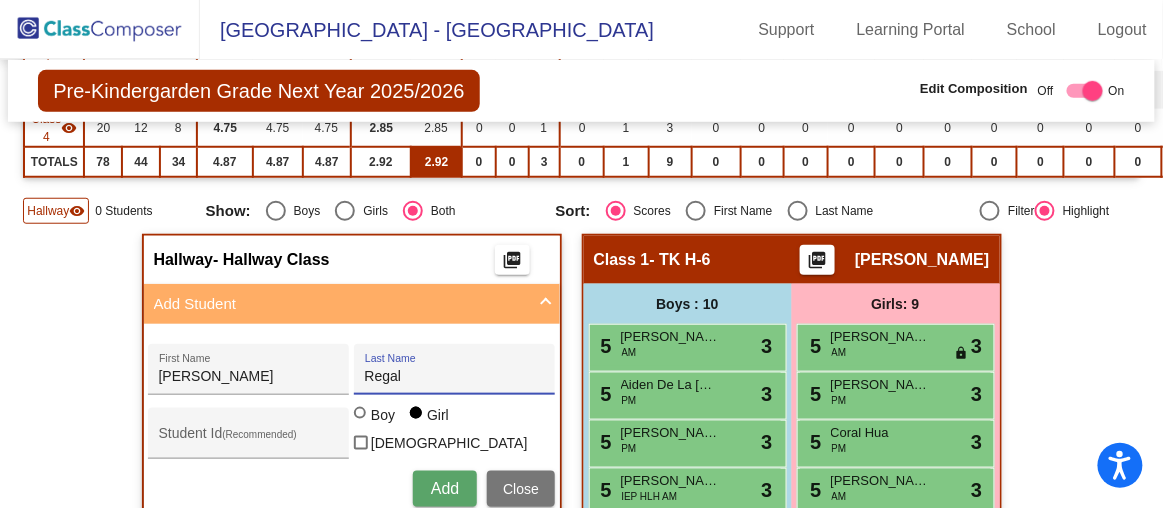 type on "Regal" 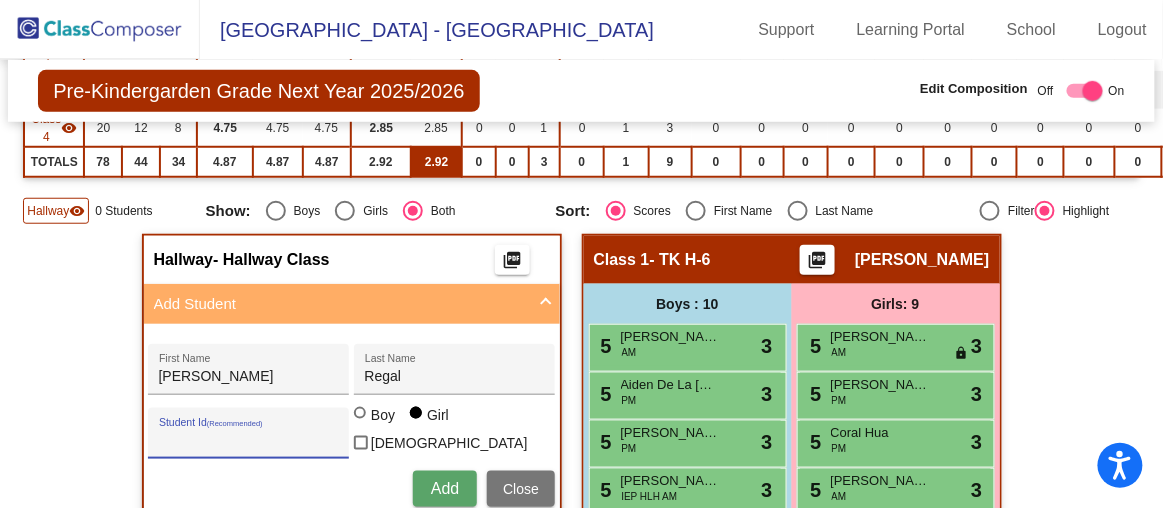paste on "5099125" 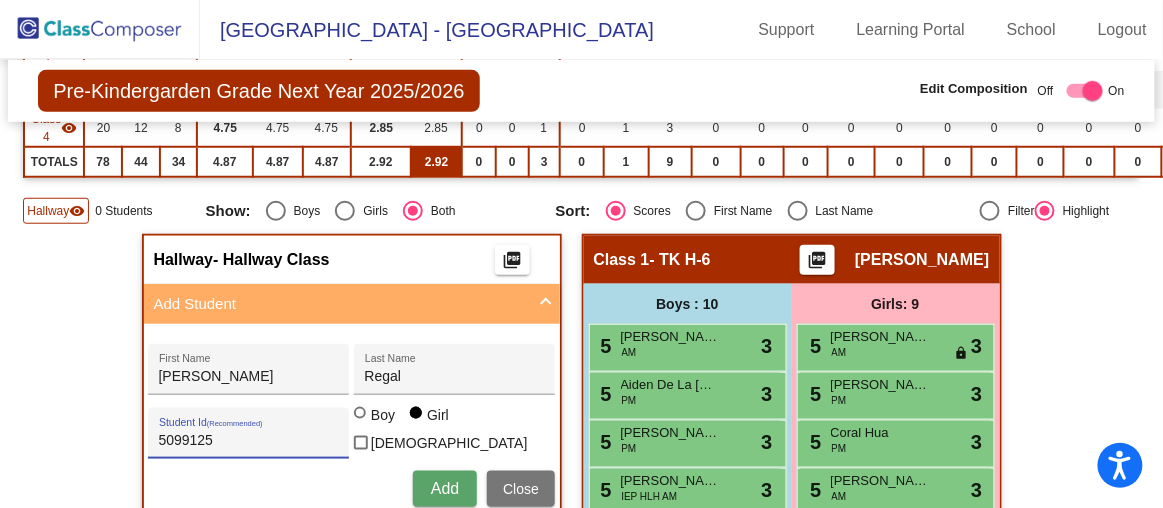 type on "5099125" 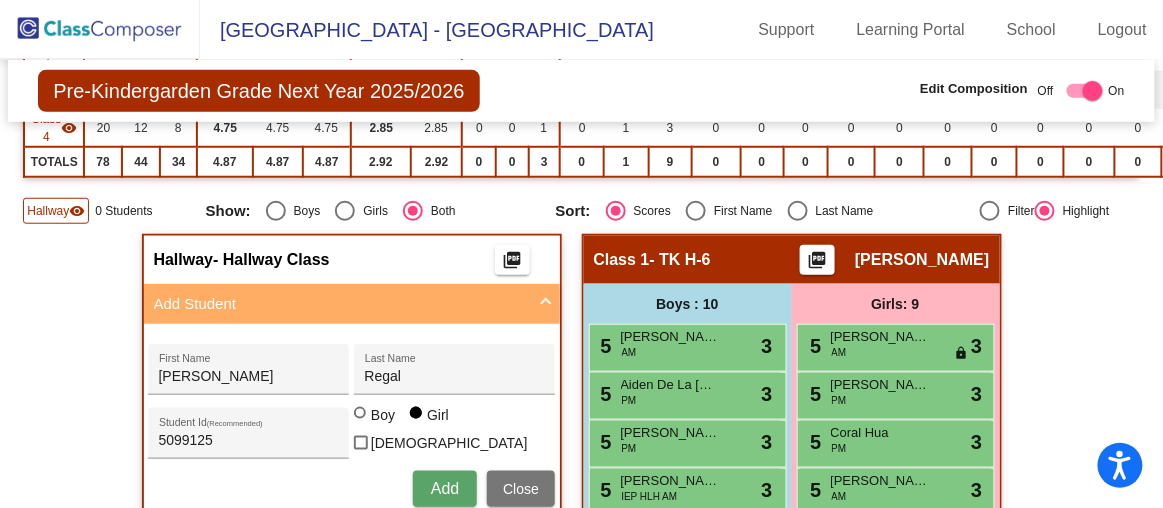 click on "Add" at bounding box center [445, 488] 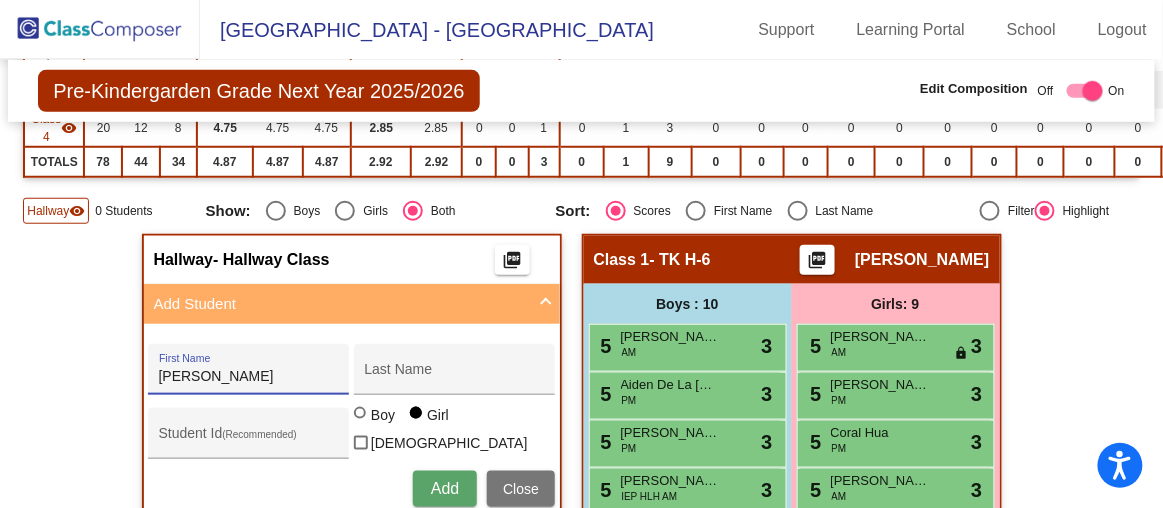 type on "[PERSON_NAME]" 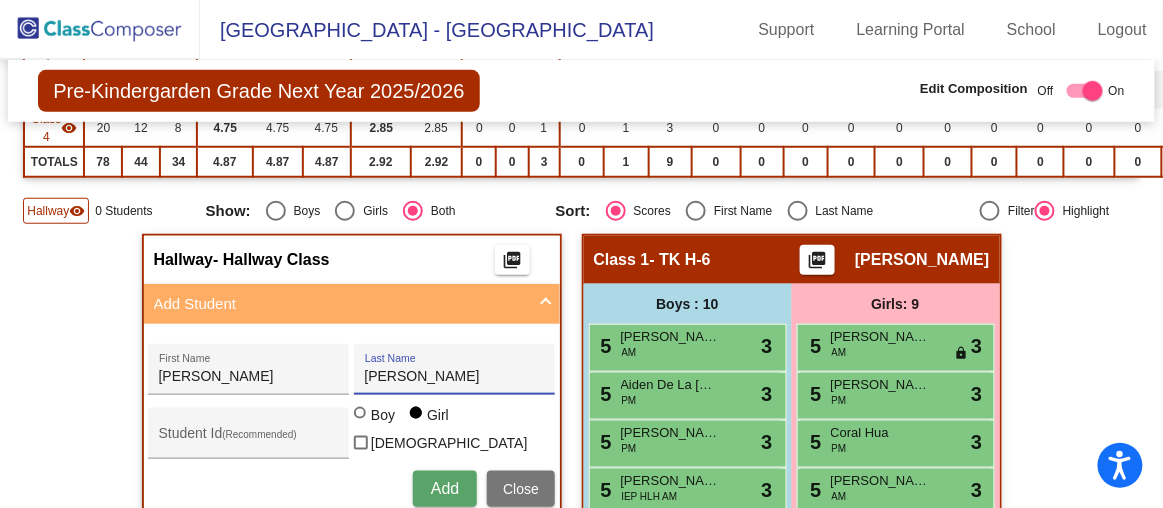 type on "[PERSON_NAME]" 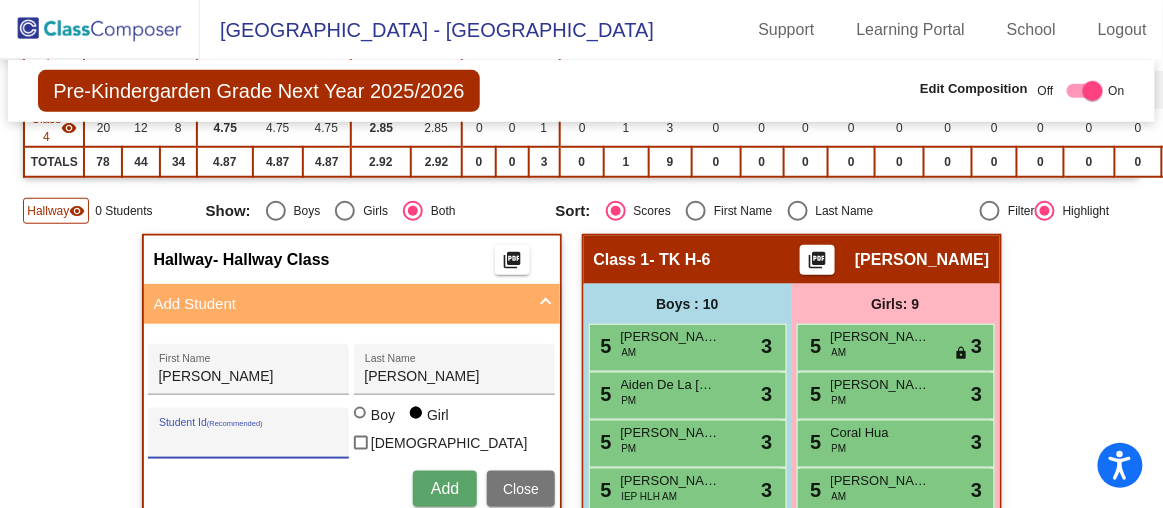 paste on "5101452" 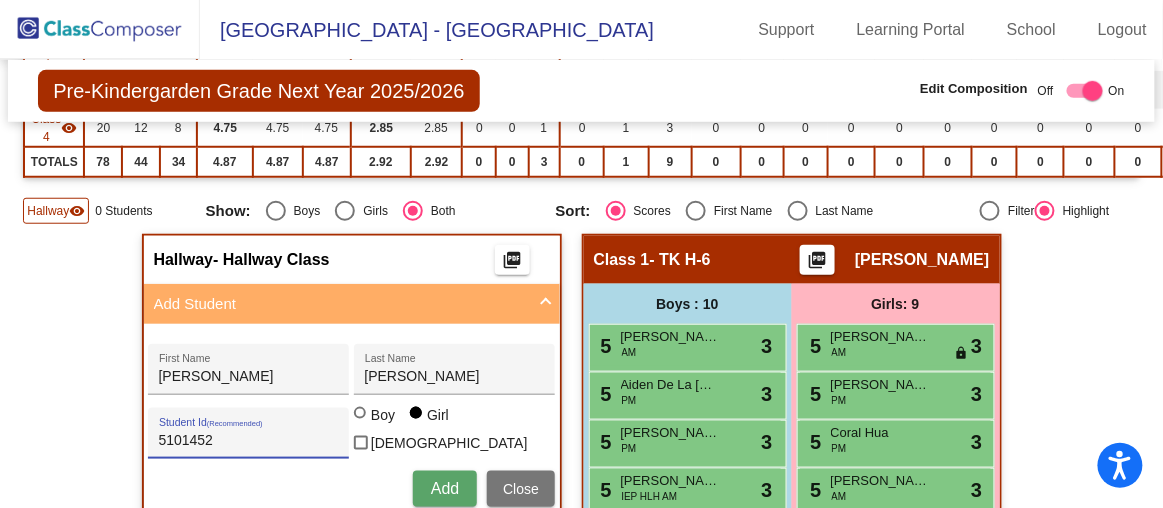 type on "5101452" 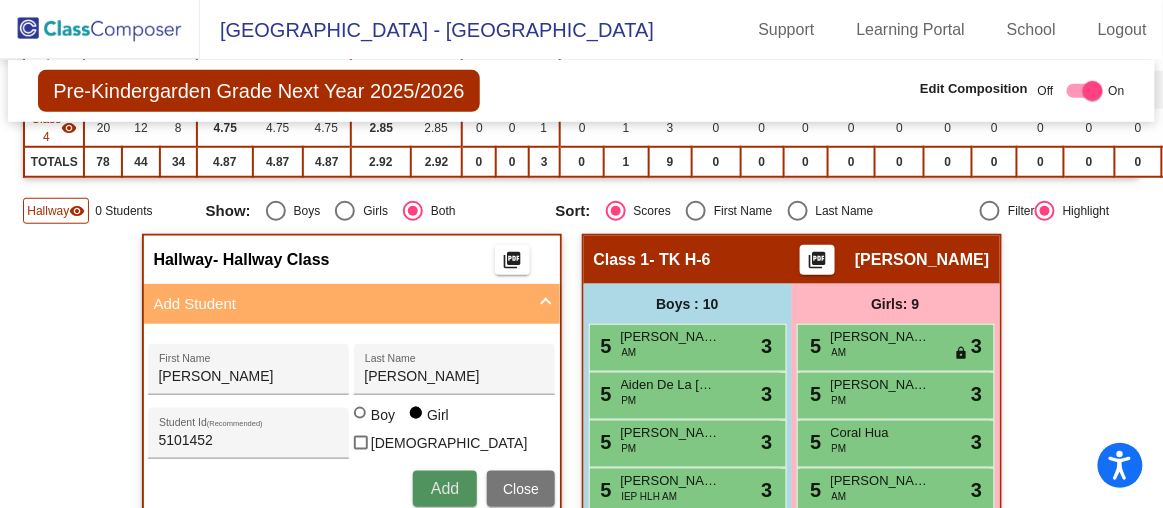 click on "Add" at bounding box center [445, 489] 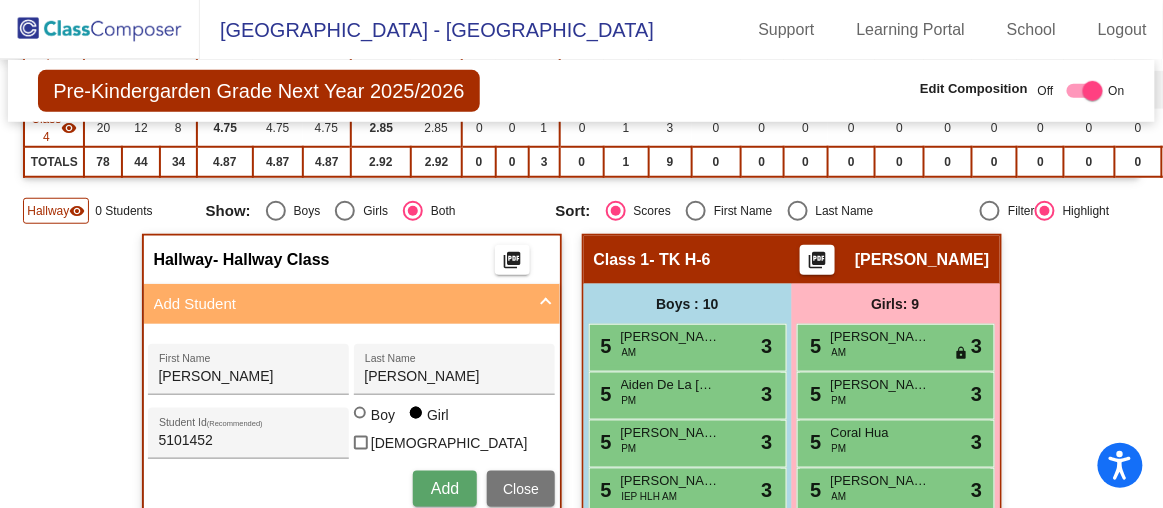 type 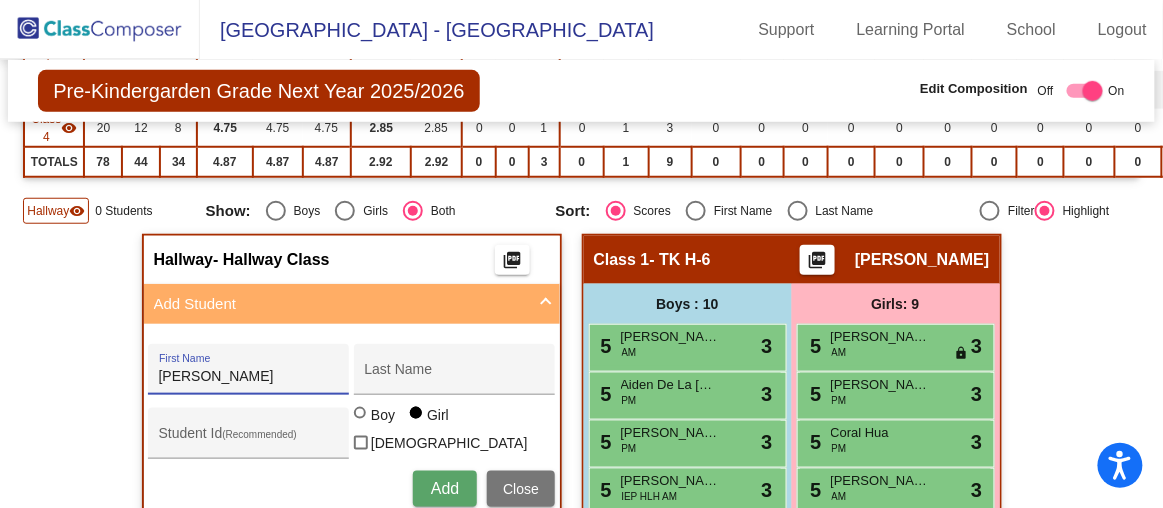 type on "[PERSON_NAME]" 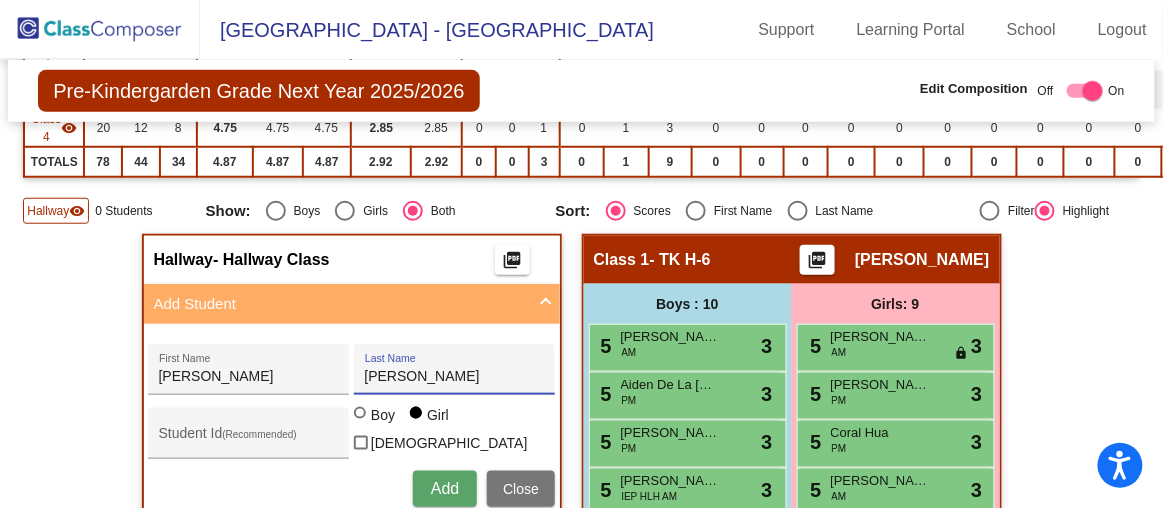 type on "[PERSON_NAME]" 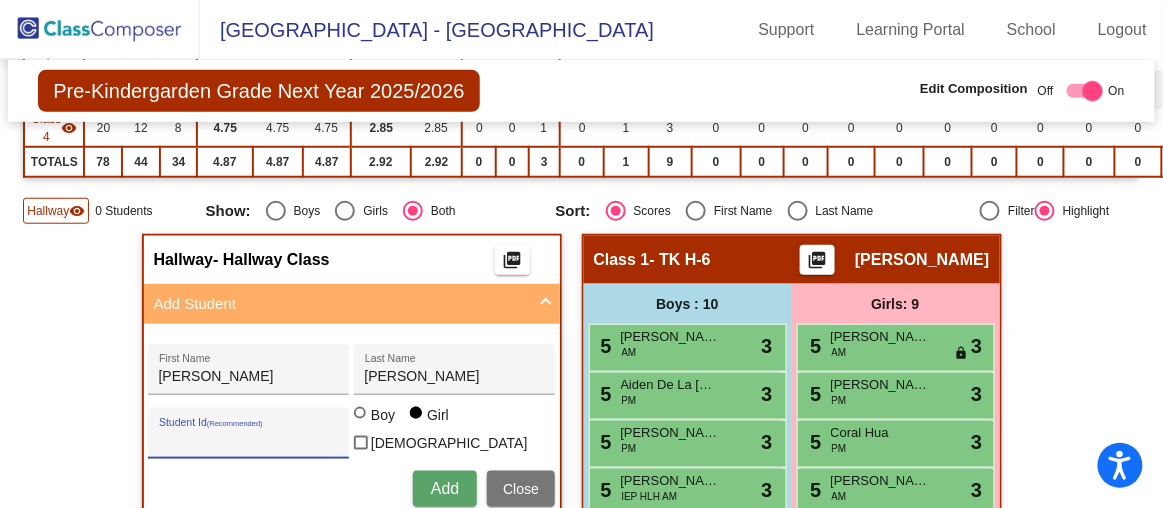 paste on "5101547" 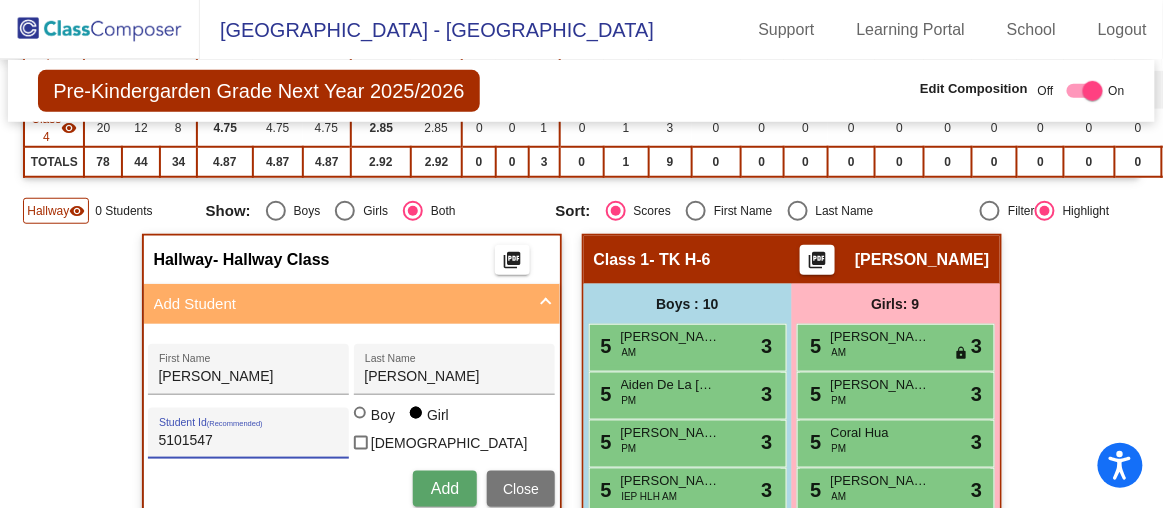 type on "5101547" 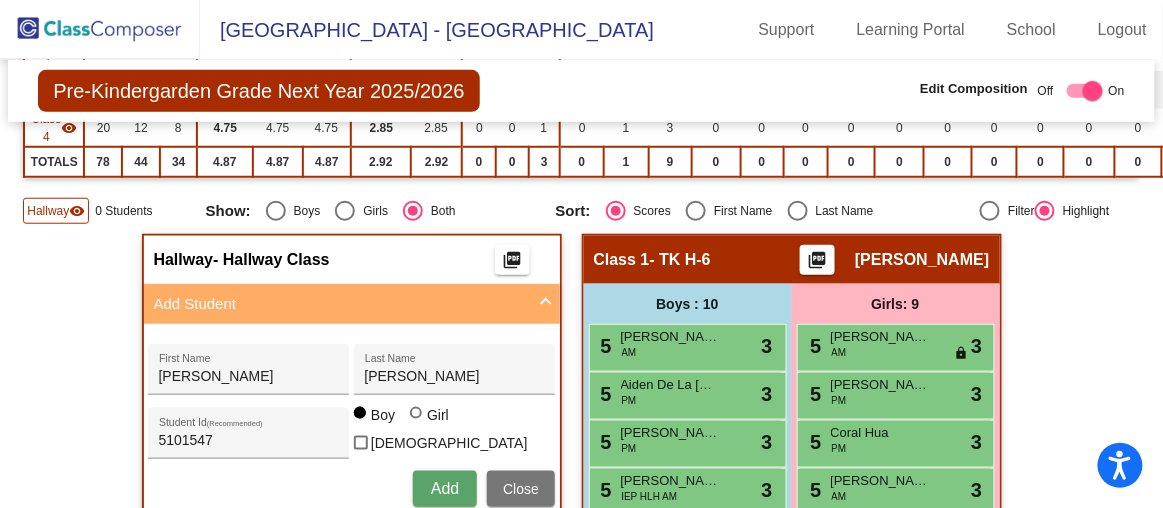 click on "Add" at bounding box center (445, 488) 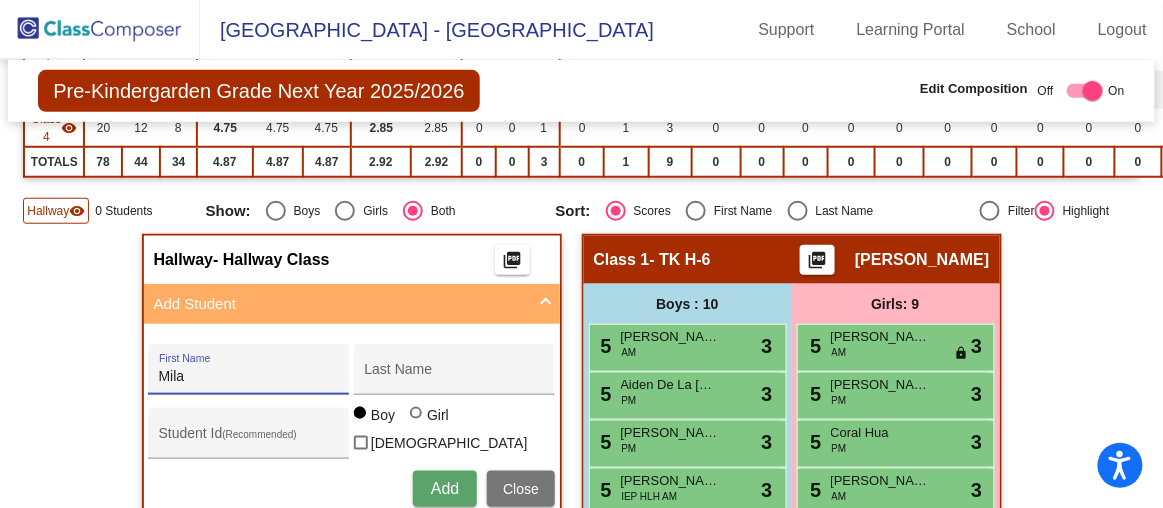 type on "Mila" 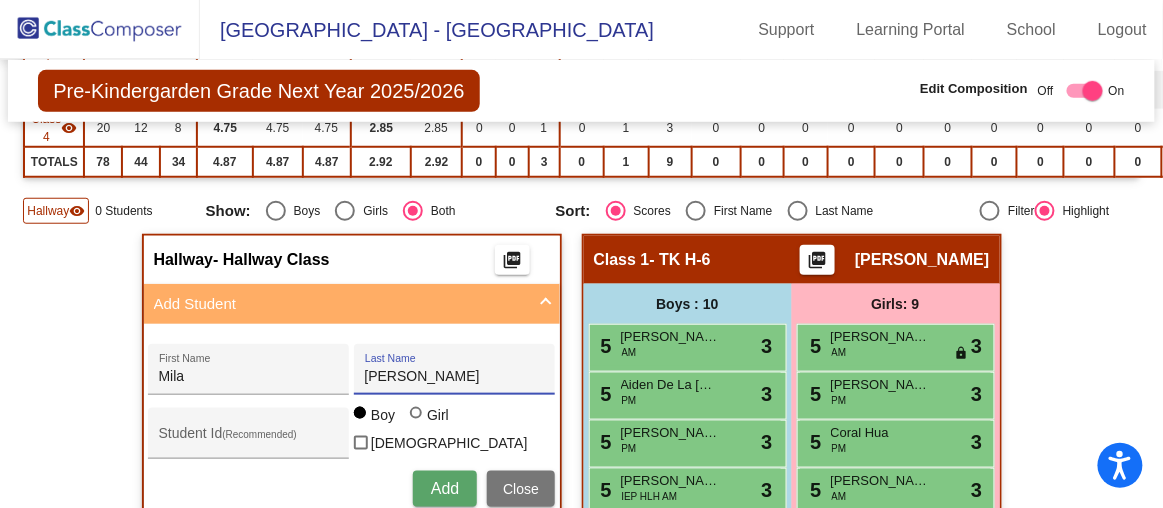 type on "[PERSON_NAME]" 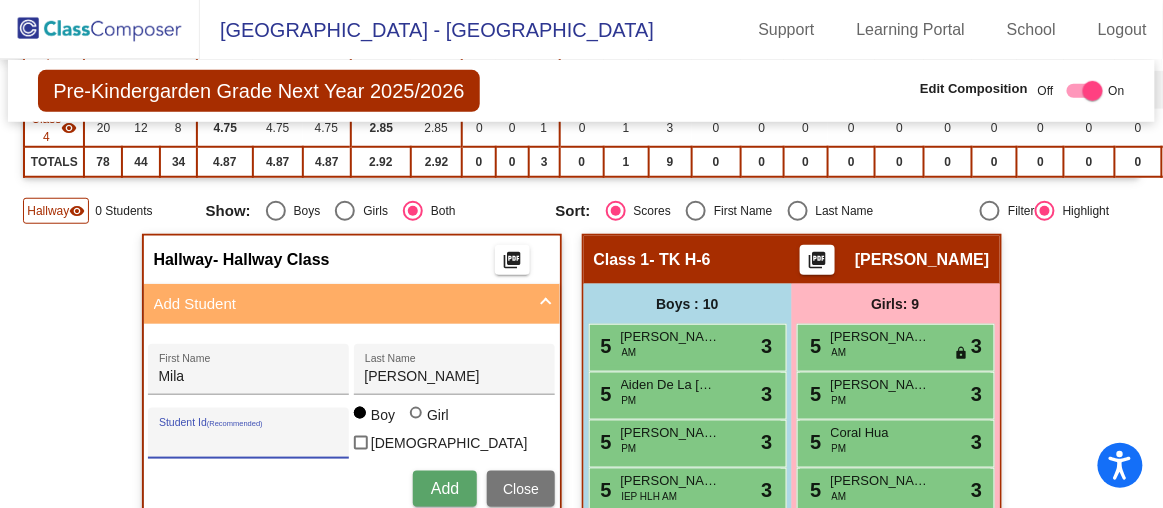 paste on "5101343" 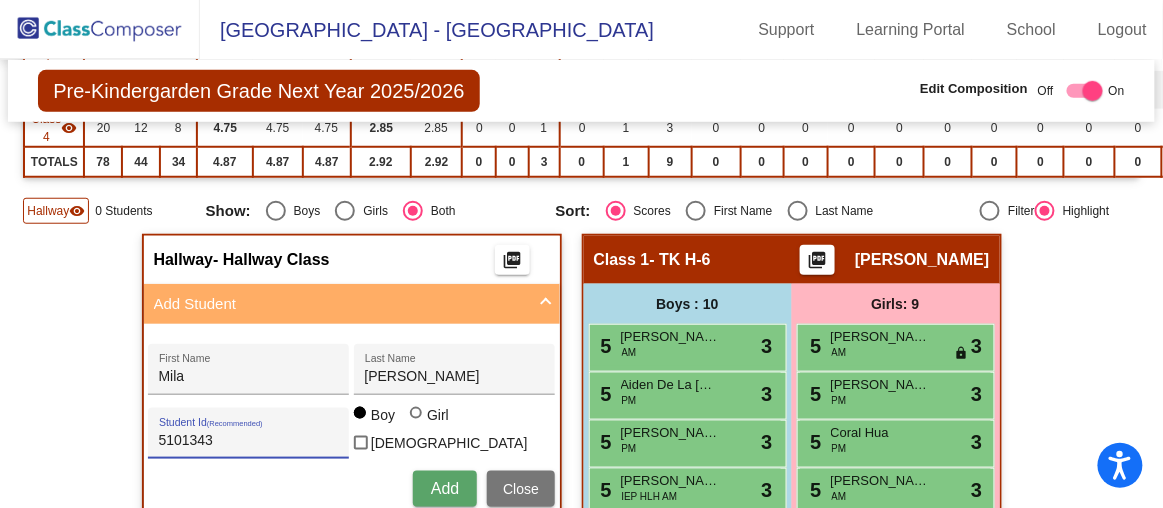 type on "5101343" 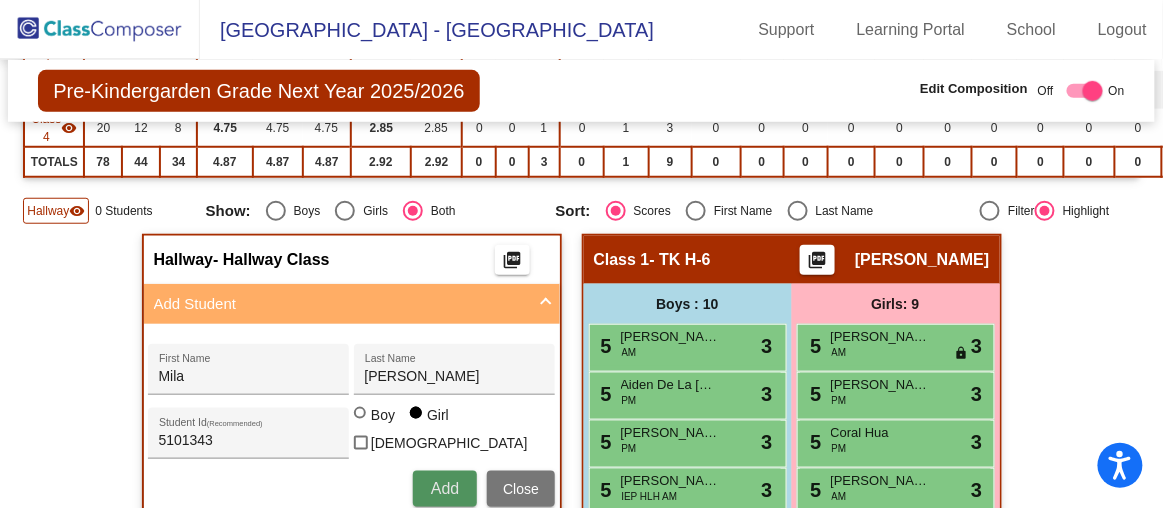click on "Add" at bounding box center [445, 489] 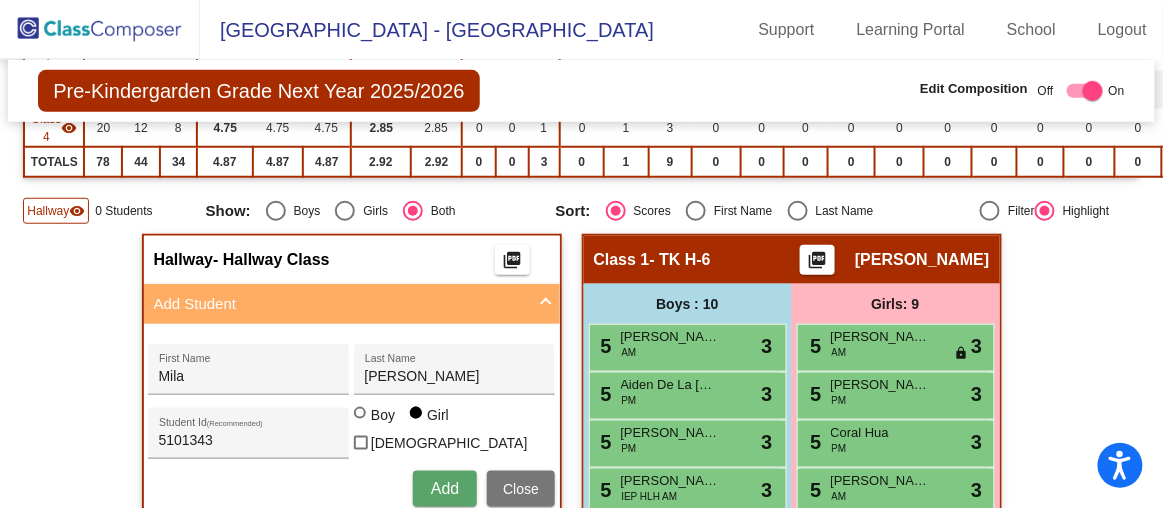 type 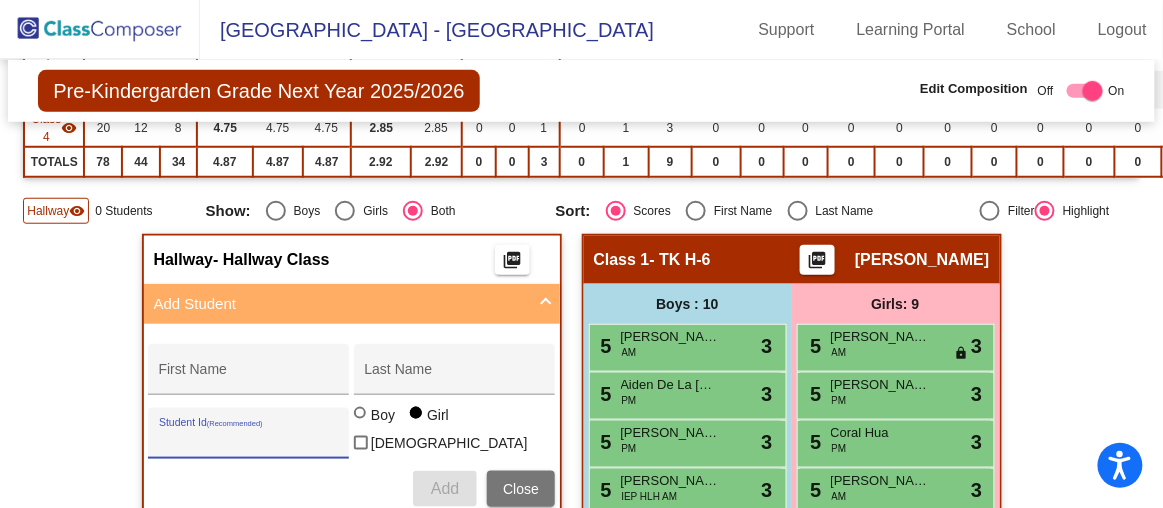 click on "Student Id  (Recommended)" at bounding box center [249, 441] 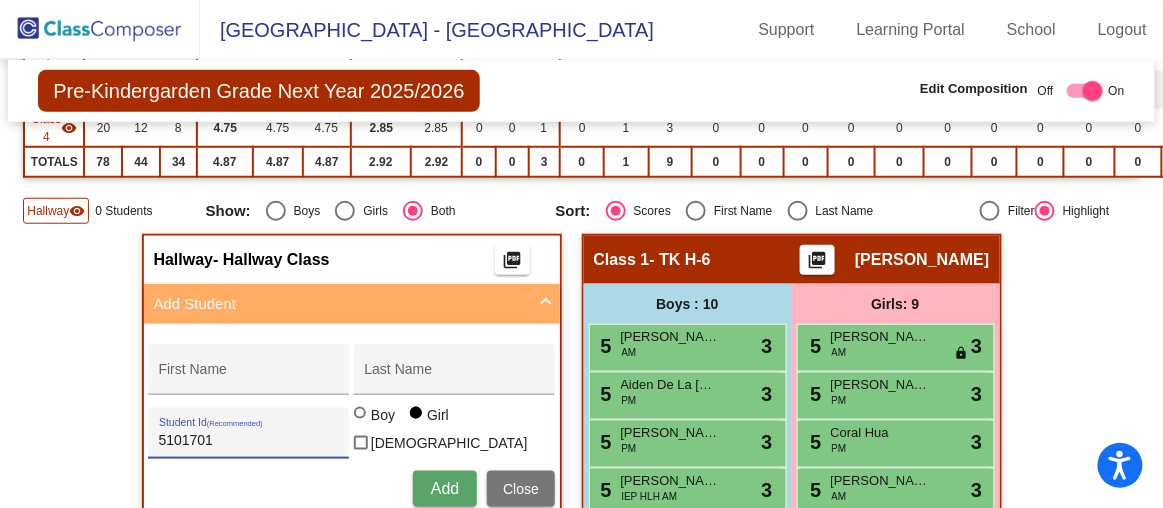 type on "5101701" 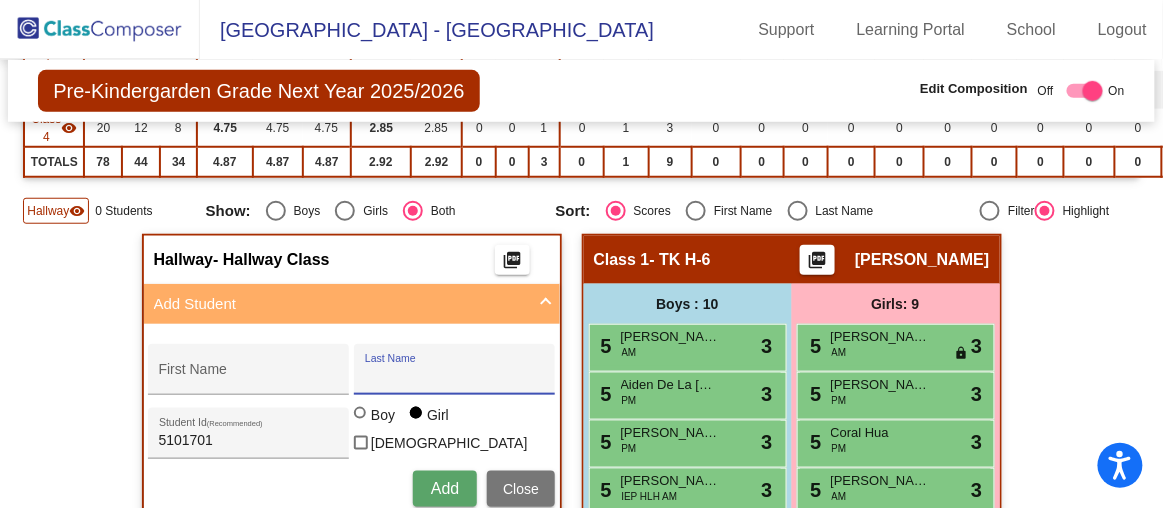 click on "Last Name" at bounding box center [455, 377] 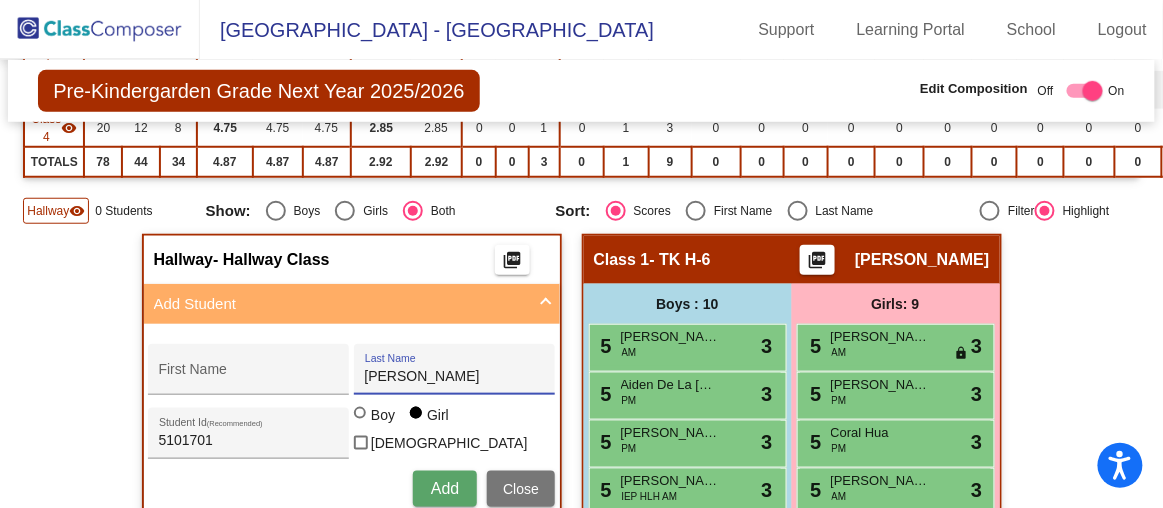 type on "[PERSON_NAME]" 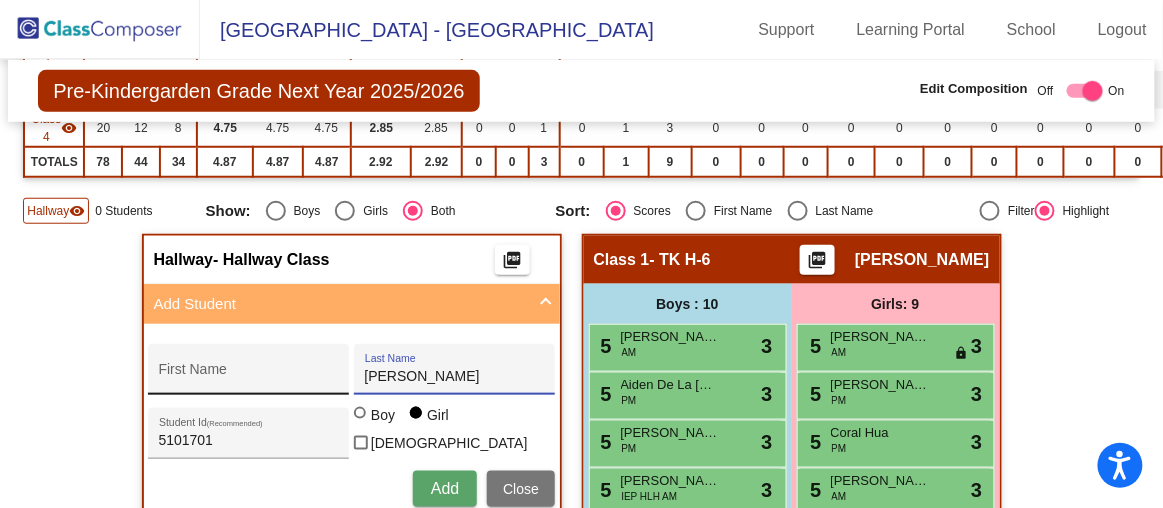 click on "First Name" at bounding box center (249, 377) 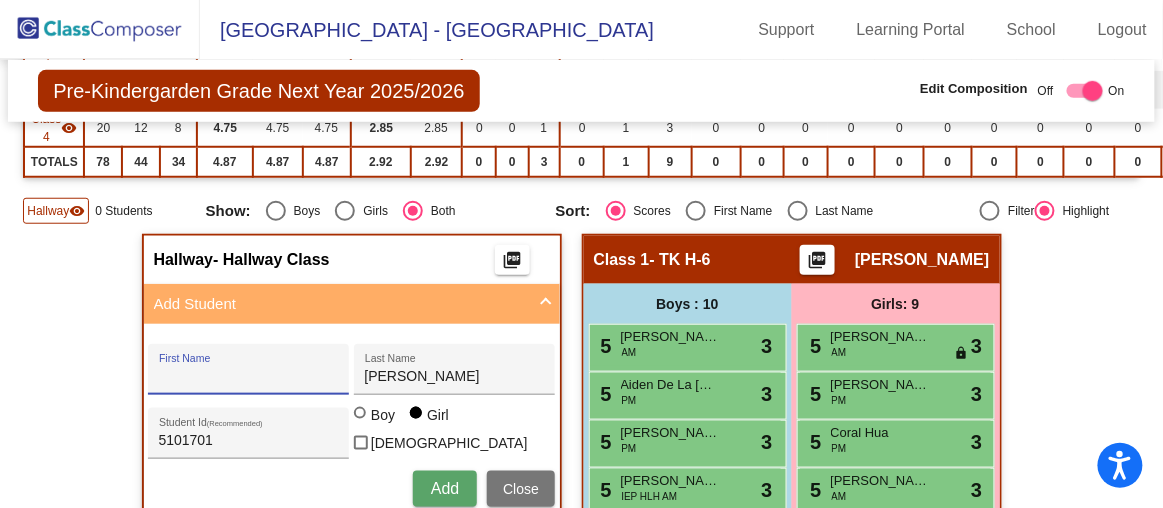 paste on "Pharaok" 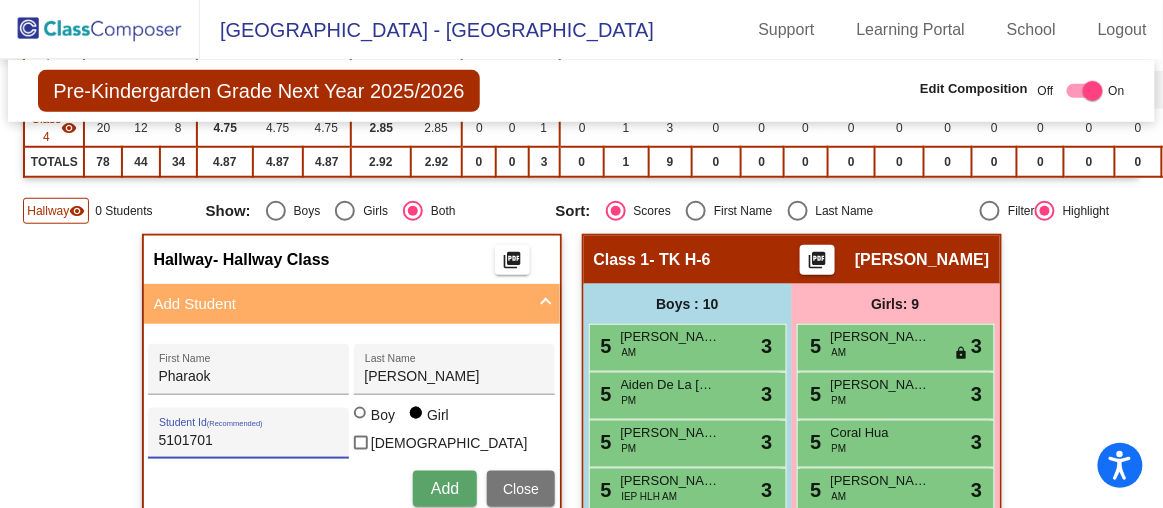 click on "5101701" at bounding box center (249, 441) 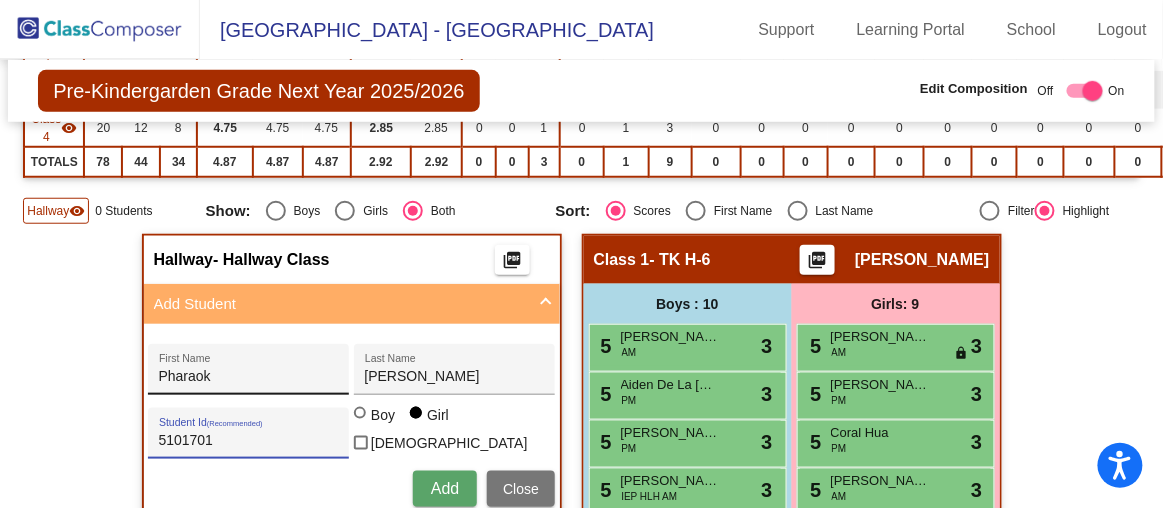 click on "Pharaok" at bounding box center [249, 377] 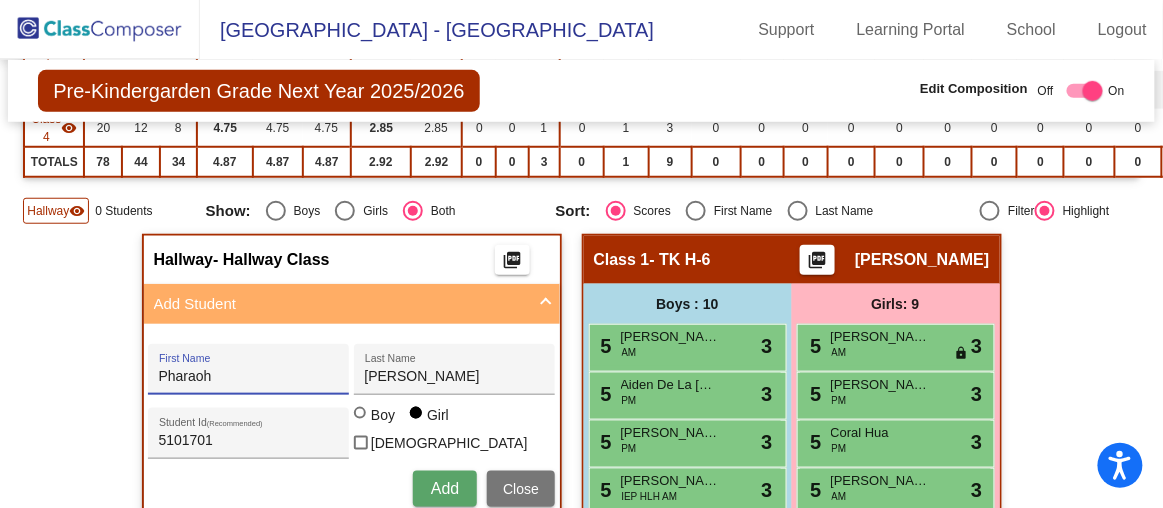type on "Pharaoh" 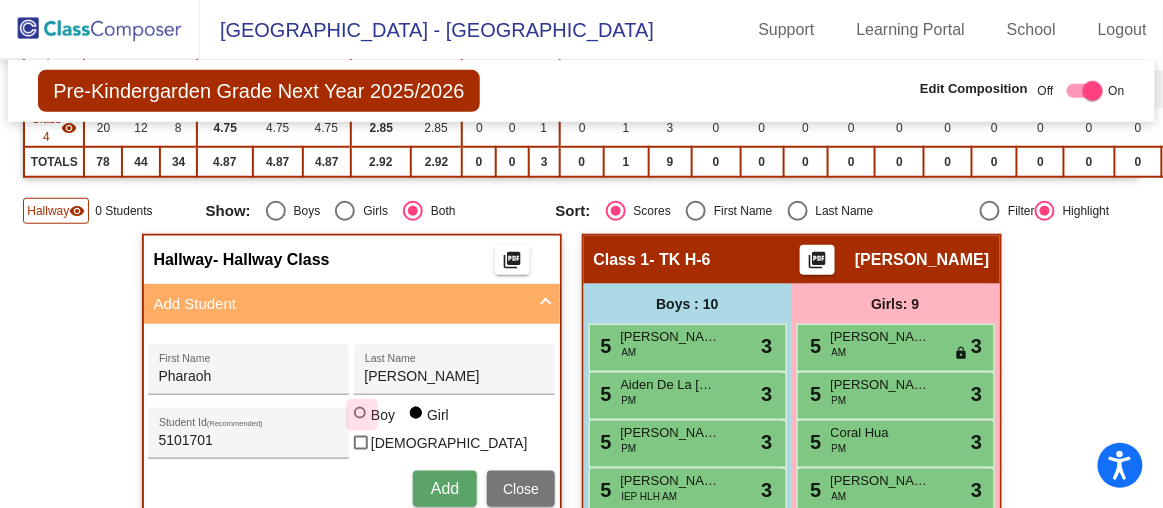 click at bounding box center (360, 413) 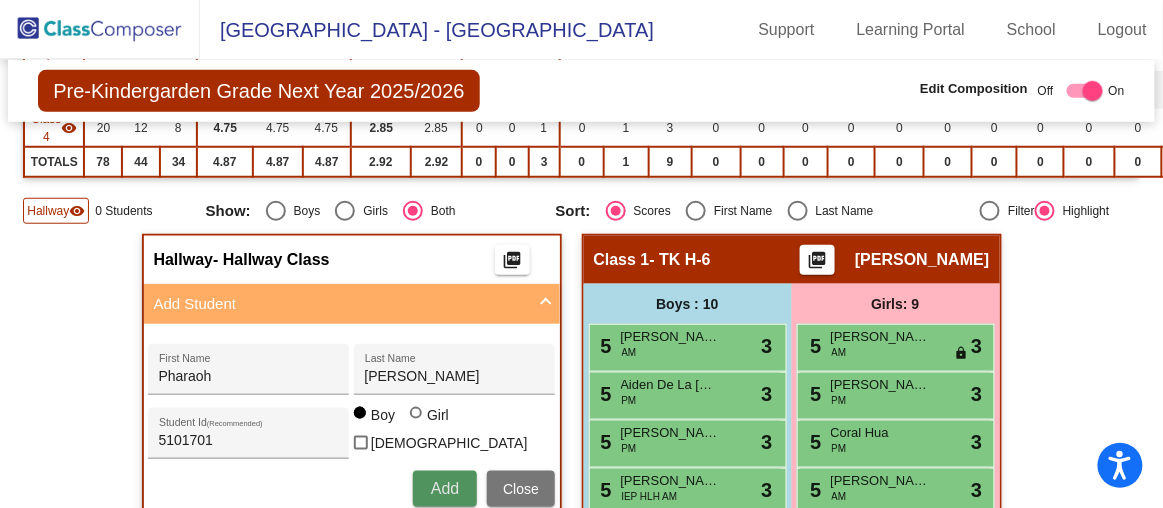 click on "Add" at bounding box center (445, 489) 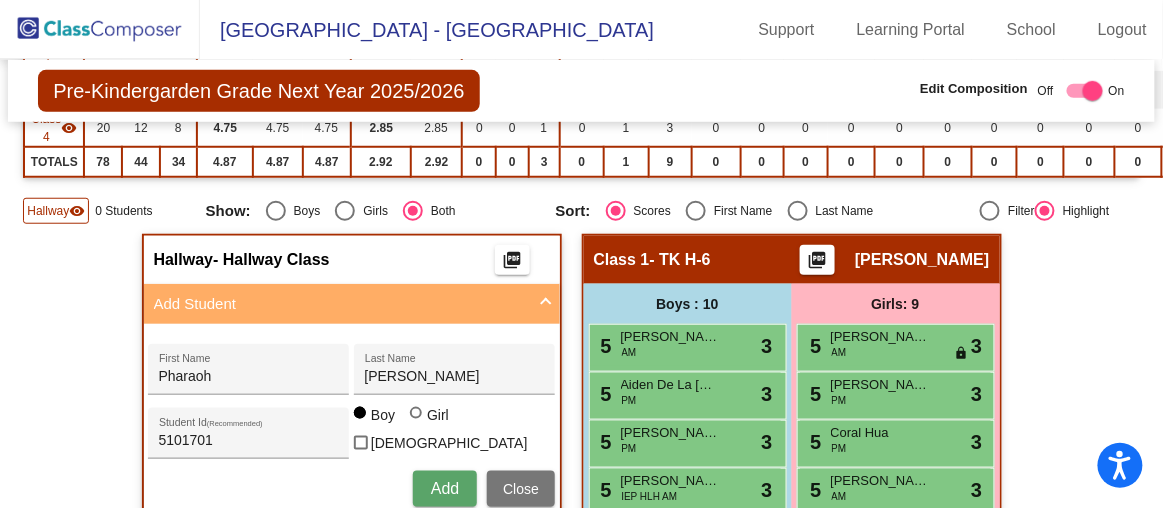 type 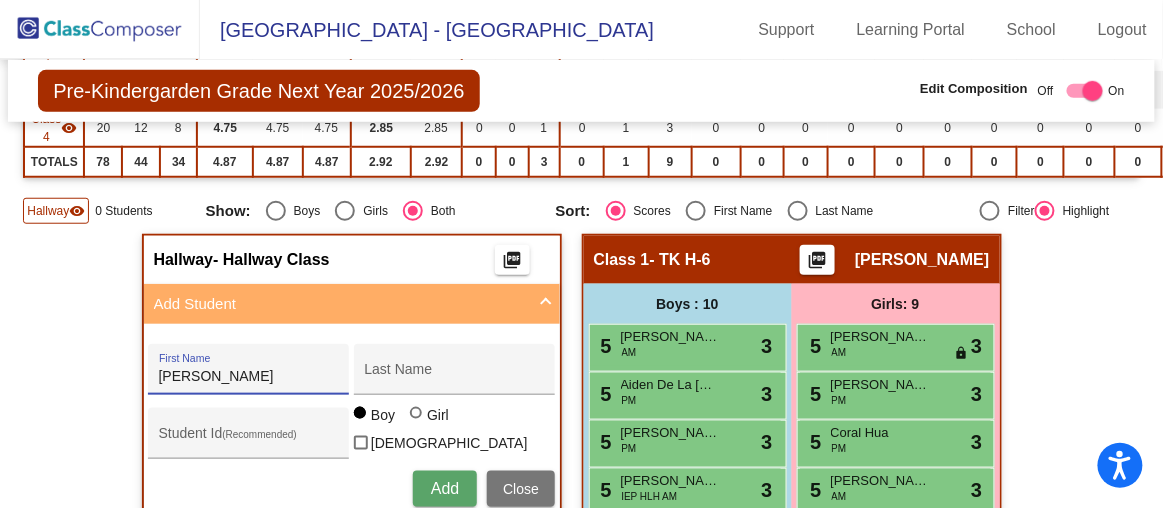 type on "[PERSON_NAME]" 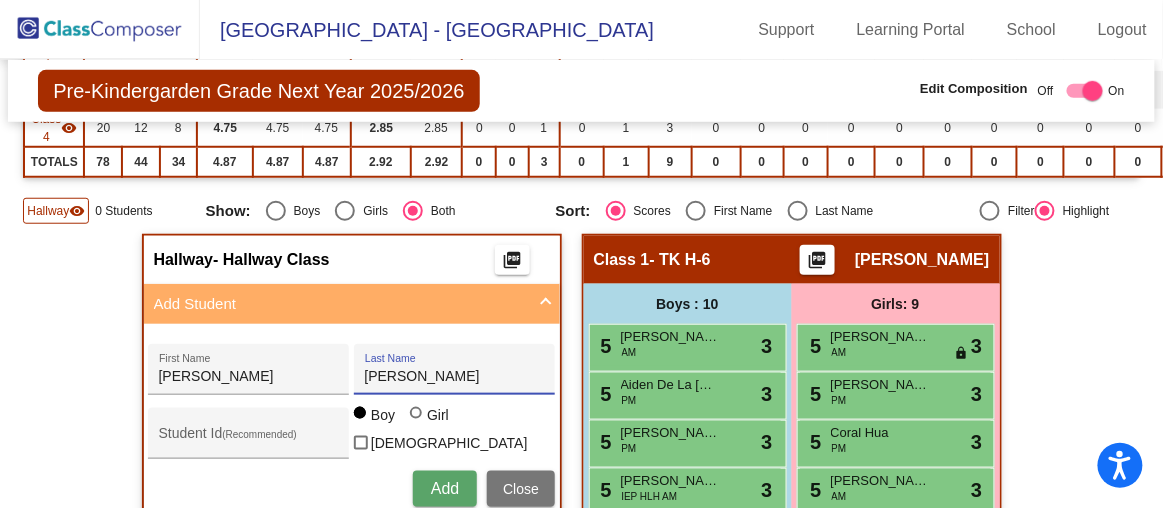 type on "[PERSON_NAME]" 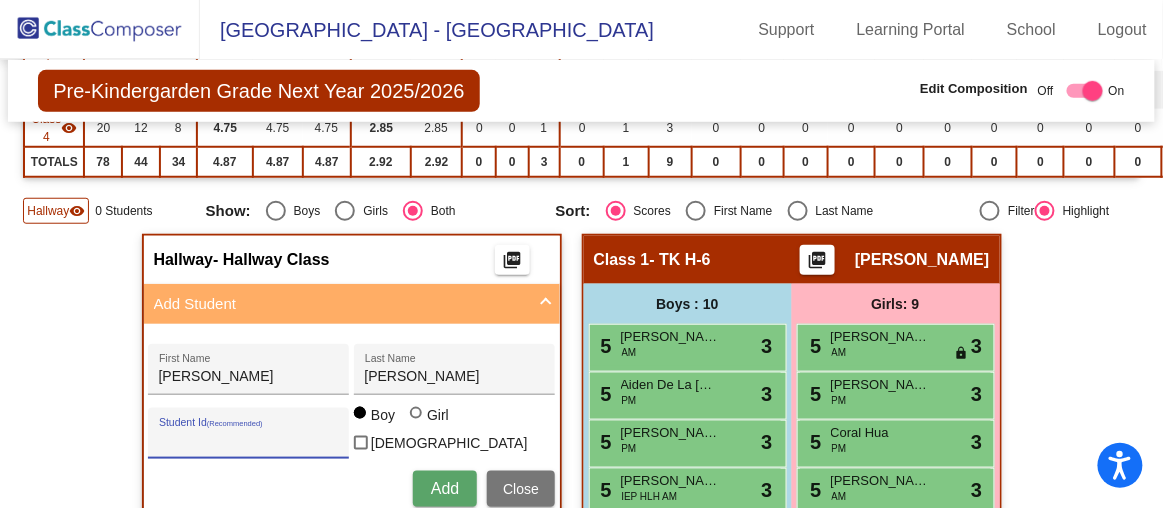 paste on "5101683" 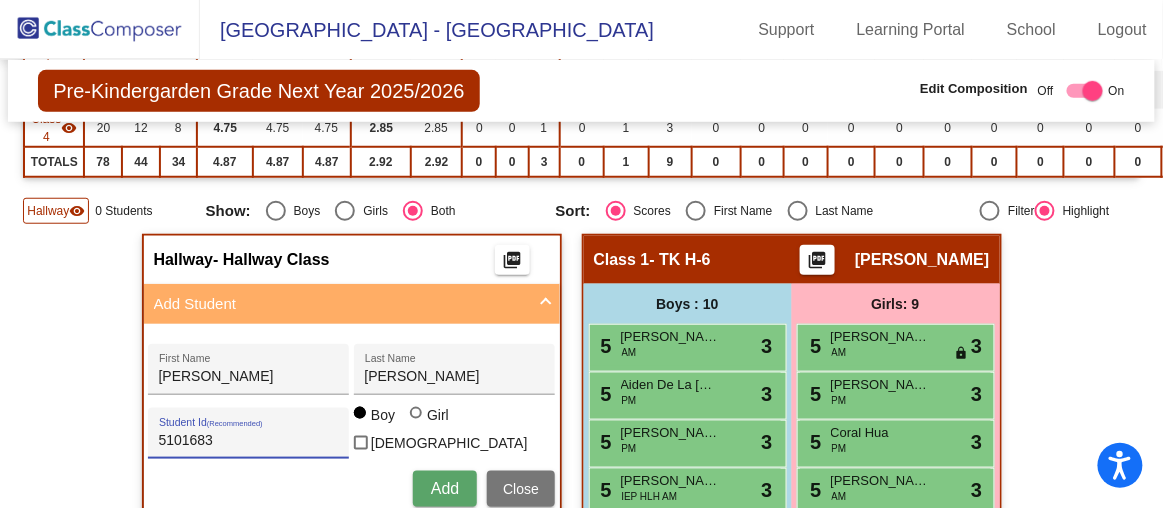 type on "5101683" 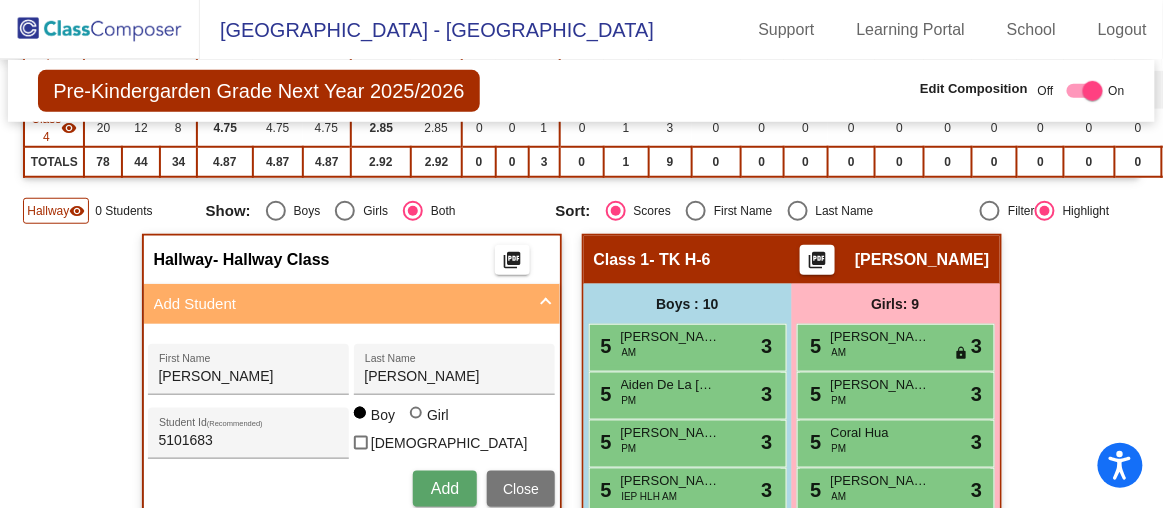 type 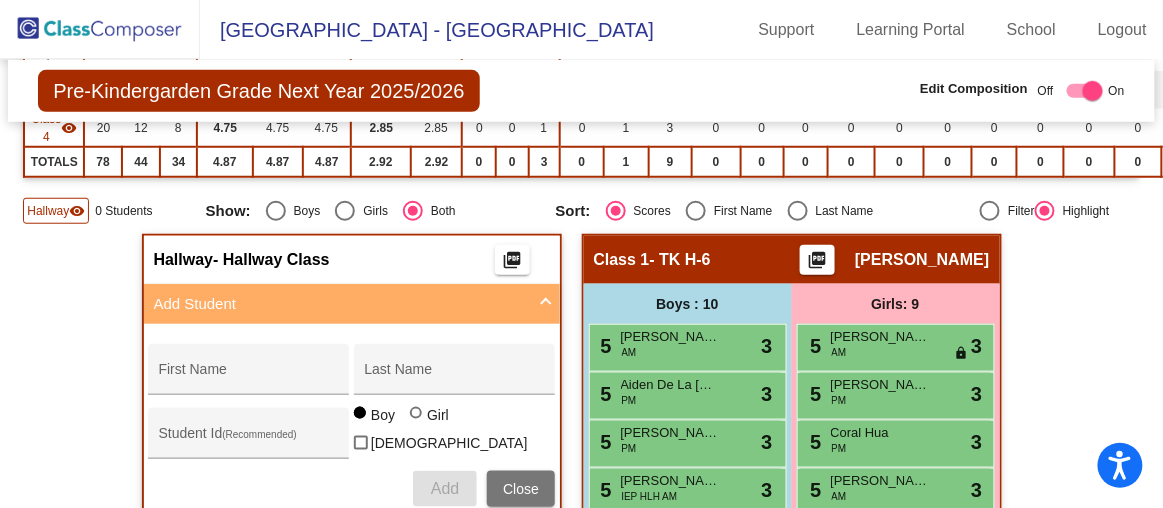 click on "Add Student" at bounding box center (348, 304) 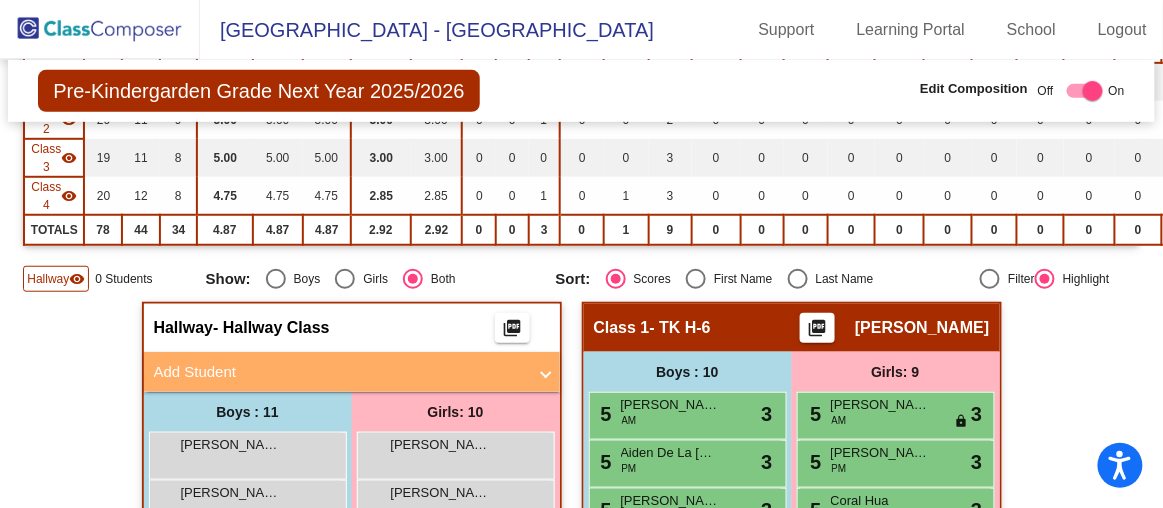 scroll, scrollTop: 321, scrollLeft: 0, axis: vertical 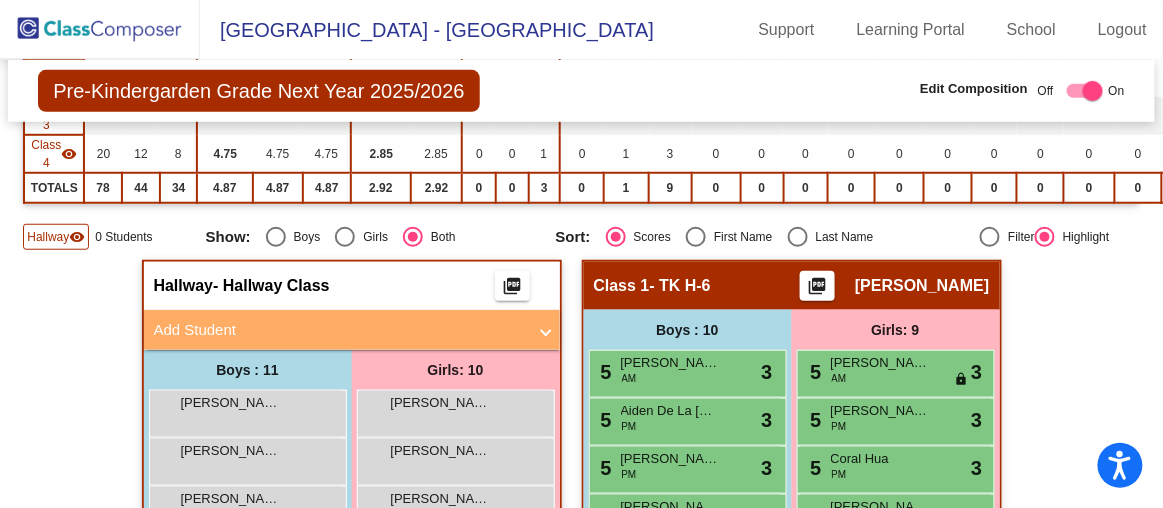 click on "0 Students" 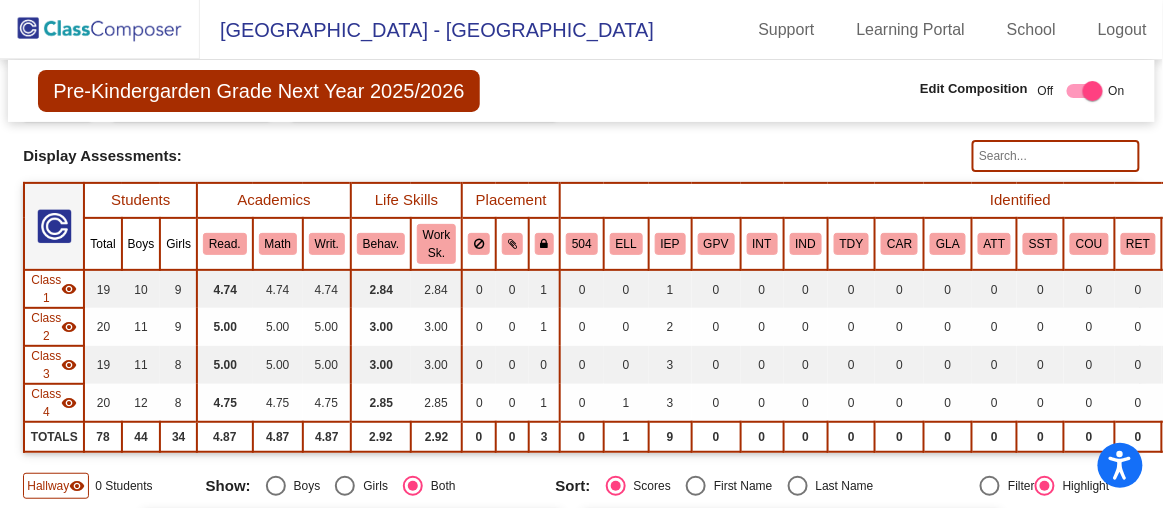 scroll, scrollTop: 70, scrollLeft: 0, axis: vertical 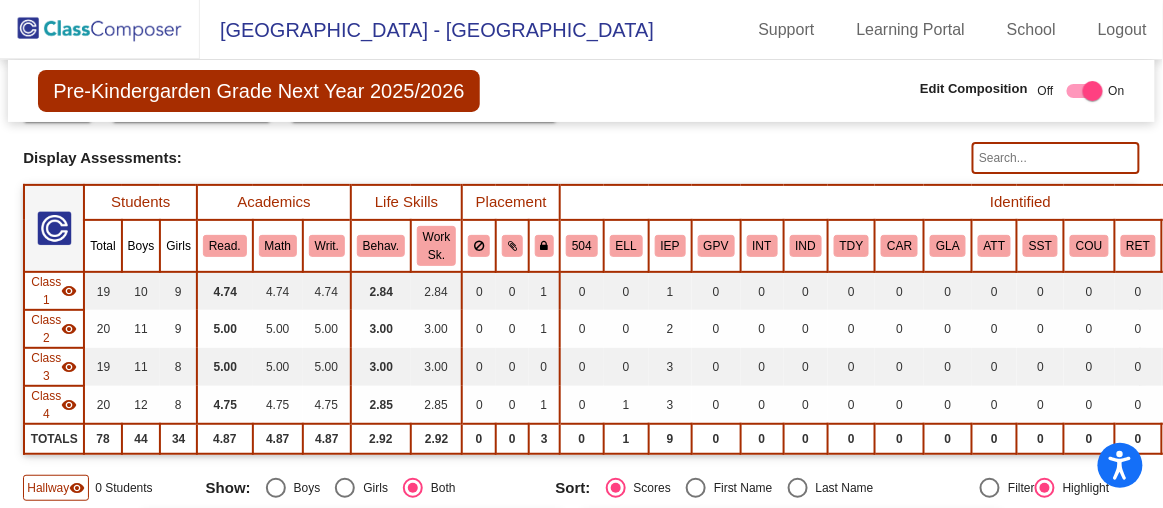 click 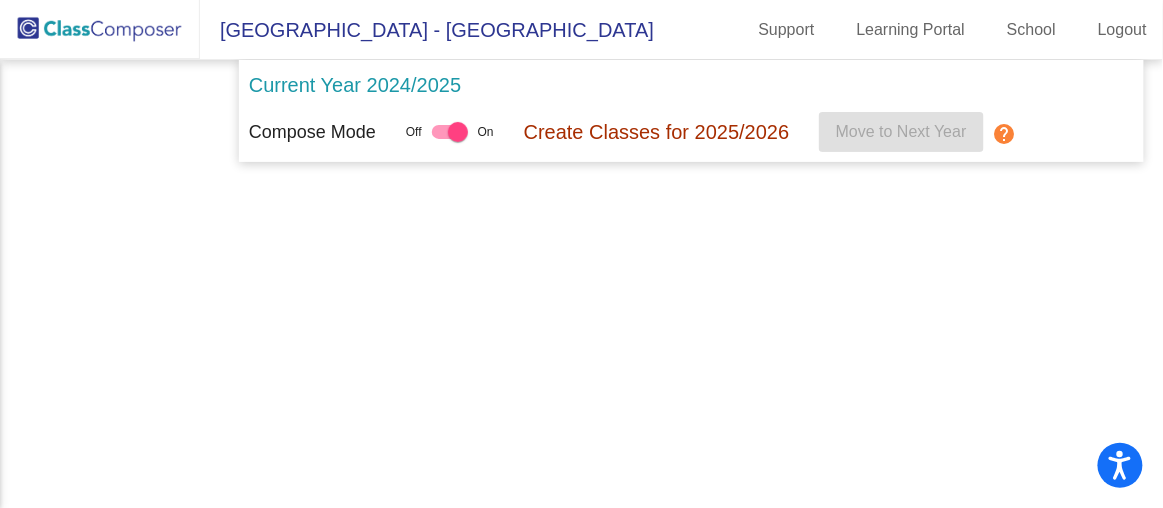 scroll, scrollTop: 0, scrollLeft: 0, axis: both 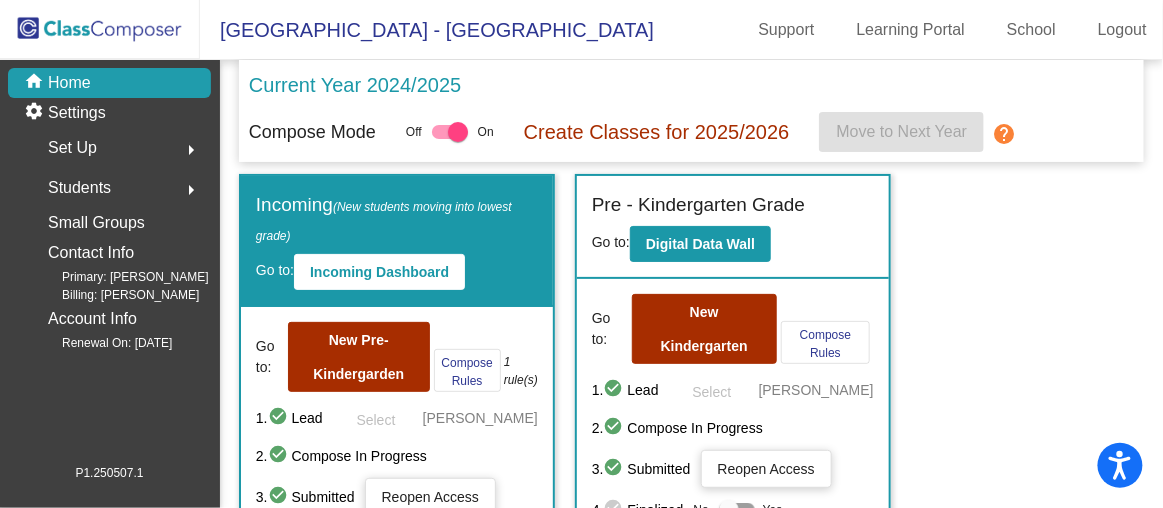 click on "Set Up  arrow_right" 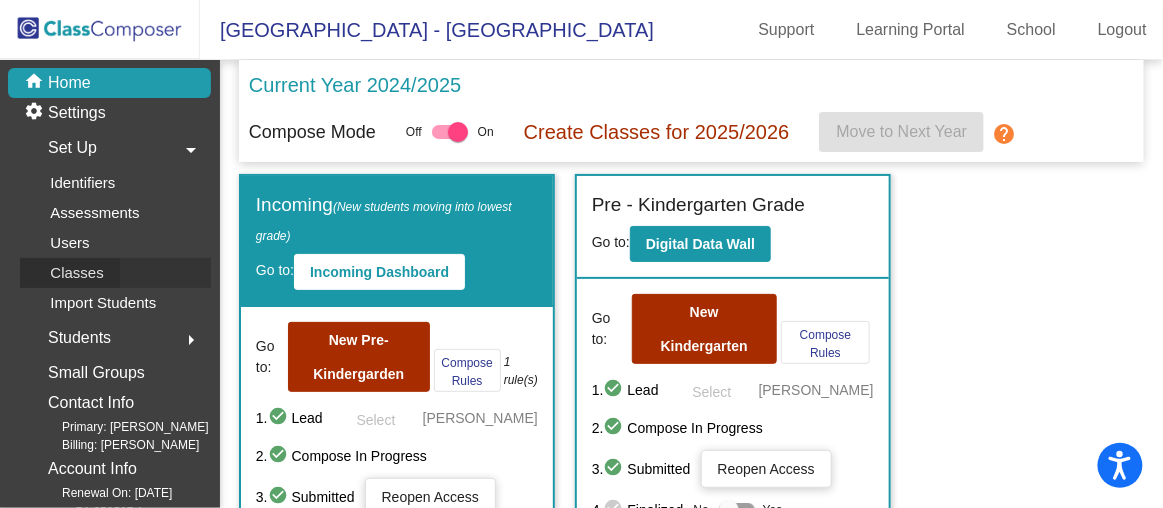 click on "Classes" 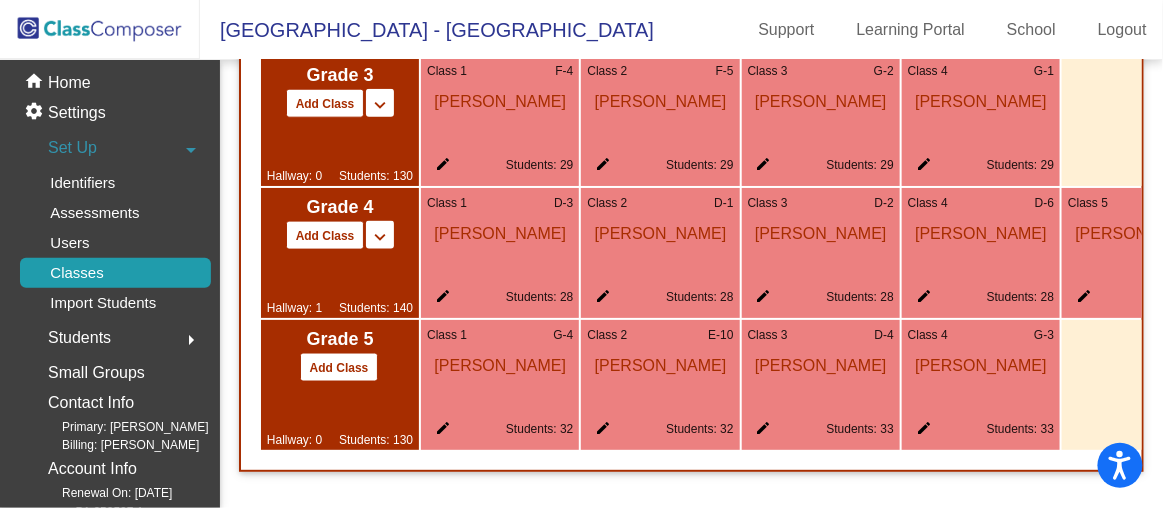 scroll, scrollTop: 1809, scrollLeft: 0, axis: vertical 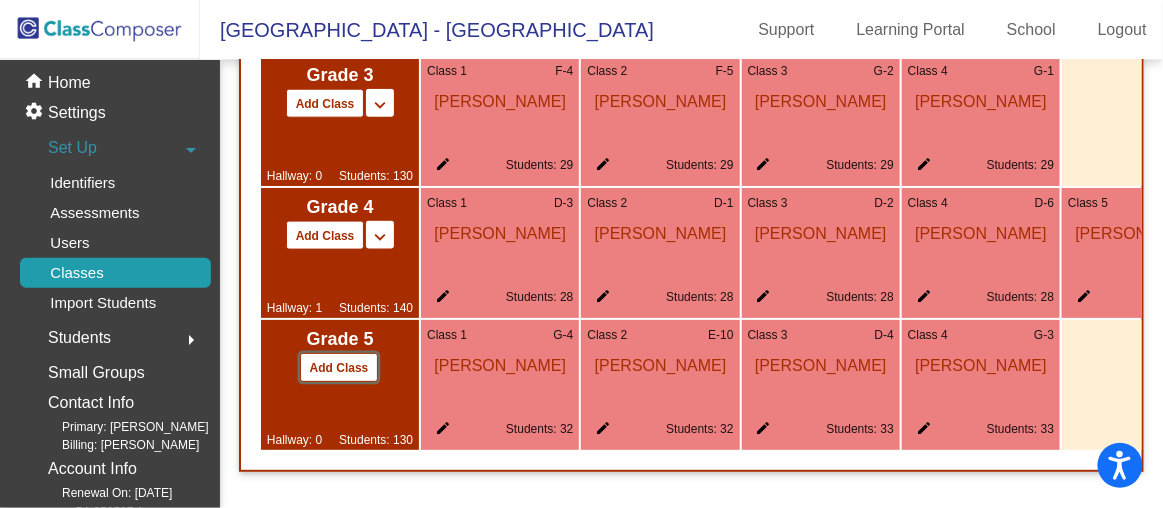 click on "Add Class" 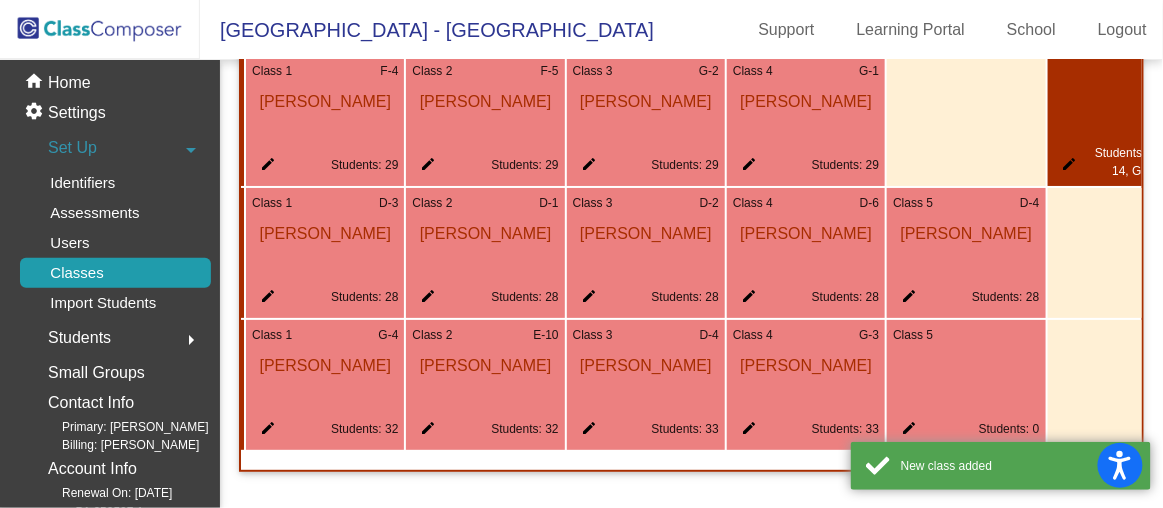 scroll, scrollTop: 0, scrollLeft: 176, axis: horizontal 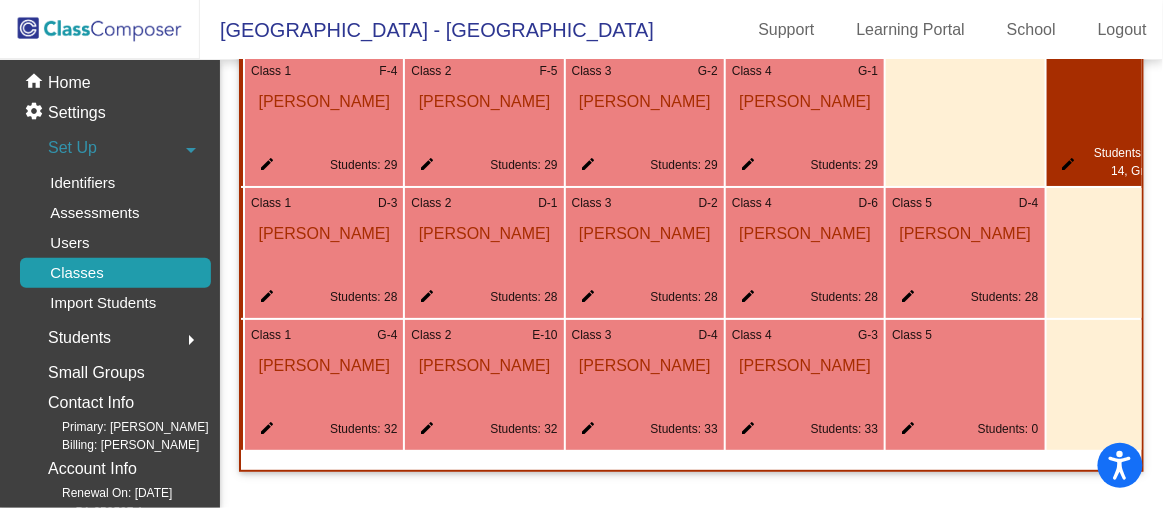 click on "edit" 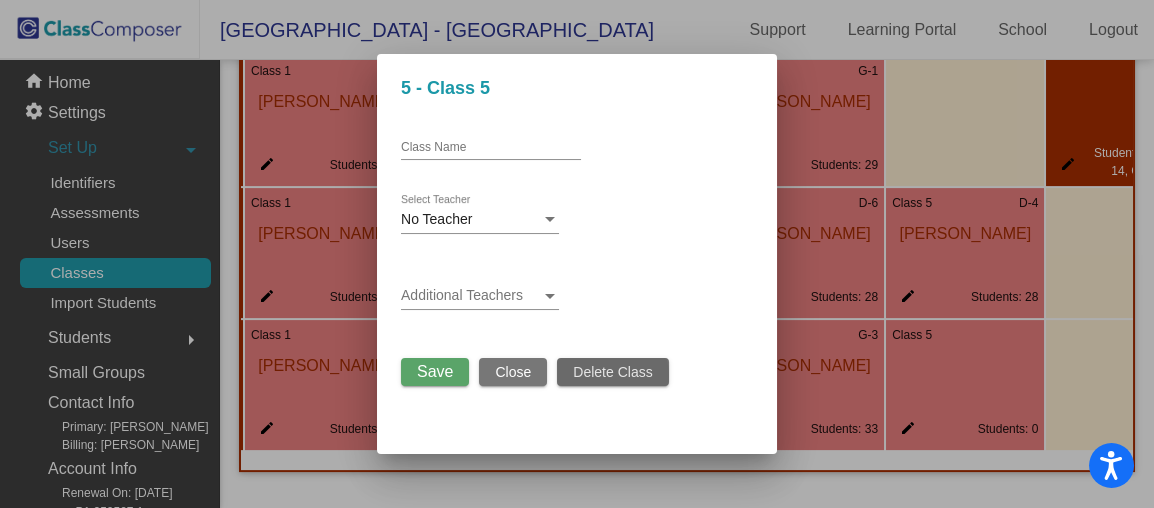 click on "Delete Class" at bounding box center (612, 372) 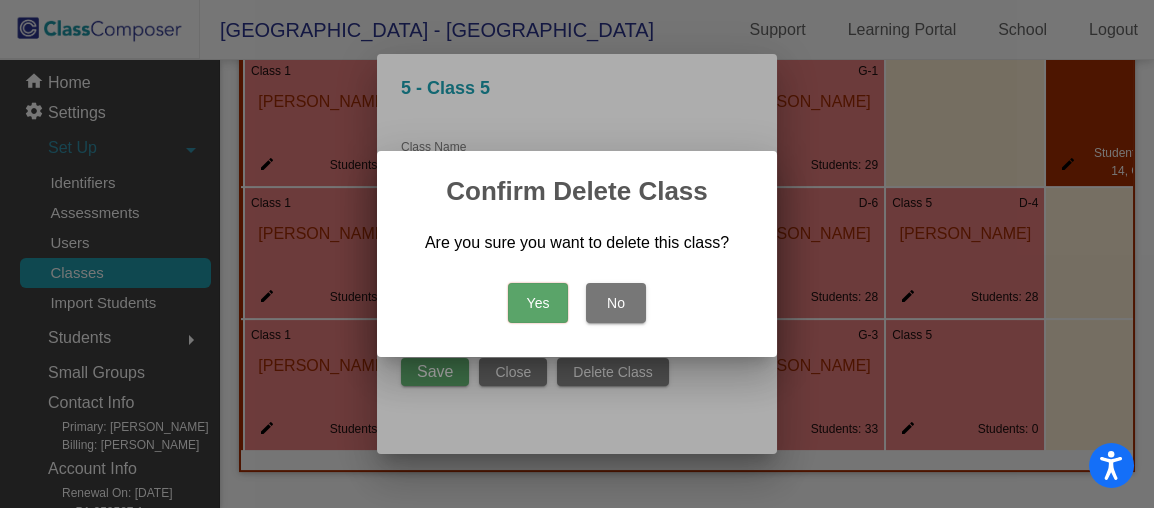 click on "Yes" at bounding box center (538, 303) 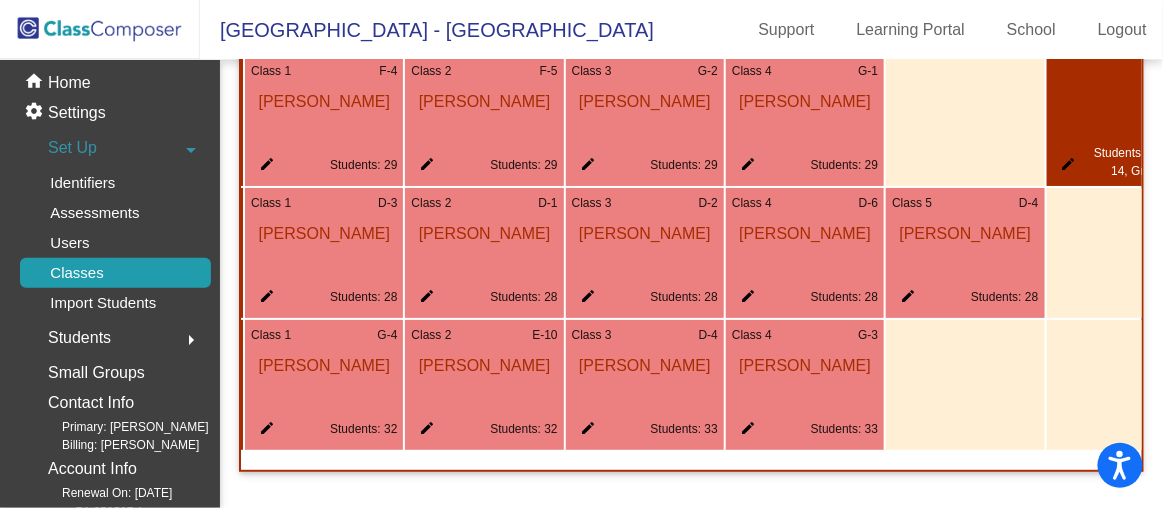 scroll, scrollTop: 0, scrollLeft: 0, axis: both 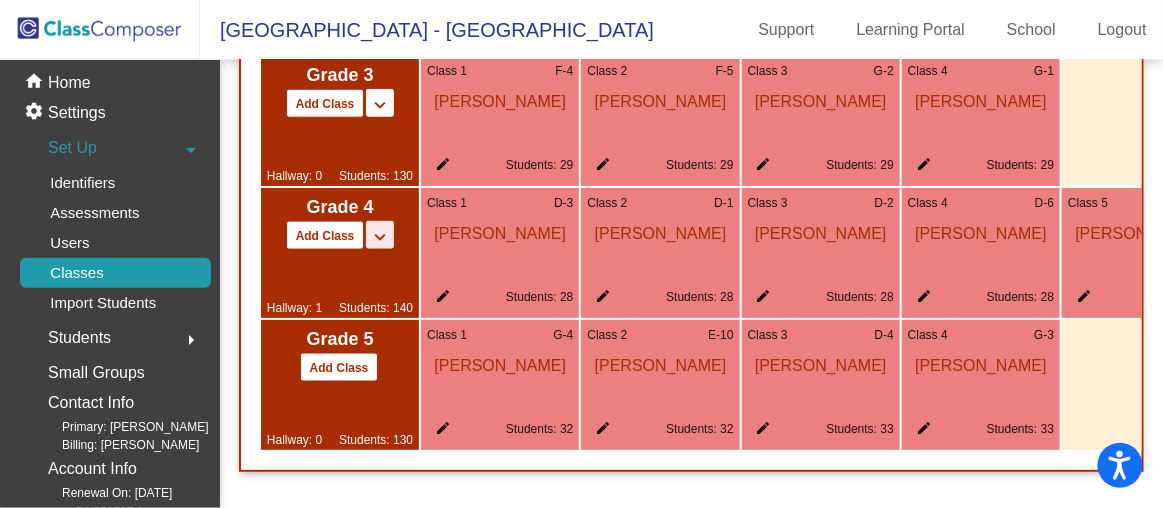 click on "keyboard_arrow_down" at bounding box center [380, 237] 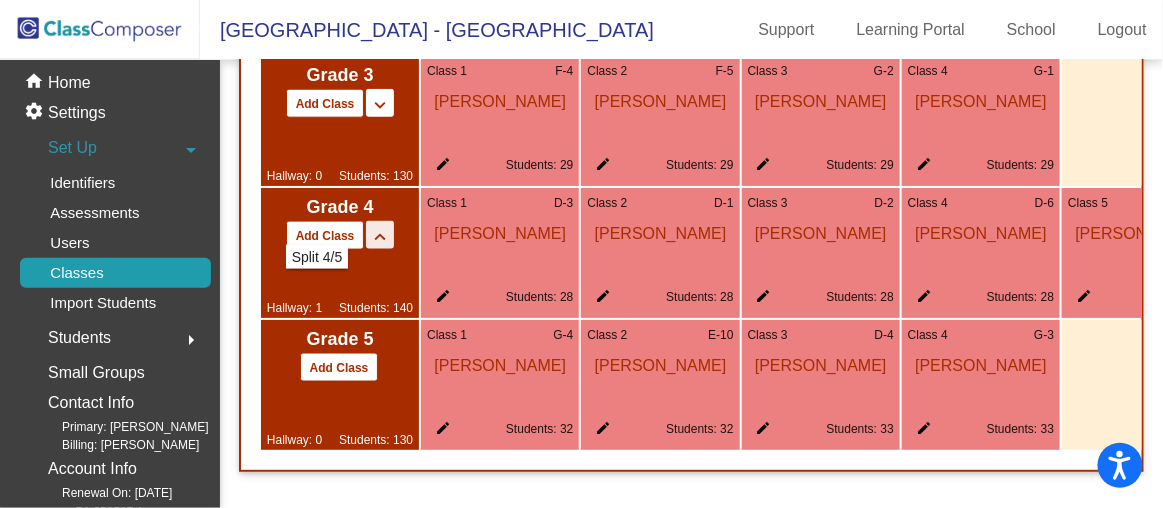 click on "keyboard_arrow_up" at bounding box center [380, 237] 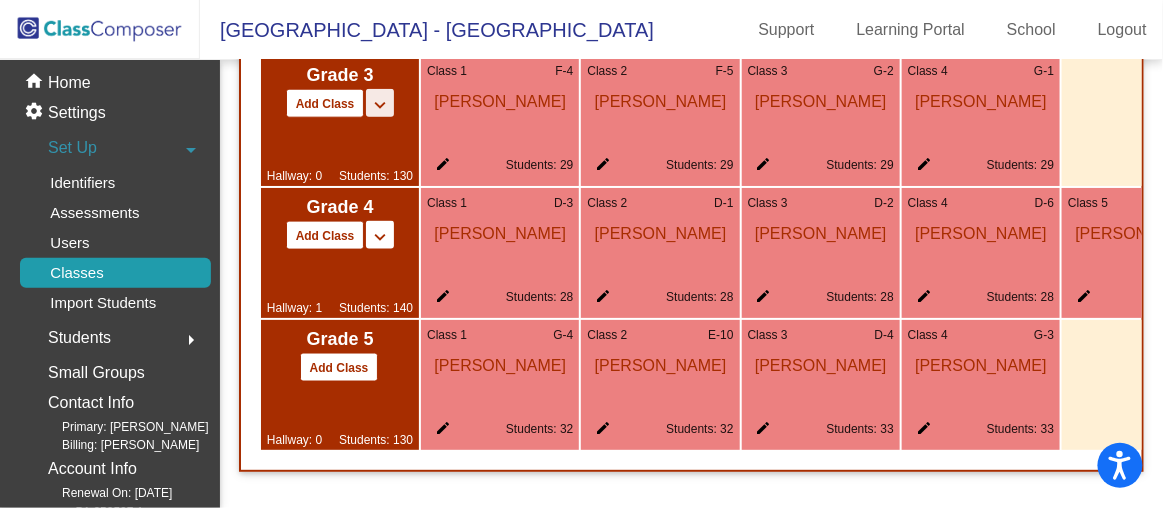 click on "keyboard_arrow_down" at bounding box center [380, 105] 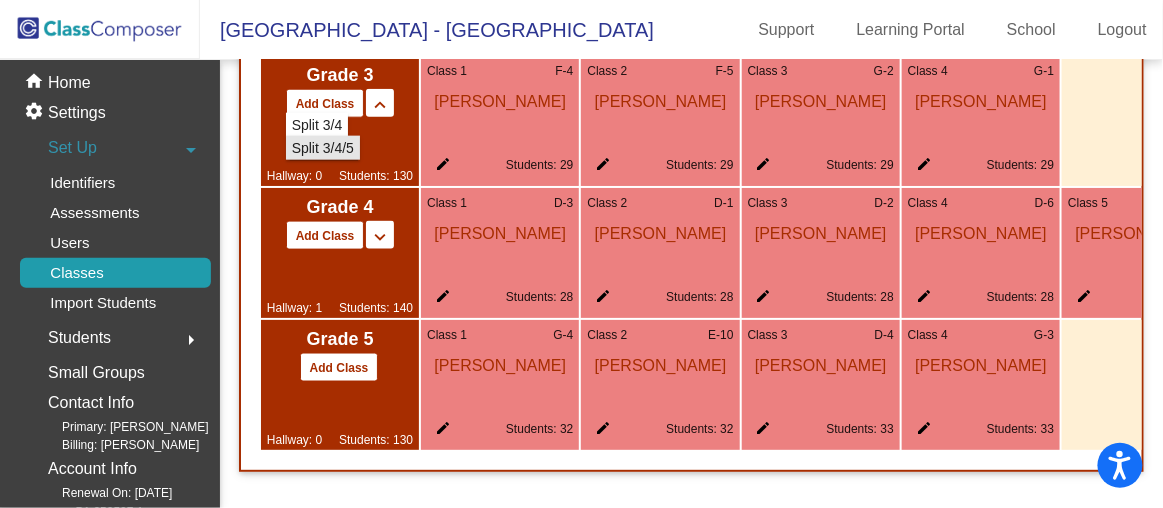 click on "Split 3/4/5" 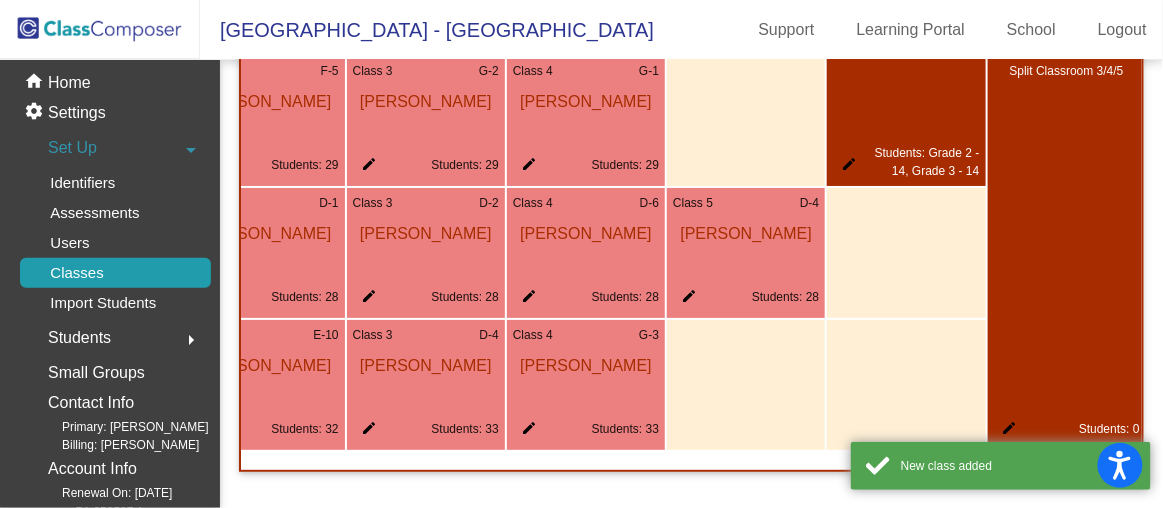 scroll, scrollTop: 0, scrollLeft: 397, axis: horizontal 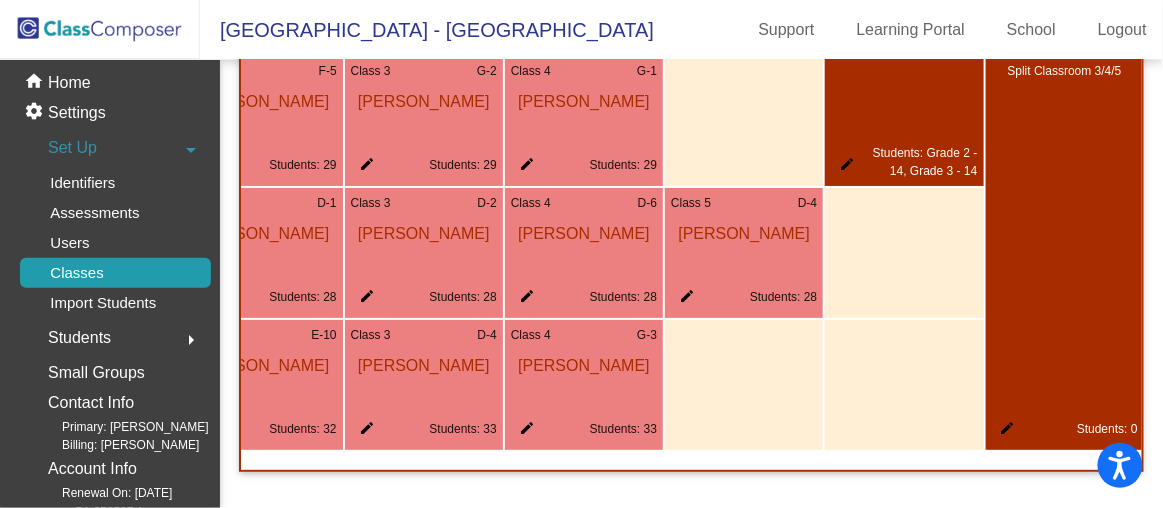 click on "edit" 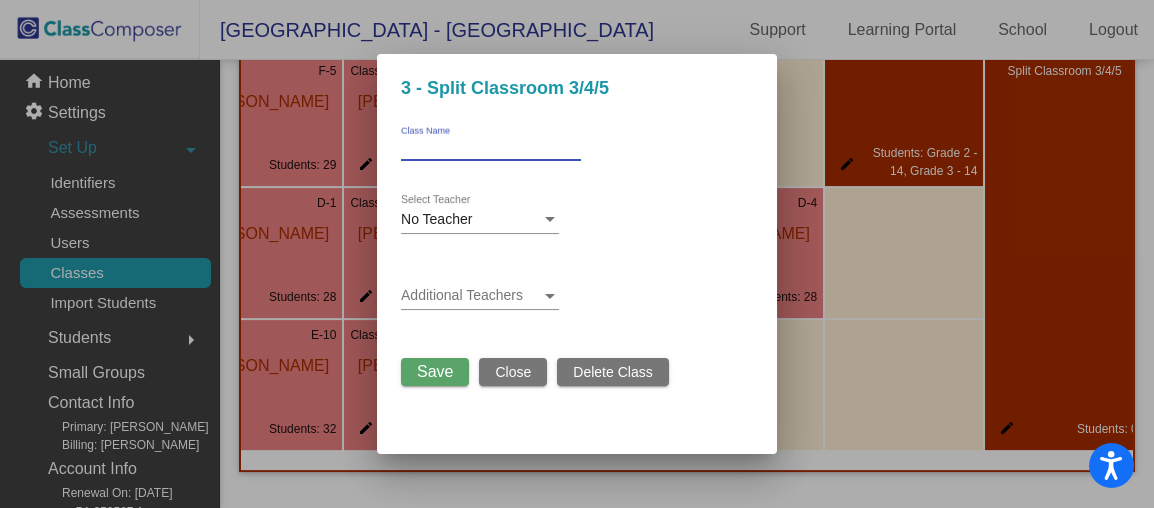 click on "Class Name" at bounding box center [491, 148] 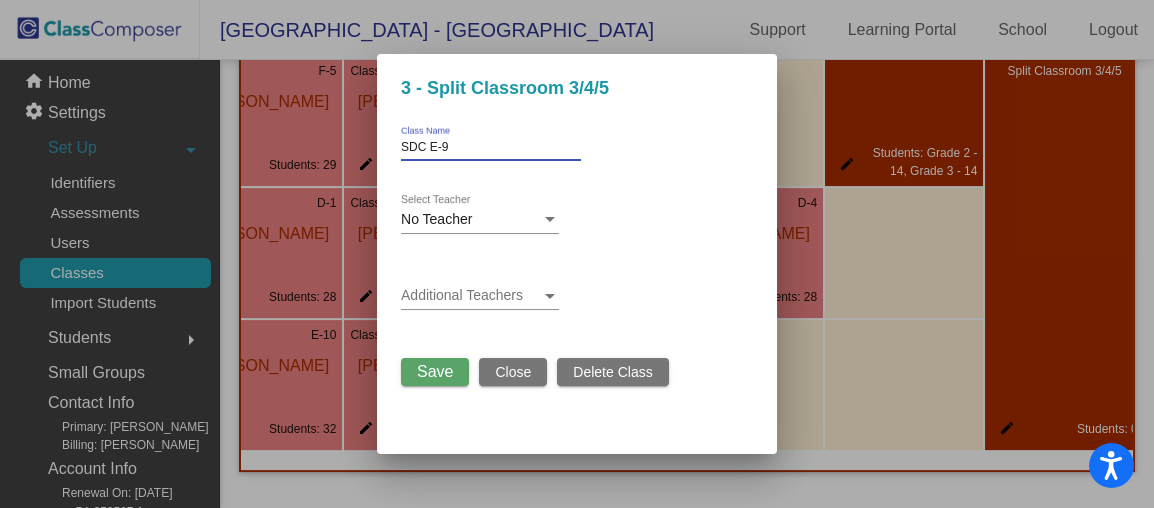 type on "SDC E-9" 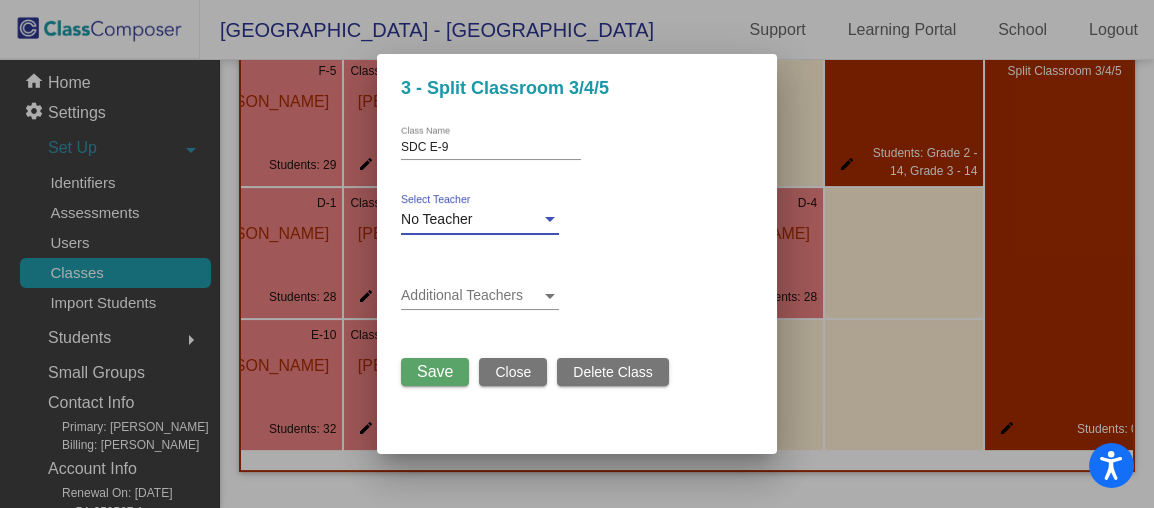 click on "No Teacher" at bounding box center [436, 219] 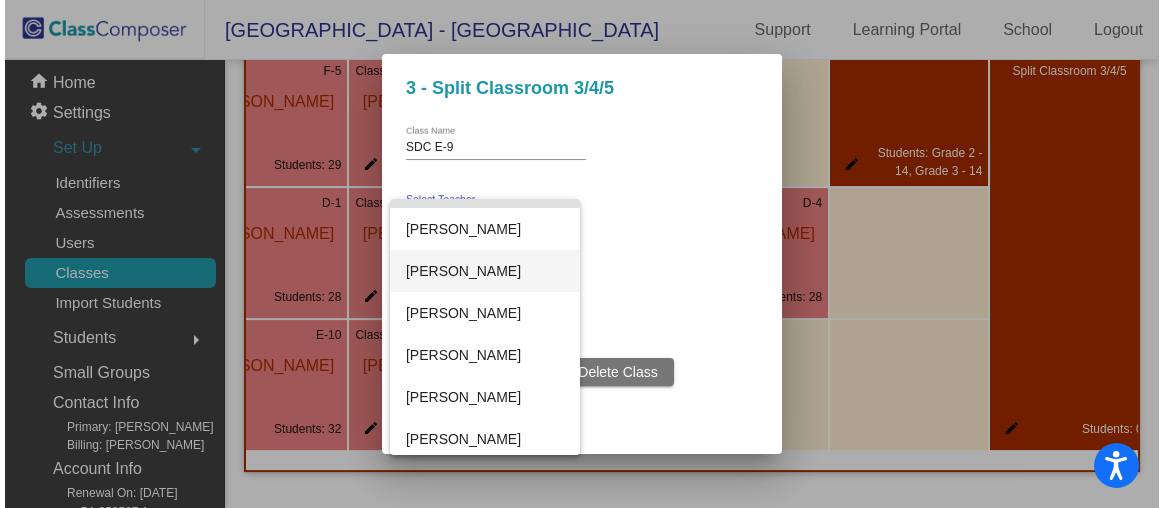 scroll, scrollTop: 32, scrollLeft: 0, axis: vertical 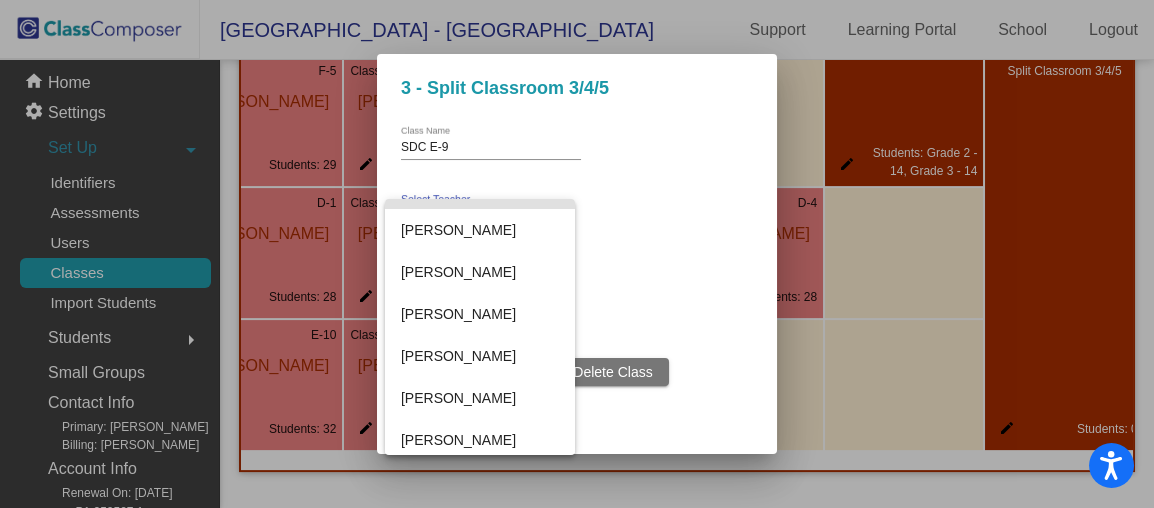 click at bounding box center [577, 254] 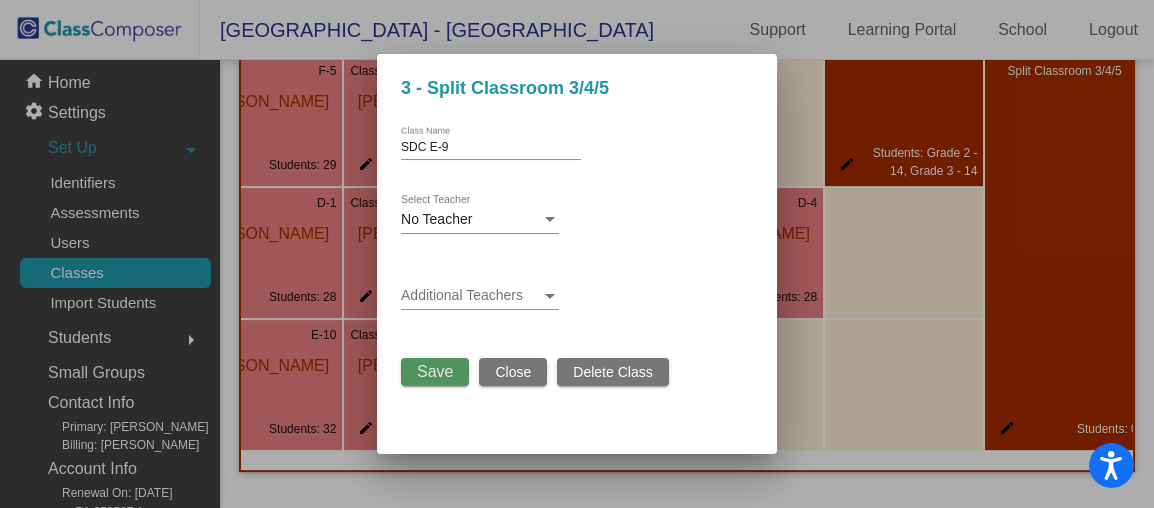 click on "Save" at bounding box center [435, 371] 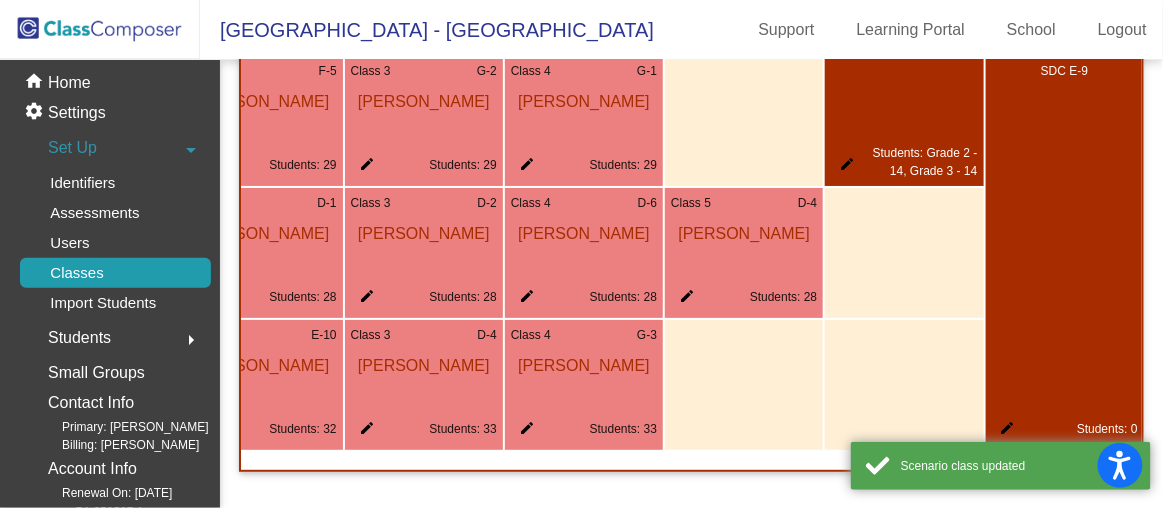 scroll, scrollTop: 0, scrollLeft: 427, axis: horizontal 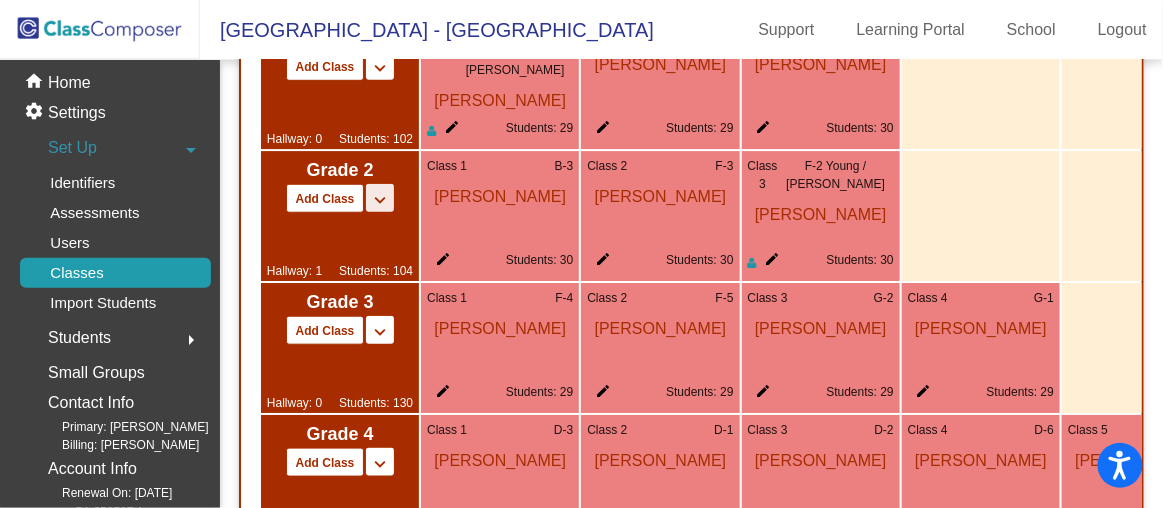 click on "keyboard_arrow_down" at bounding box center [380, 200] 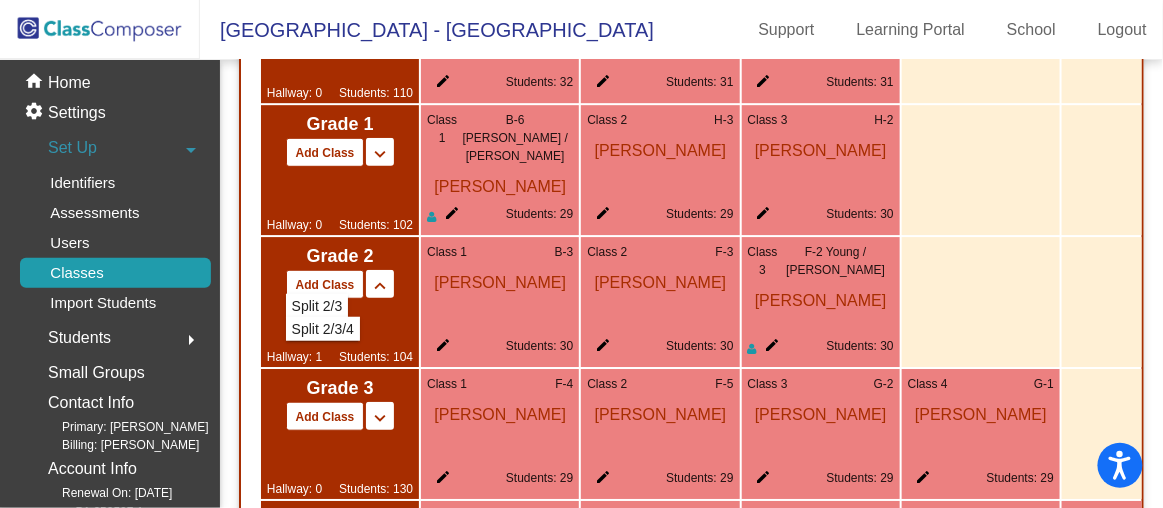 scroll, scrollTop: 1468, scrollLeft: 0, axis: vertical 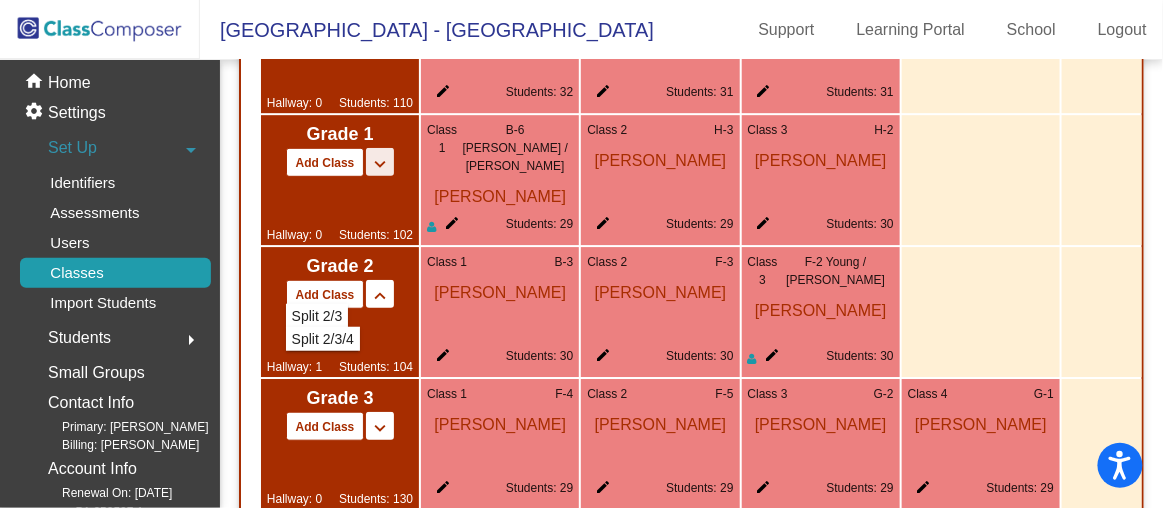 click on "keyboard_arrow_down" at bounding box center (380, 164) 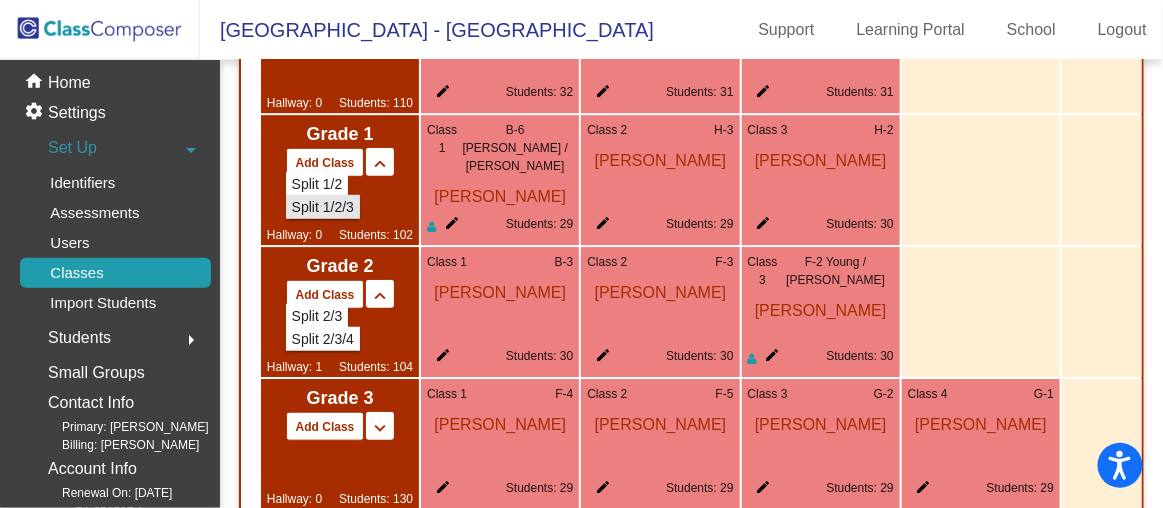 click on "Split 1/2/3" 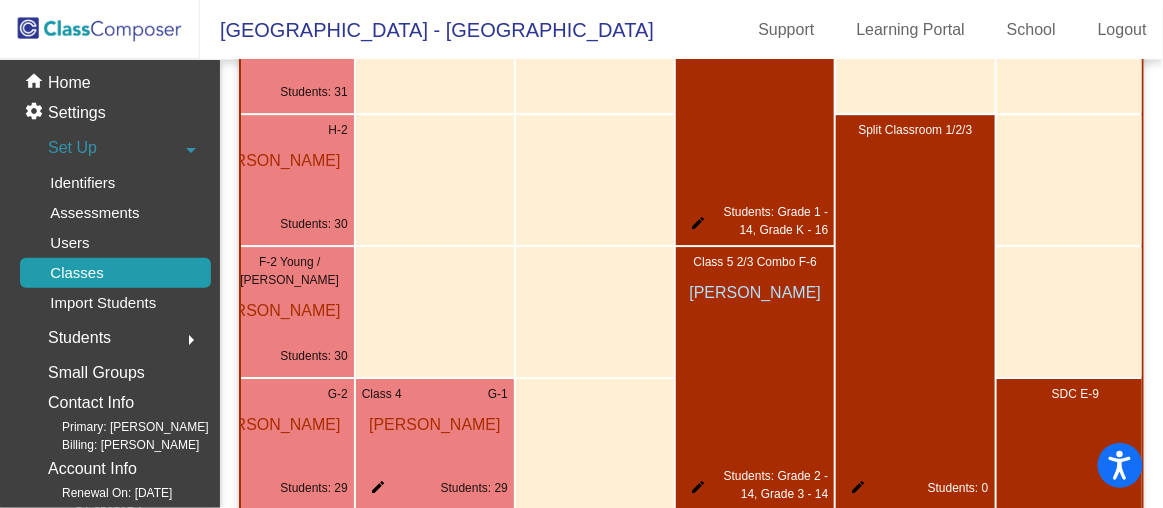 scroll, scrollTop: 0, scrollLeft: 587, axis: horizontal 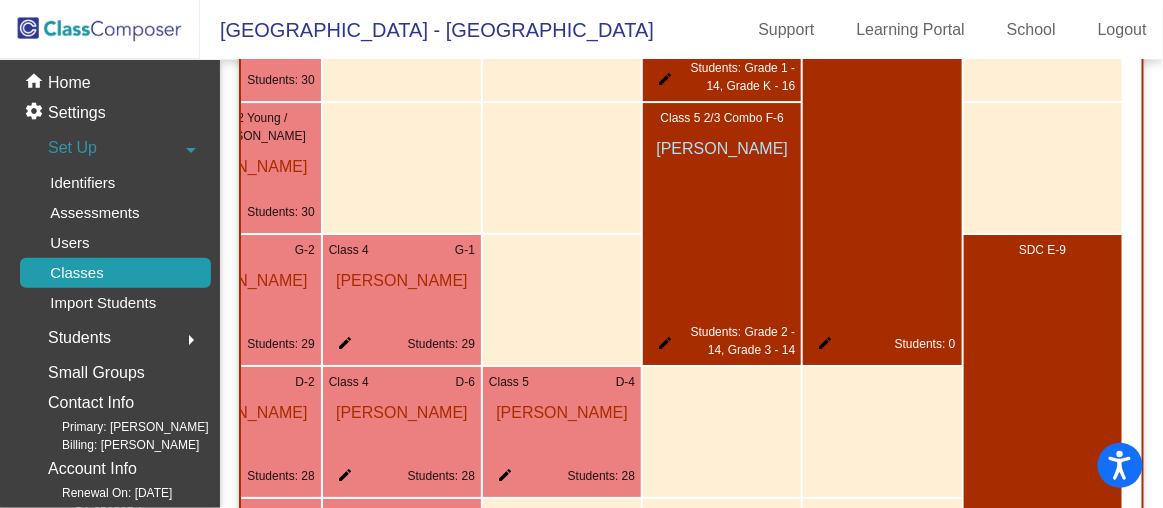 click on "edit" 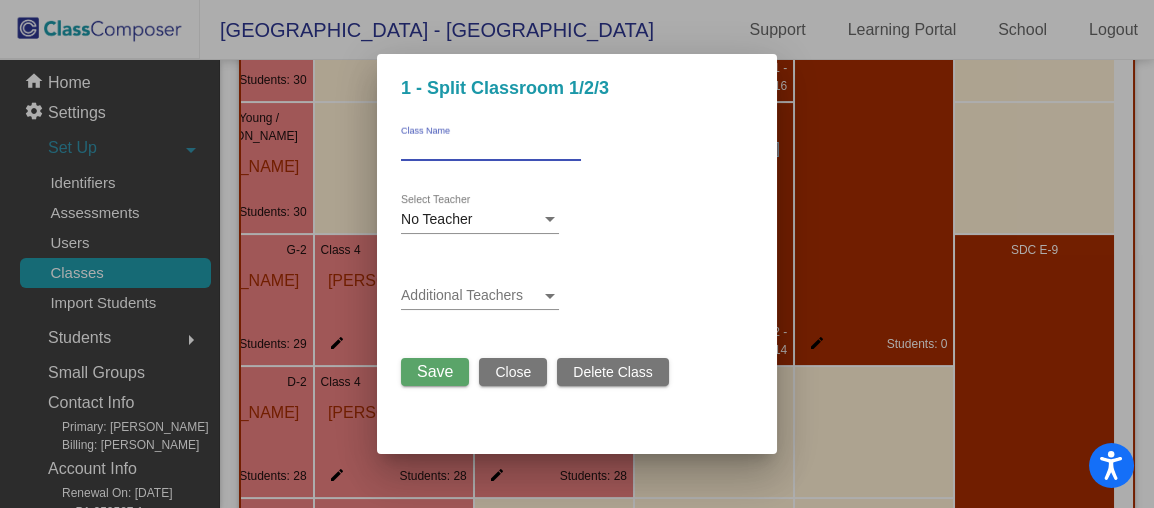 click on "Class Name" at bounding box center [491, 148] 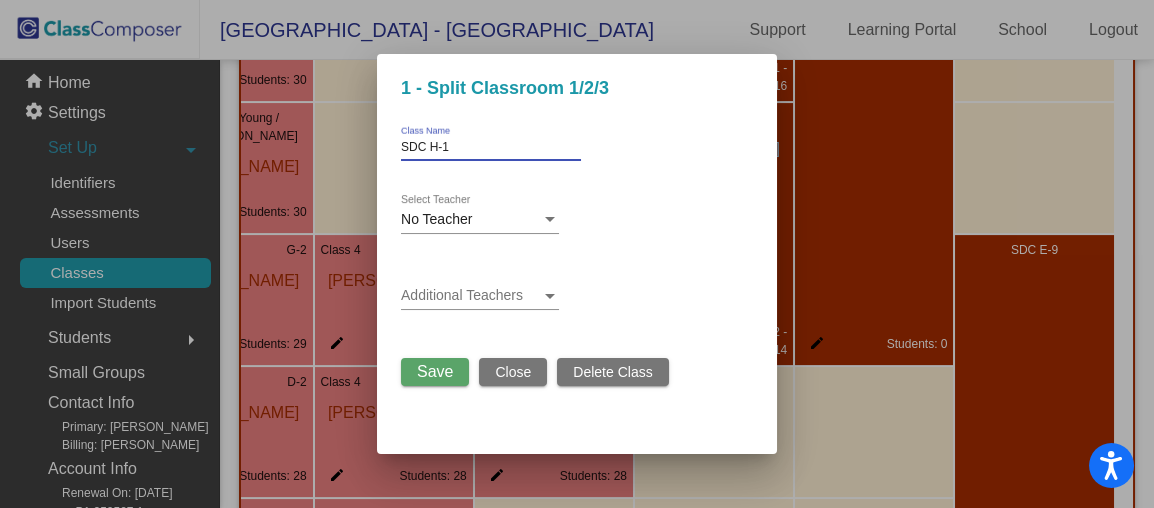 type on "SDC H-1" 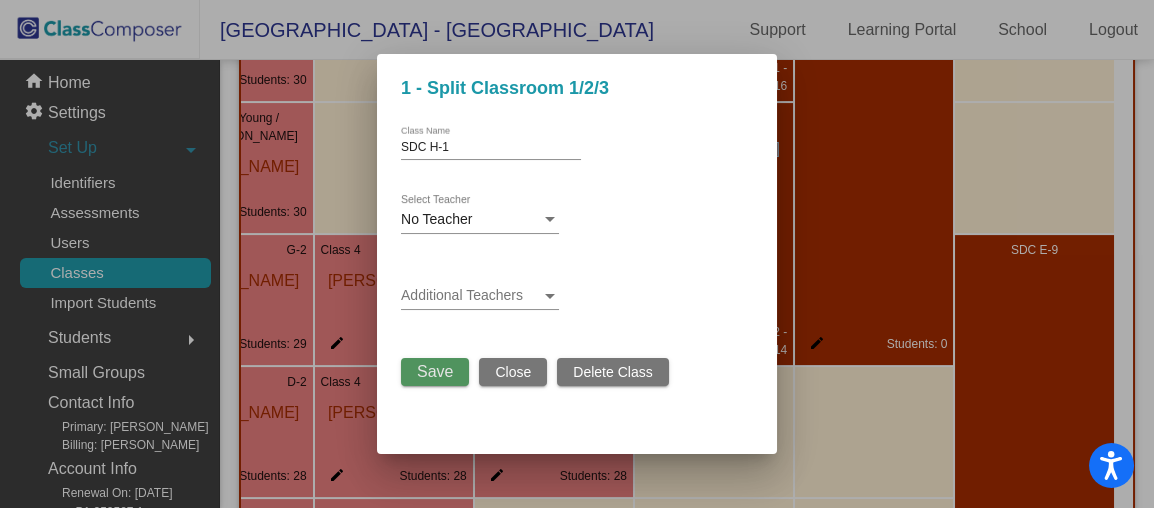 click on "Save" at bounding box center (435, 371) 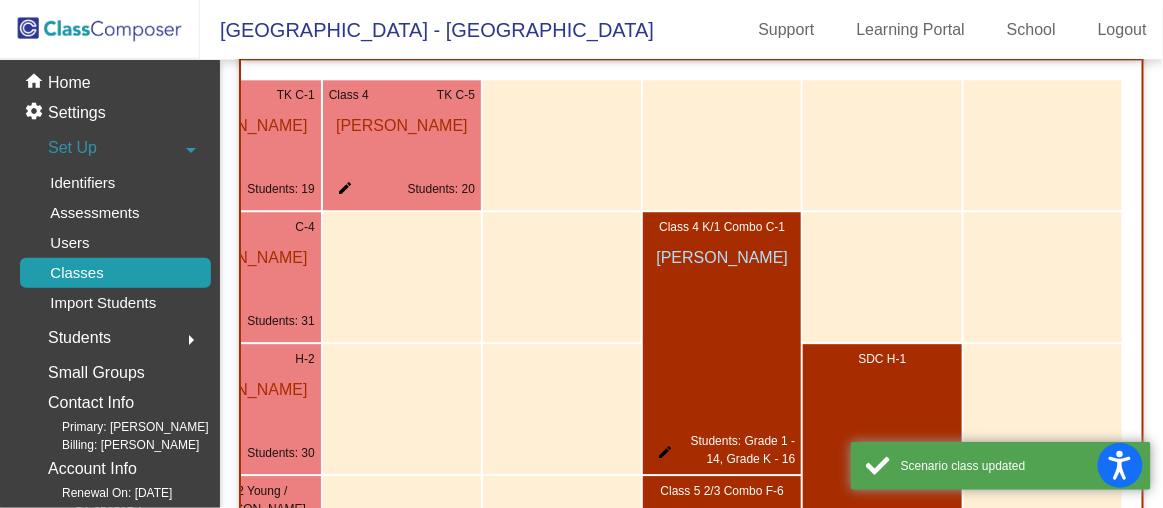 scroll, scrollTop: 1239, scrollLeft: 0, axis: vertical 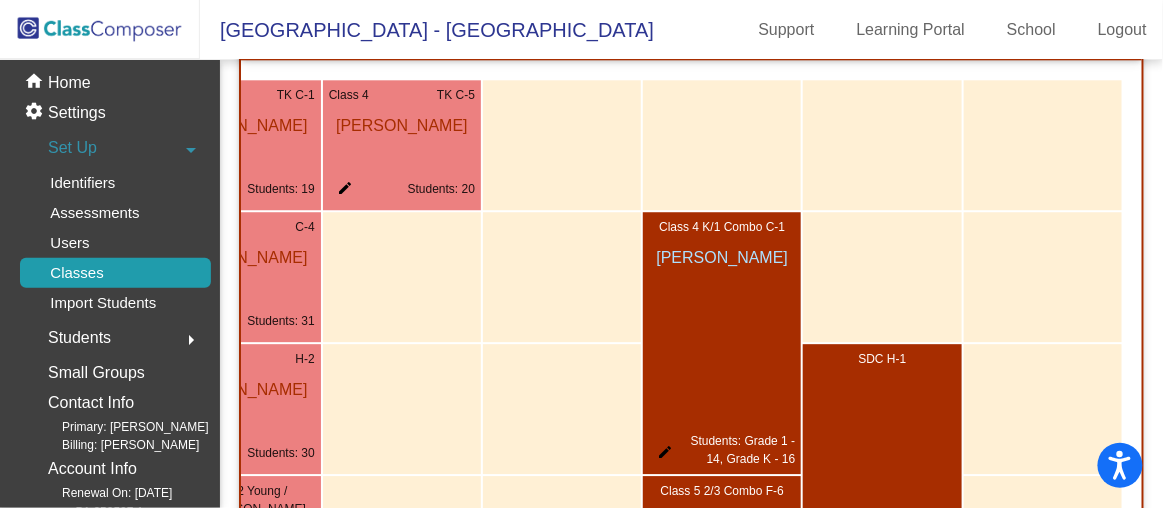 click 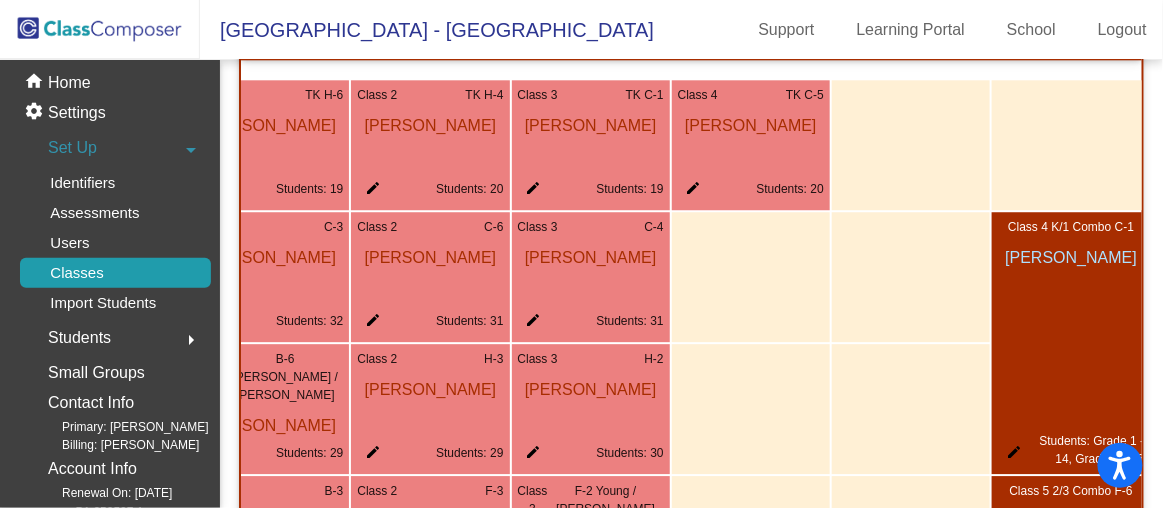 scroll, scrollTop: 0, scrollLeft: 0, axis: both 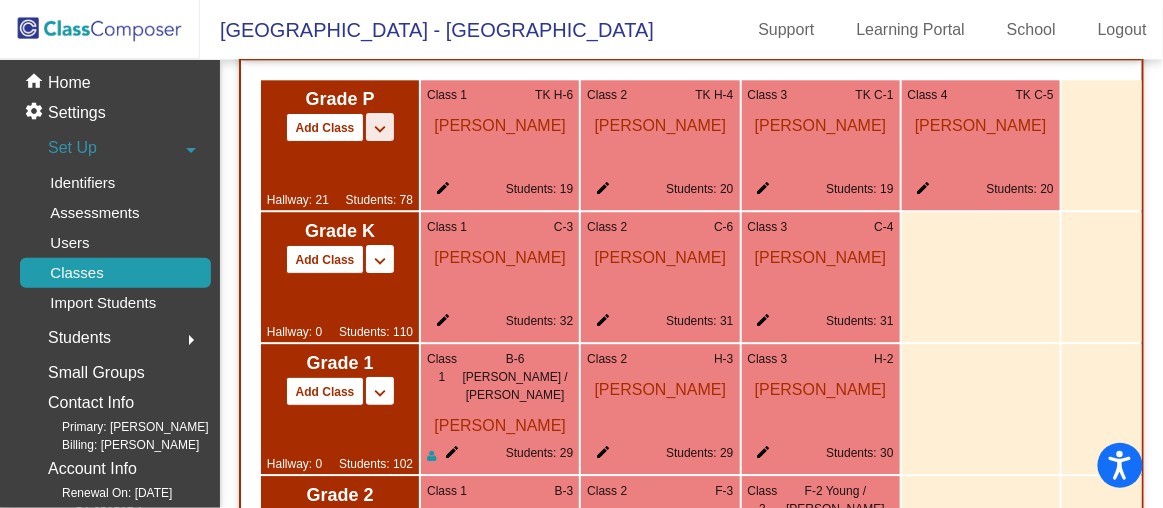 click on "keyboard_arrow_down" at bounding box center (380, 129) 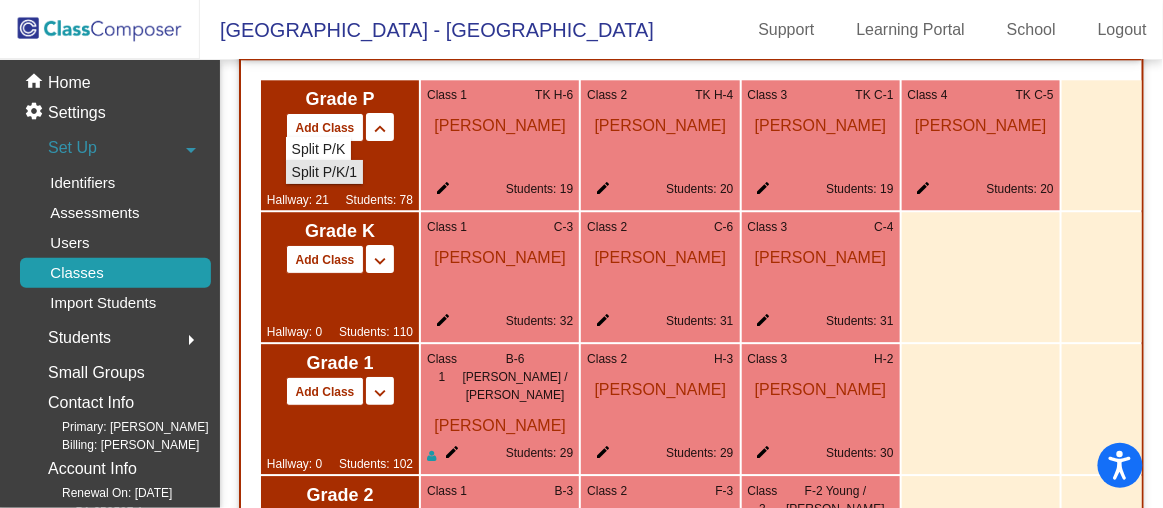click on "Split P/K/1" 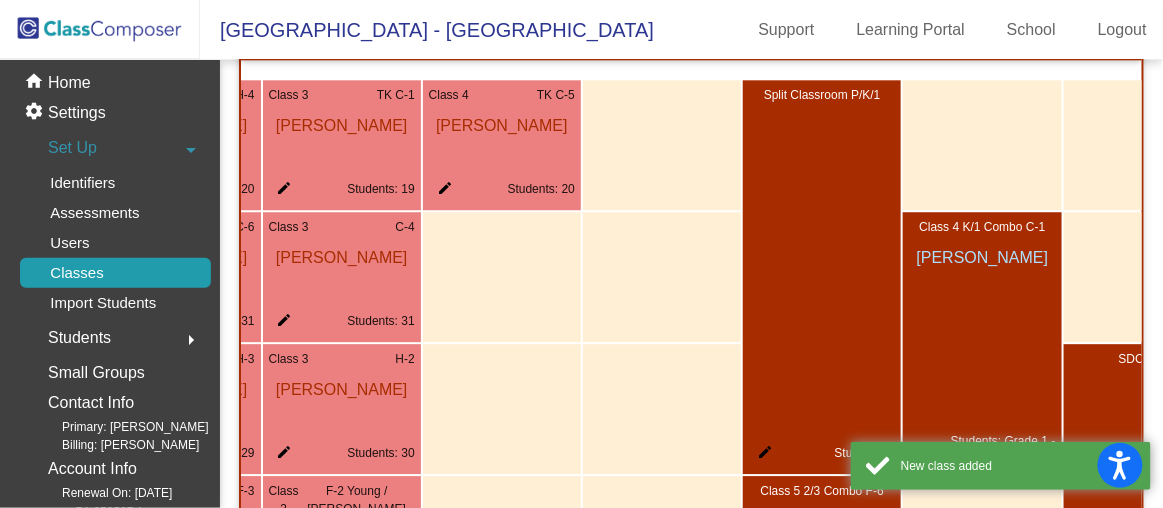 scroll, scrollTop: 0, scrollLeft: 587, axis: horizontal 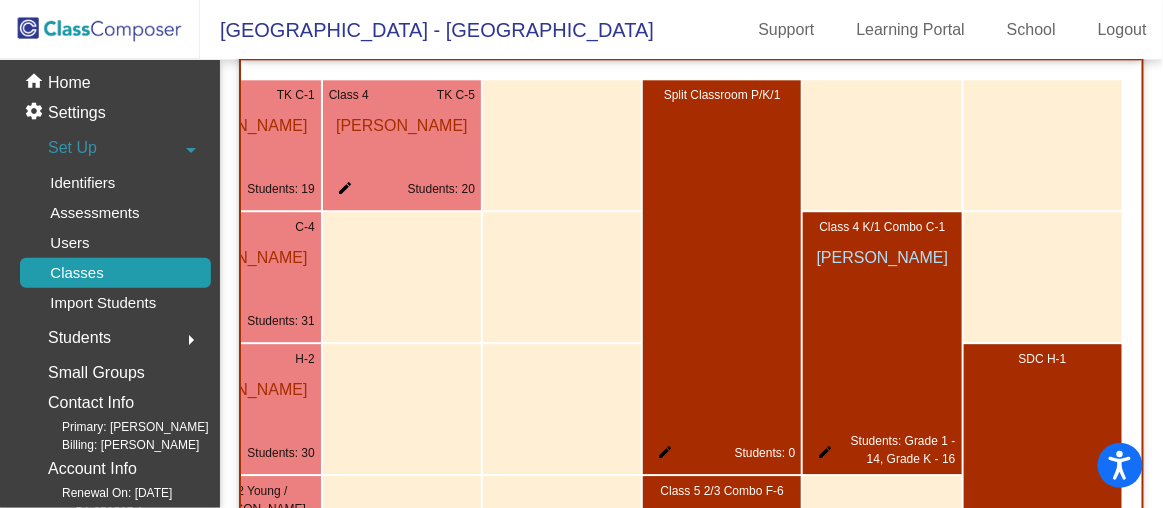 click on "edit" 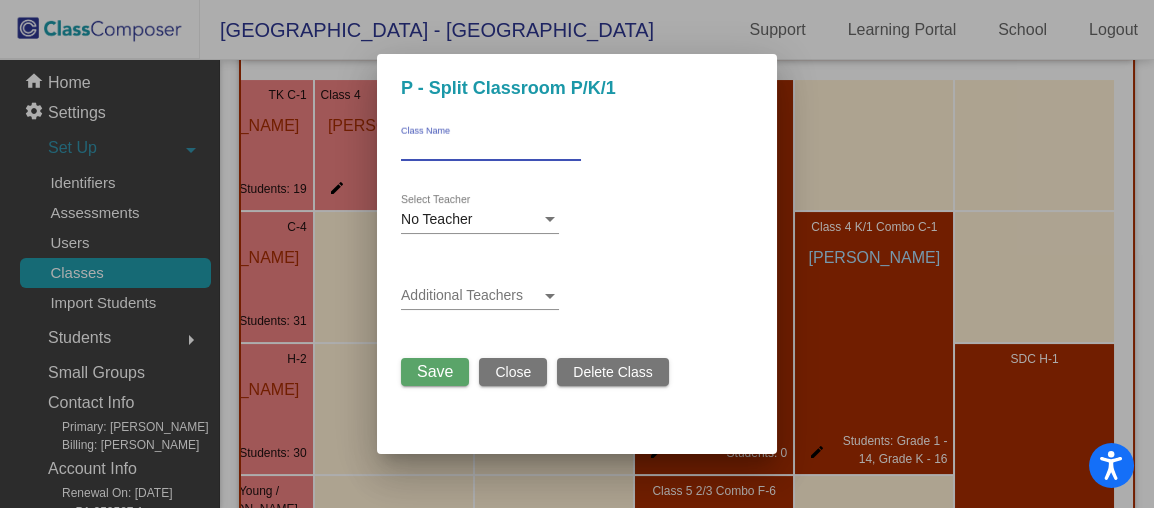 click on "Class Name" at bounding box center [491, 148] 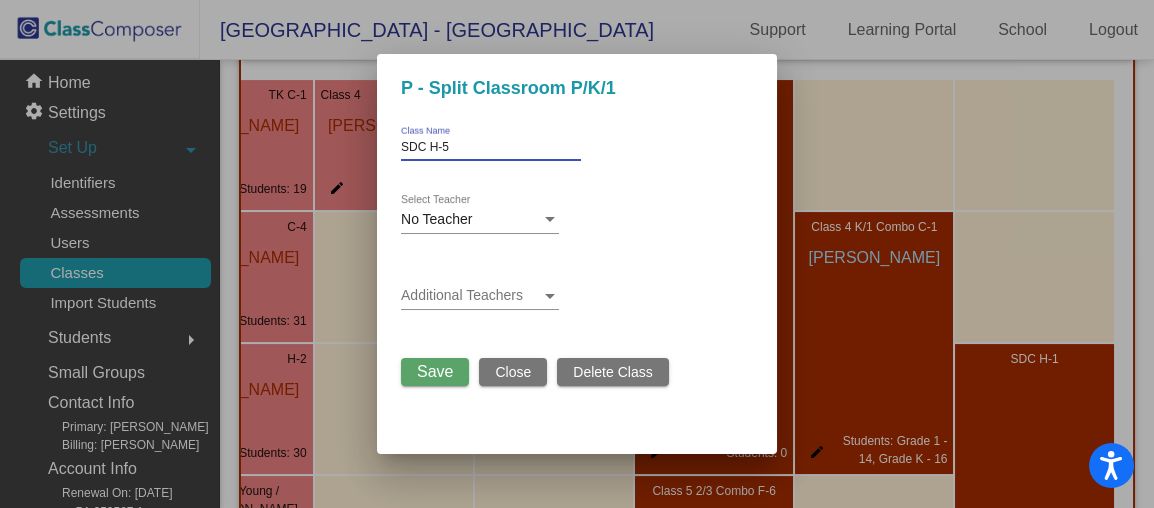 type on "SDC H-5" 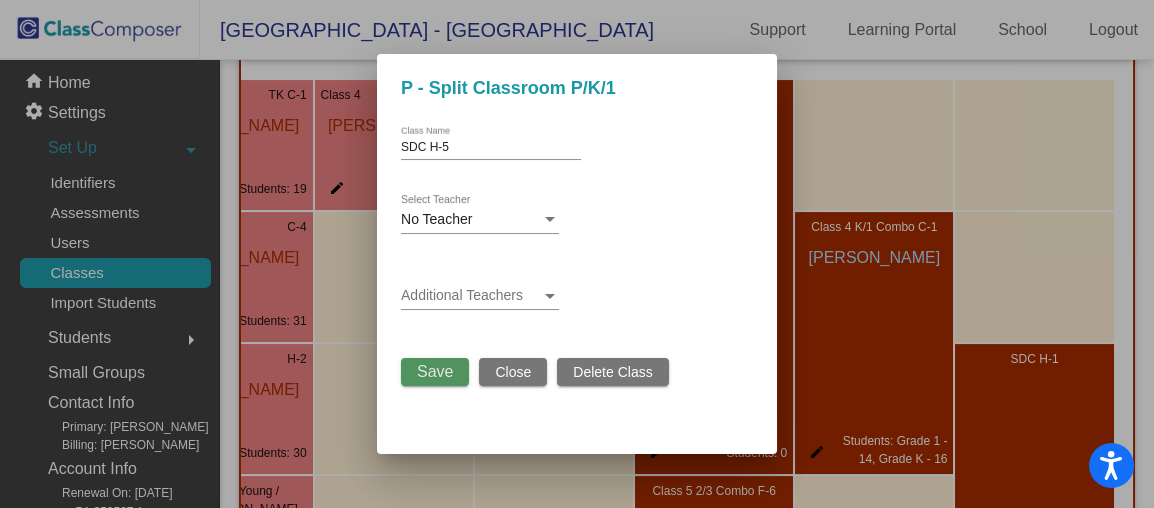 click on "Save" at bounding box center [435, 371] 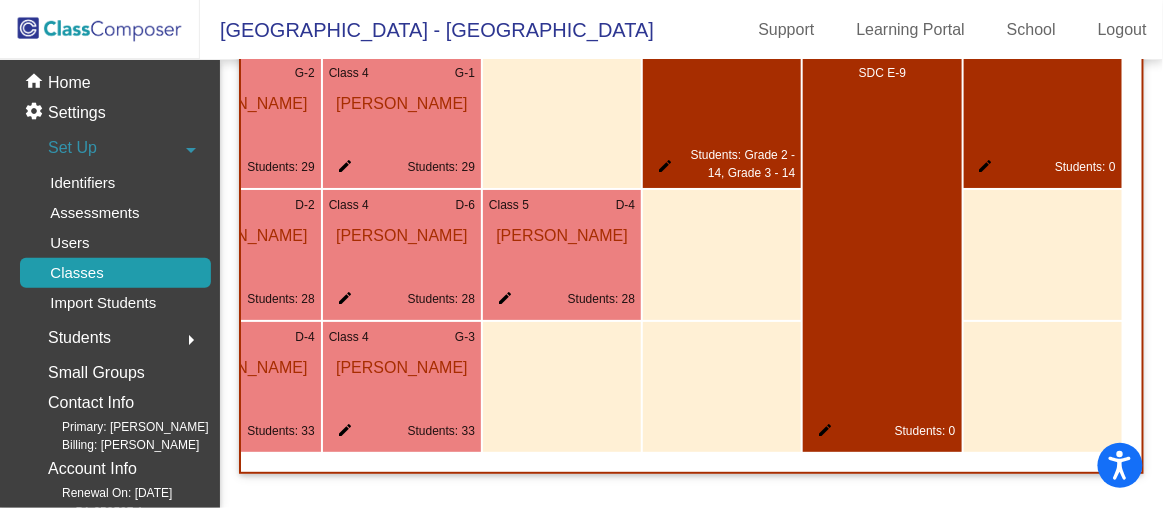 scroll, scrollTop: 1799, scrollLeft: 0, axis: vertical 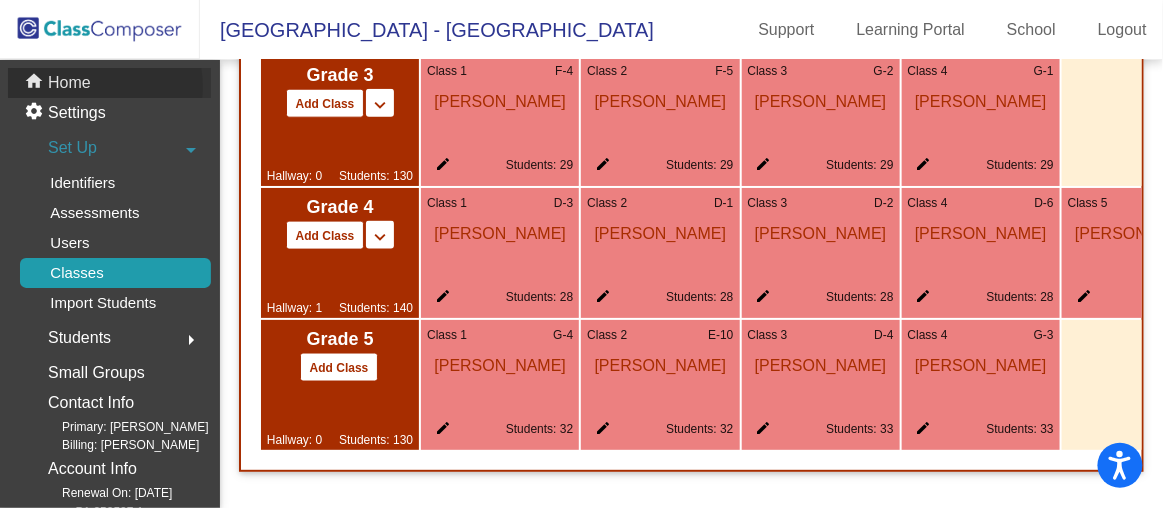 click on "home Home" 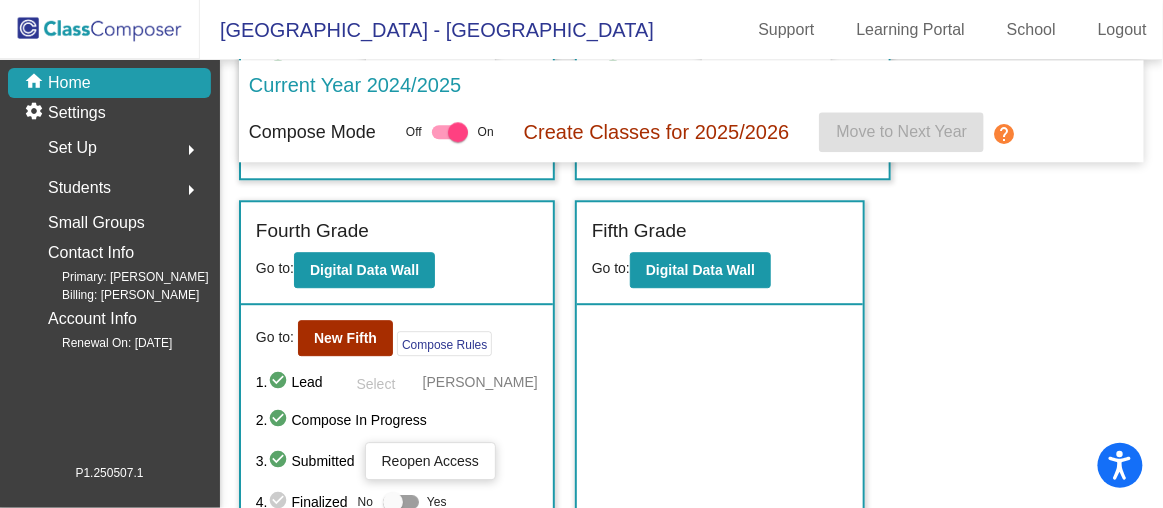 scroll, scrollTop: 1209, scrollLeft: 0, axis: vertical 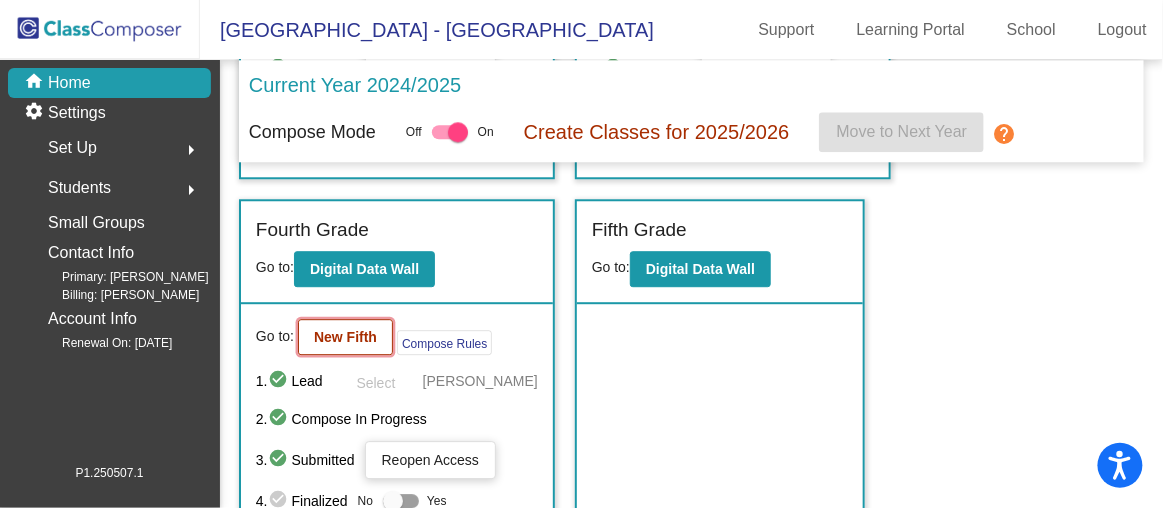 click on "New Fifth" 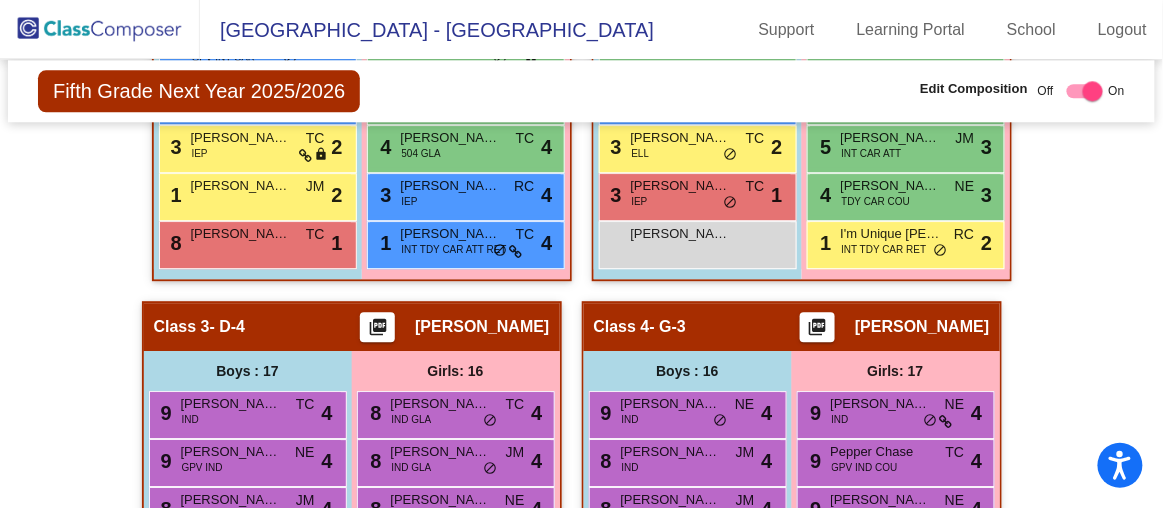 scroll, scrollTop: 1329, scrollLeft: 0, axis: vertical 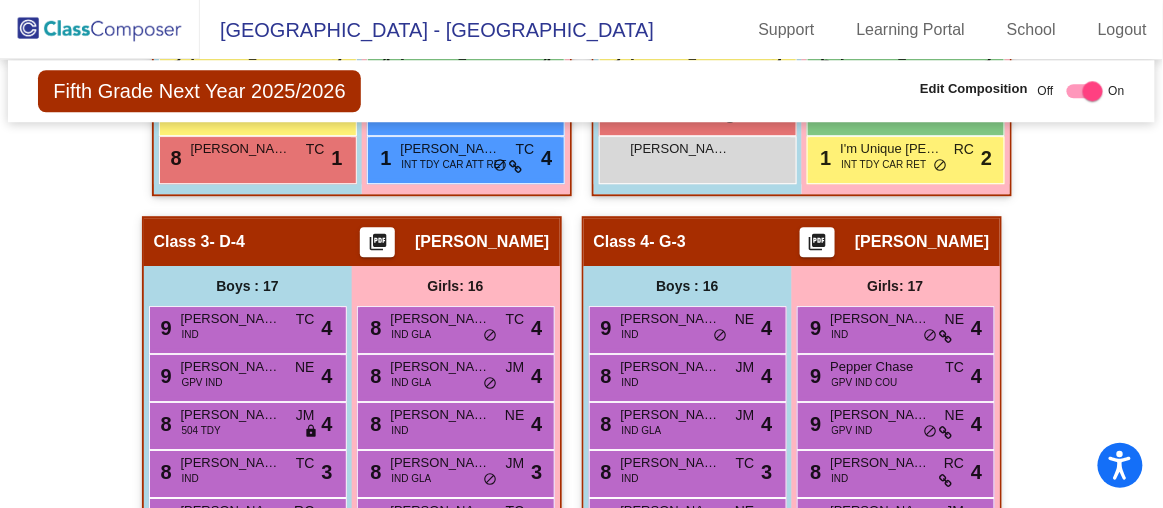 click 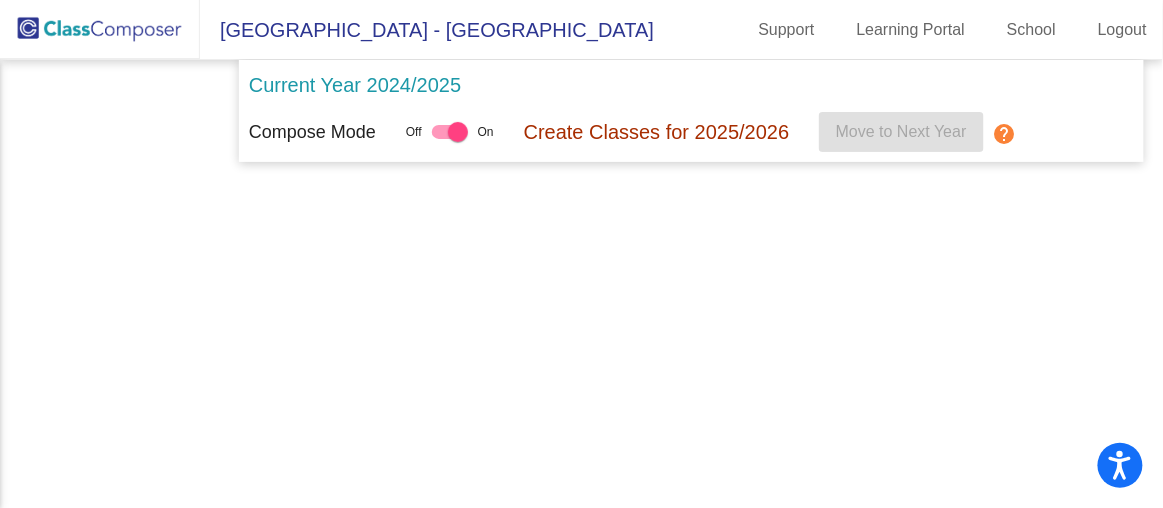 scroll, scrollTop: 0, scrollLeft: 0, axis: both 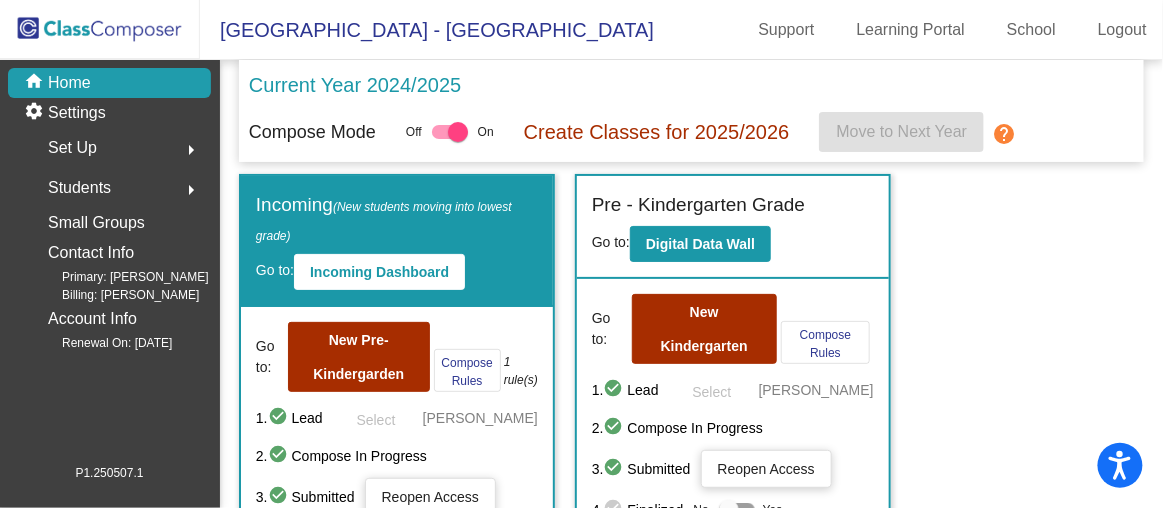 click on "Set Up  arrow_right" 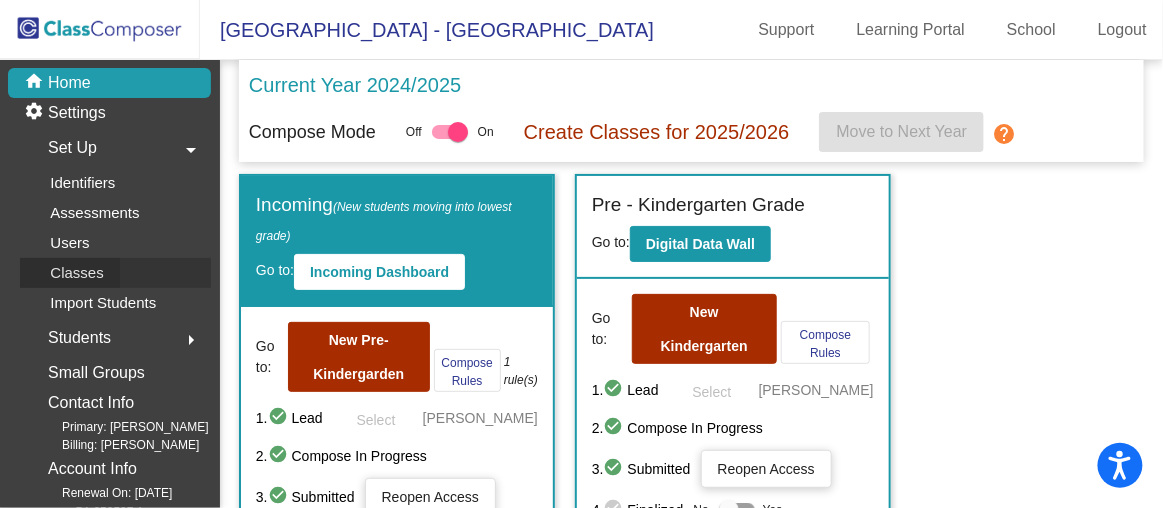 click on "Classes" 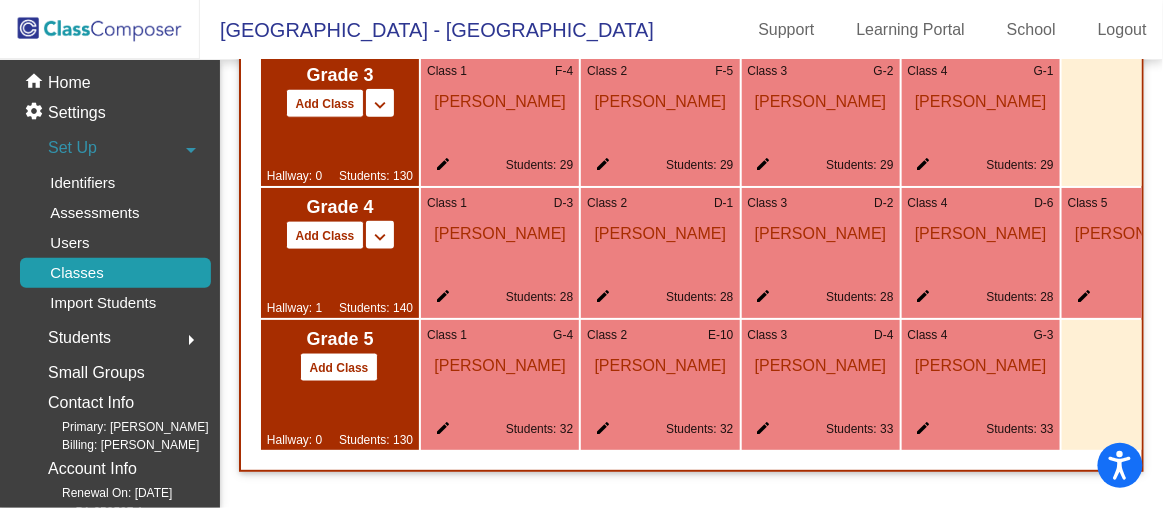 scroll, scrollTop: 1809, scrollLeft: 0, axis: vertical 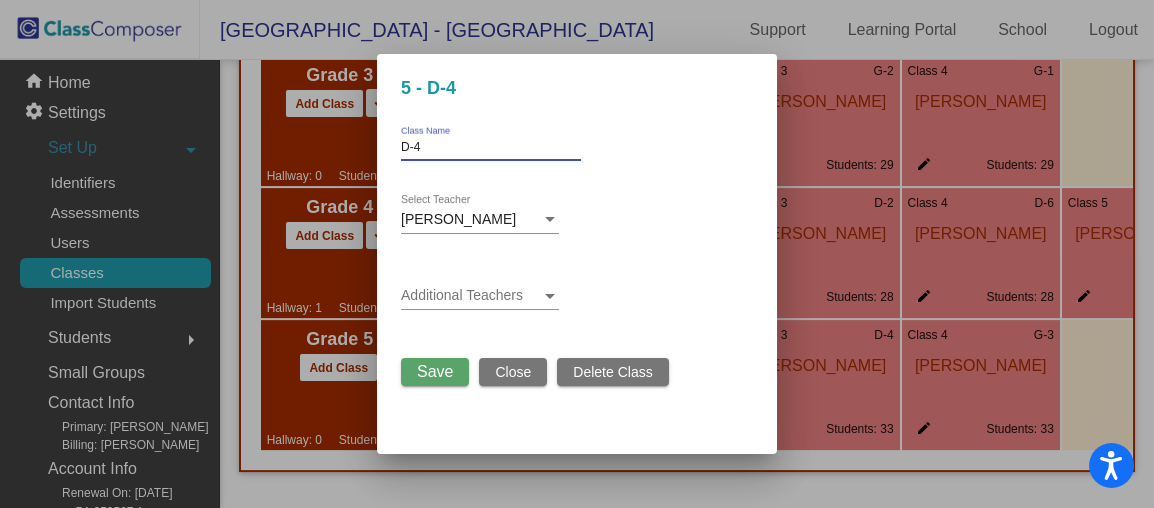click on "D-4" at bounding box center (491, 148) 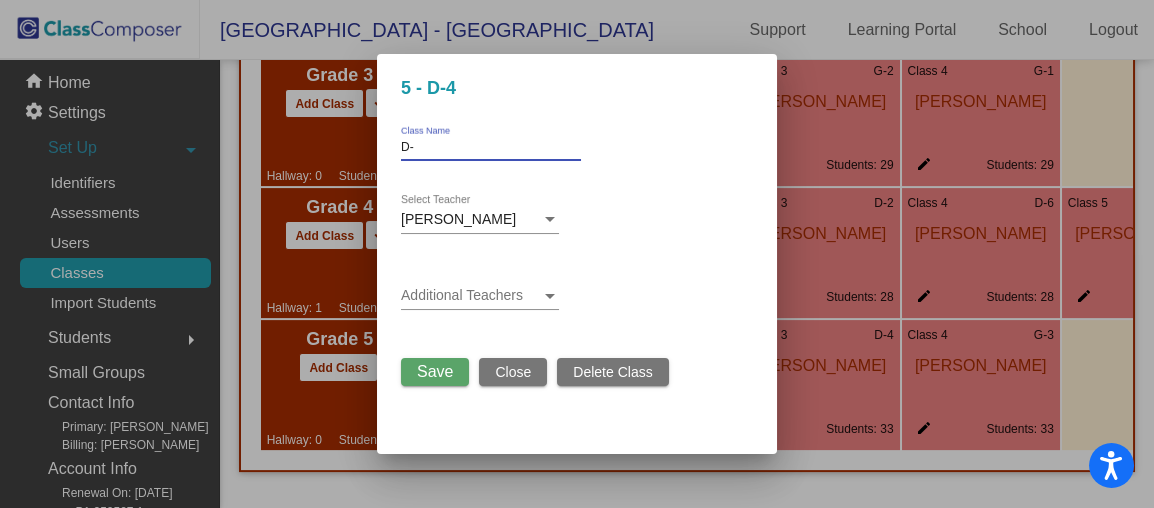 type on "D" 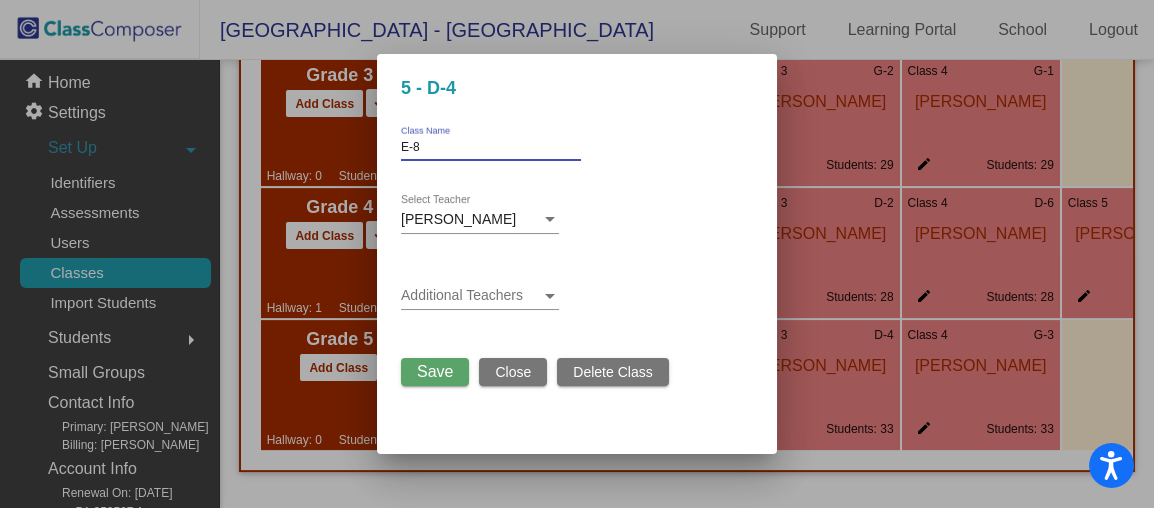 type on "E-8" 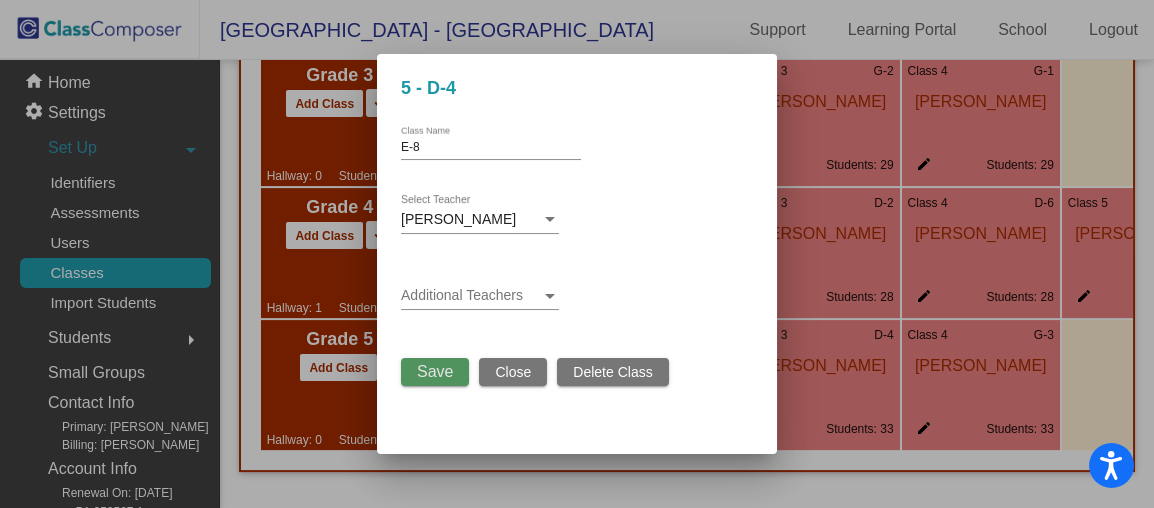 click on "Save" at bounding box center (435, 371) 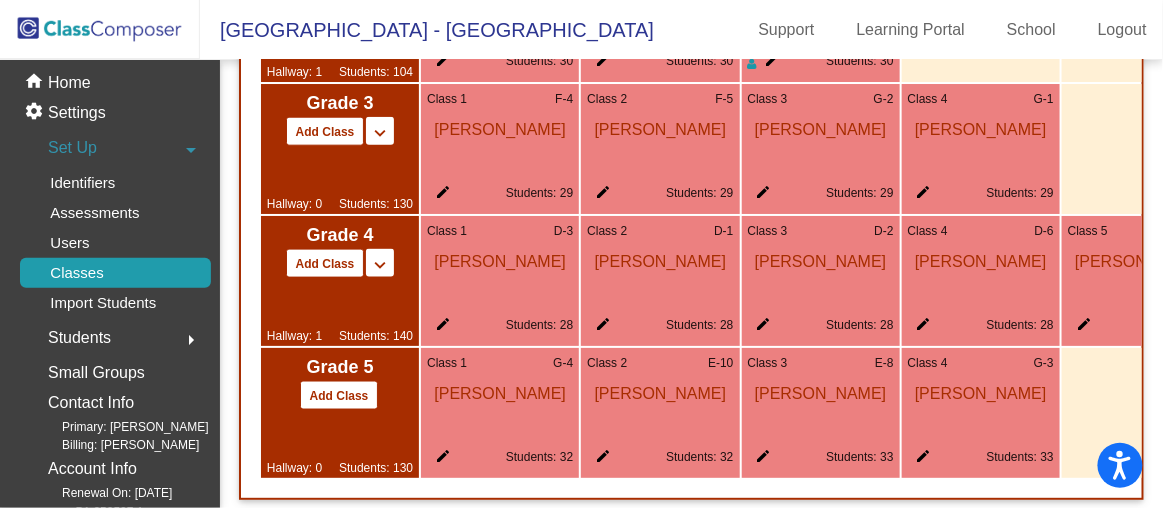 scroll, scrollTop: 1761, scrollLeft: 0, axis: vertical 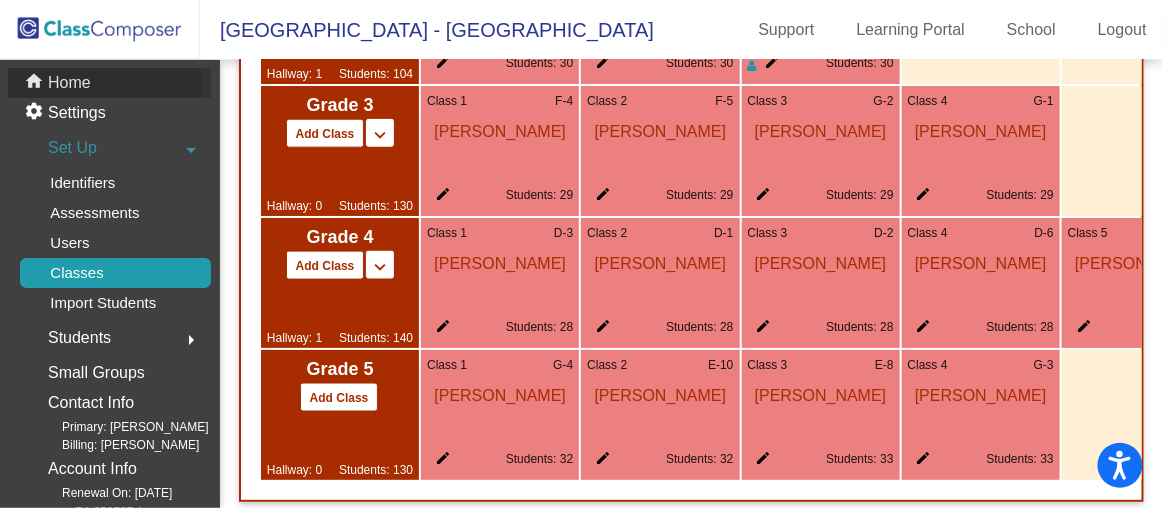 click on "Home" 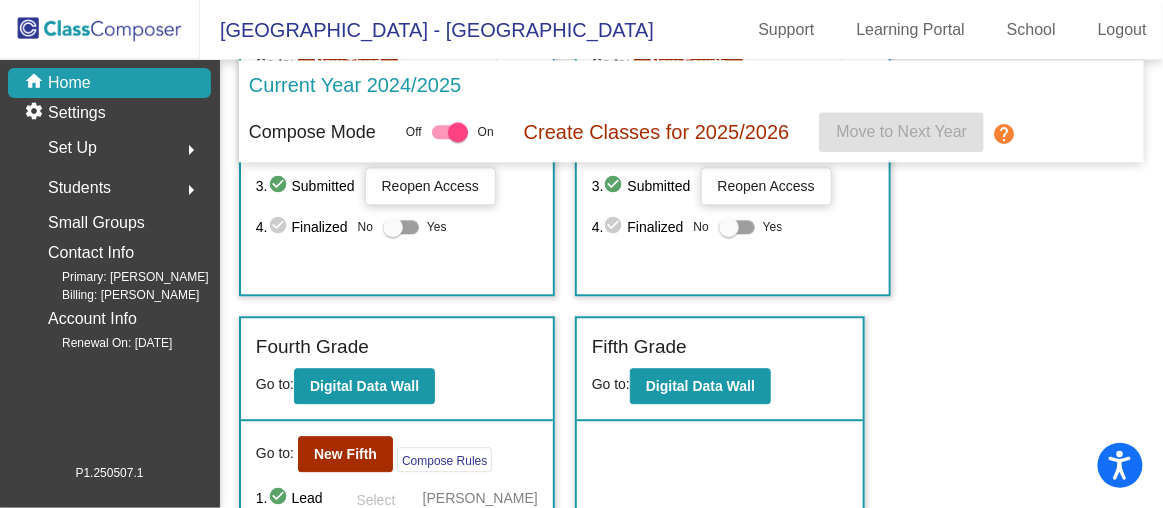 scroll, scrollTop: 1290, scrollLeft: 0, axis: vertical 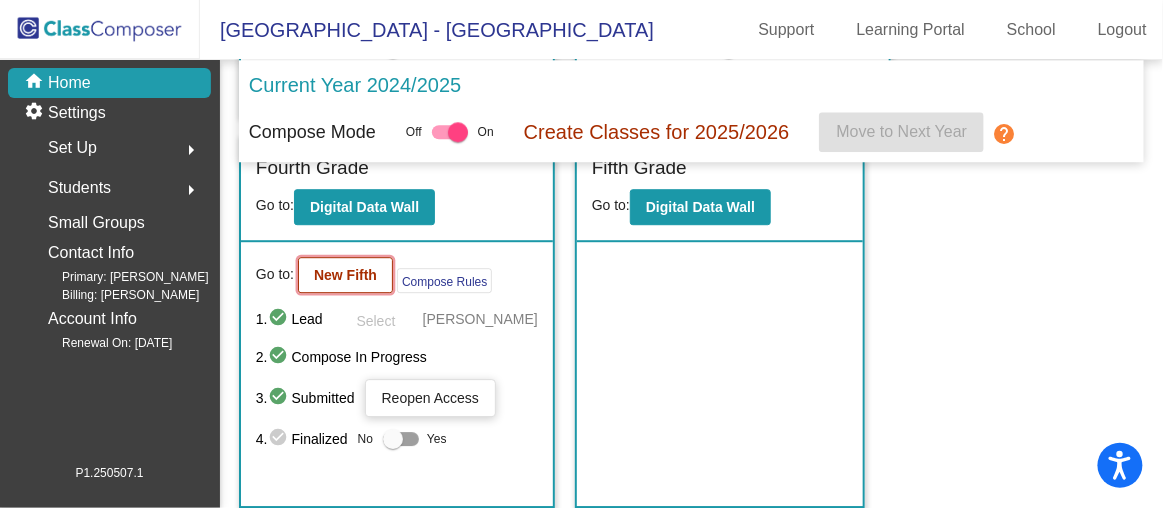 click on "New Fifth" 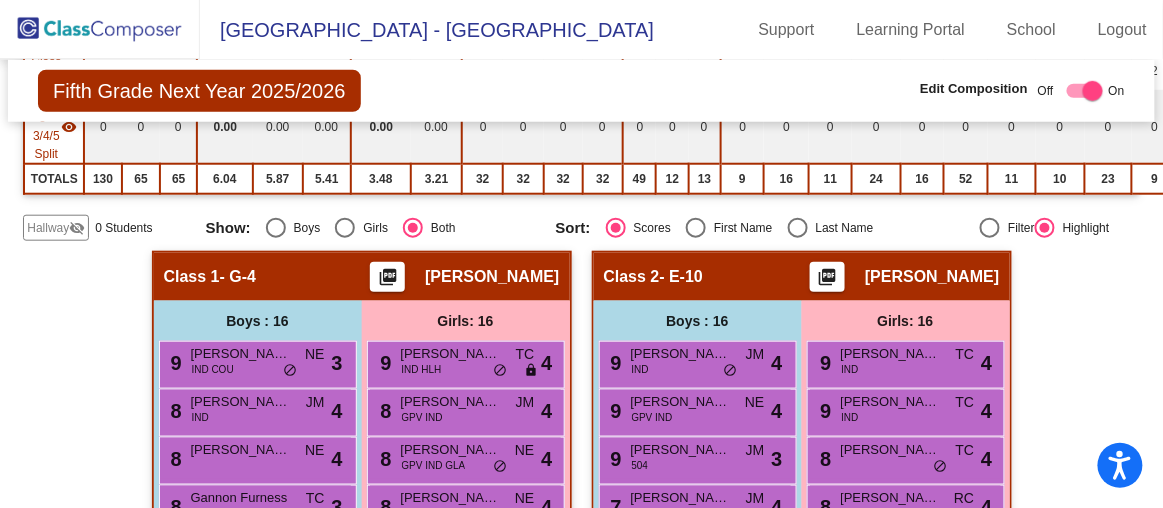 scroll, scrollTop: 0, scrollLeft: 0, axis: both 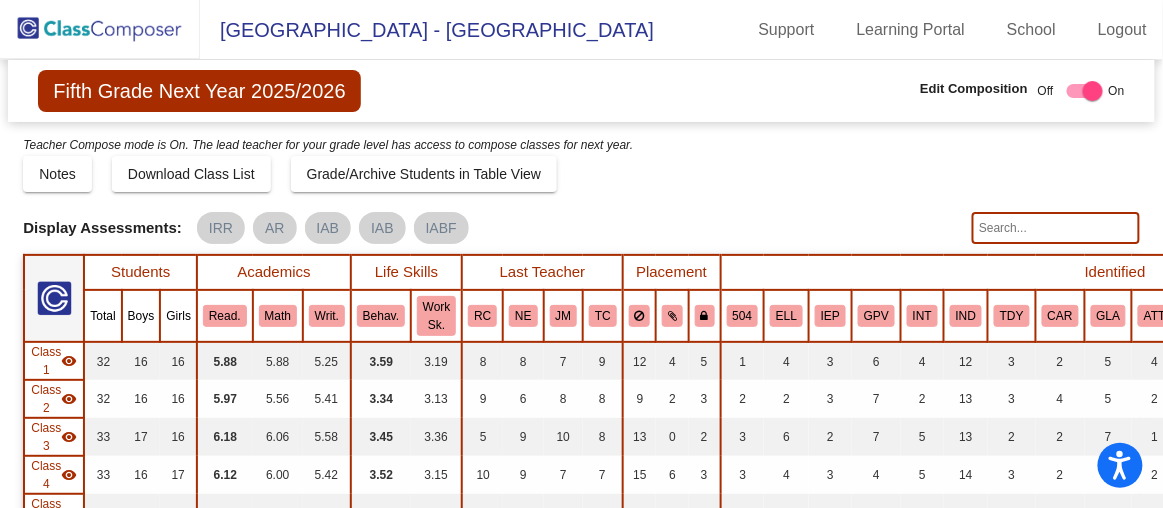 click 